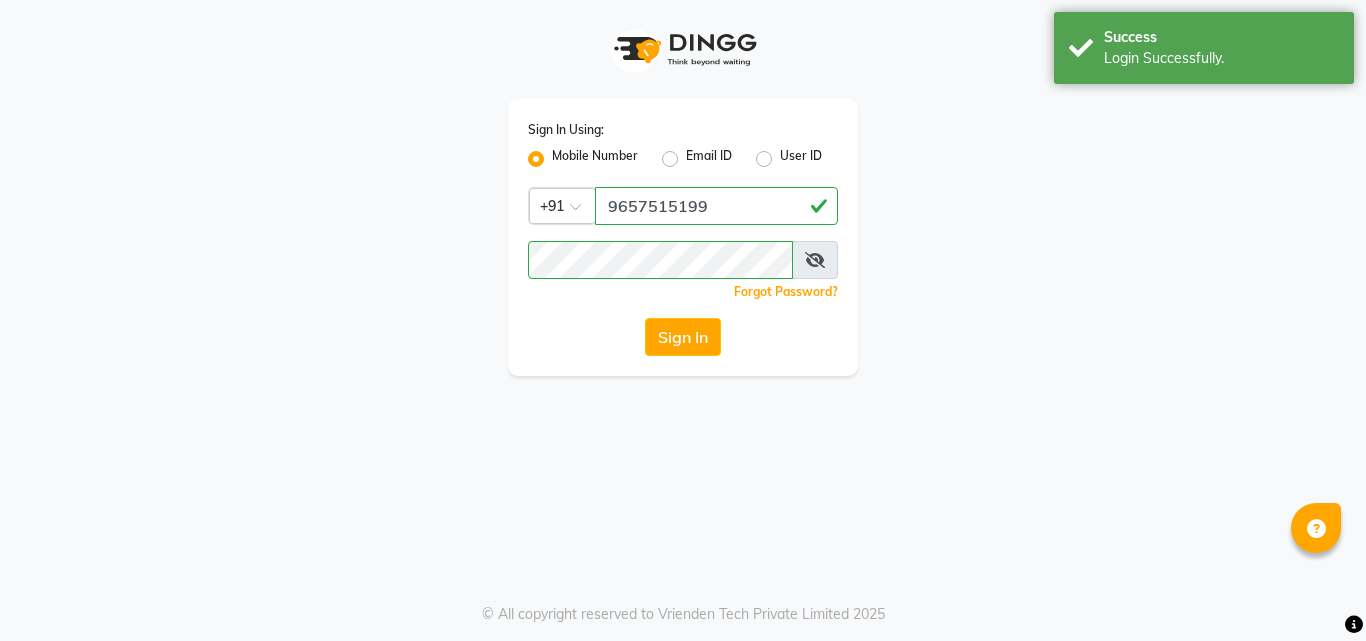 scroll, scrollTop: 0, scrollLeft: 0, axis: both 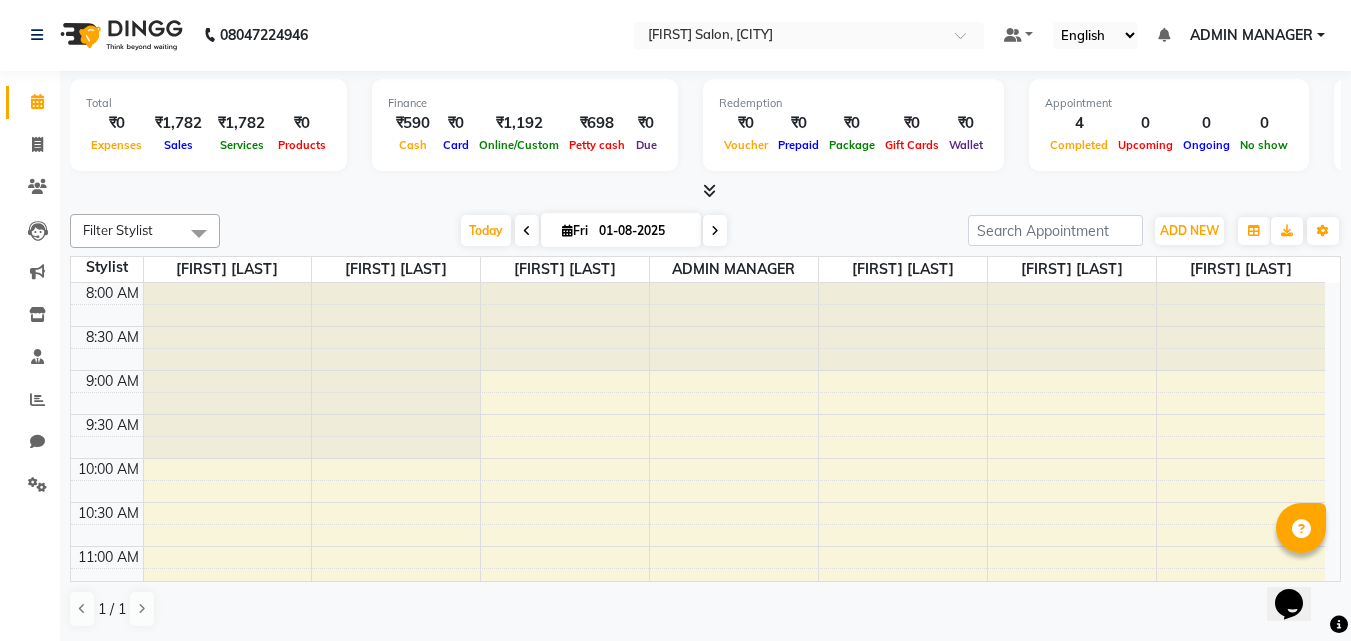 click on "Total ₹0 Expenses ₹1,782 Sales ₹1,782 Services ₹0 Products" at bounding box center [208, 125] 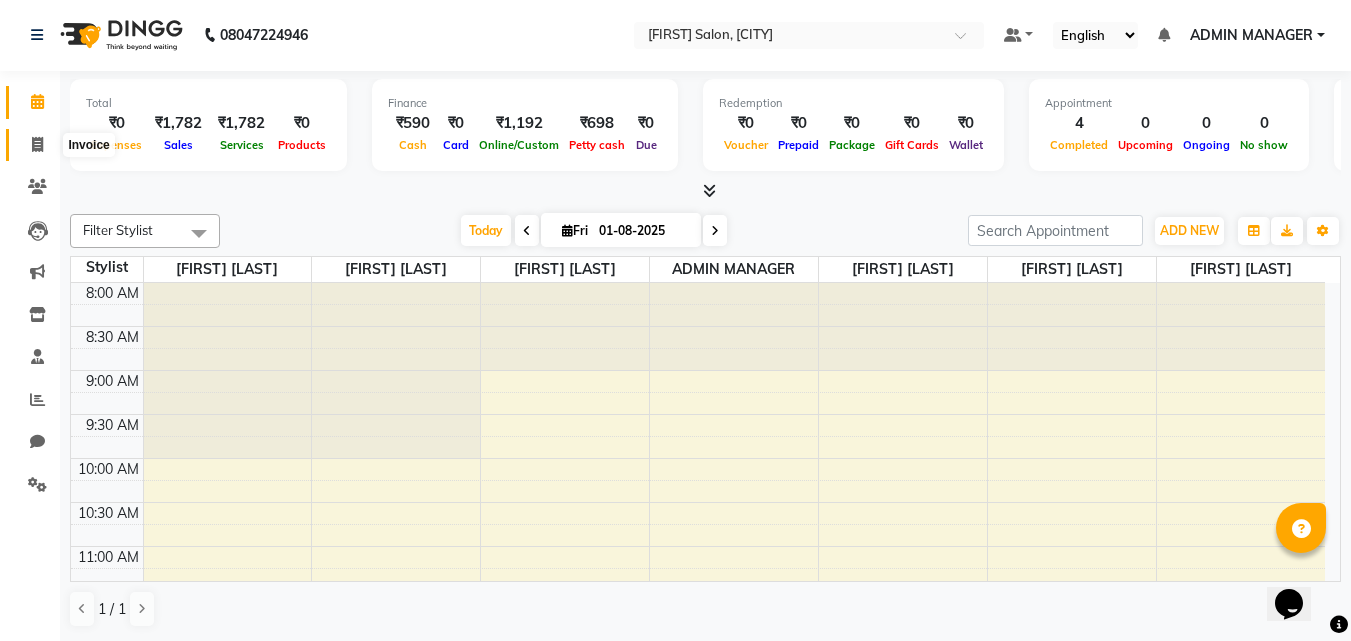 click 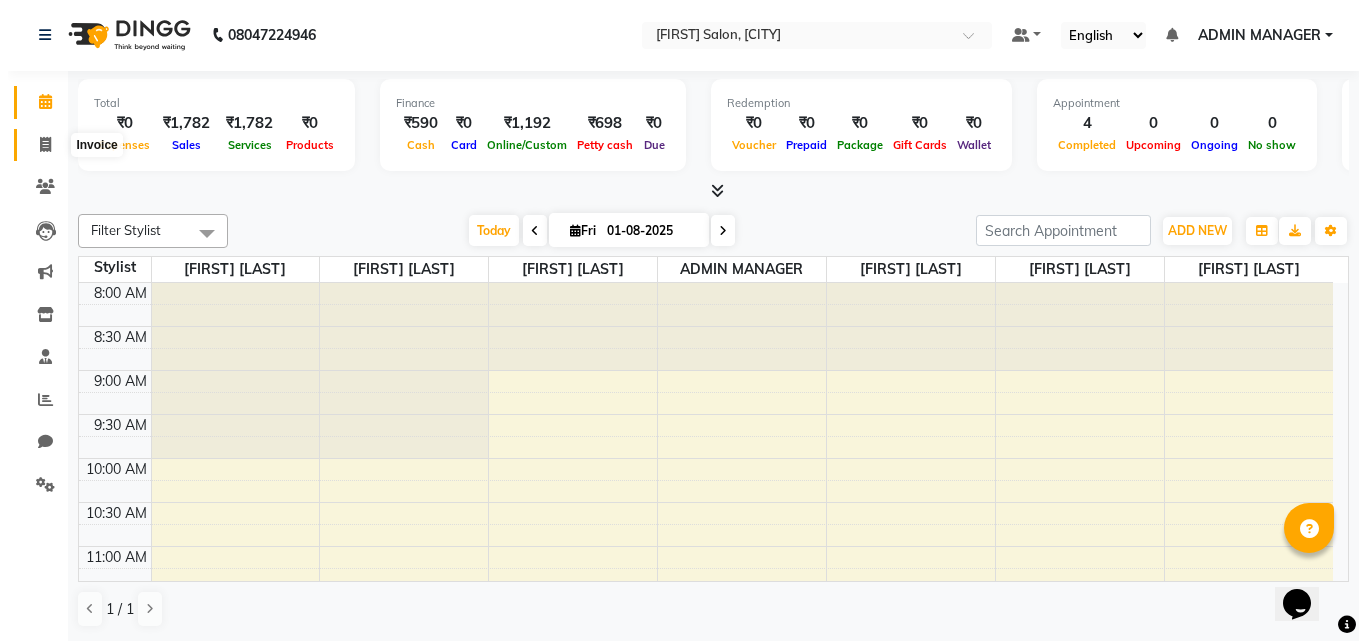 scroll, scrollTop: 0, scrollLeft: 0, axis: both 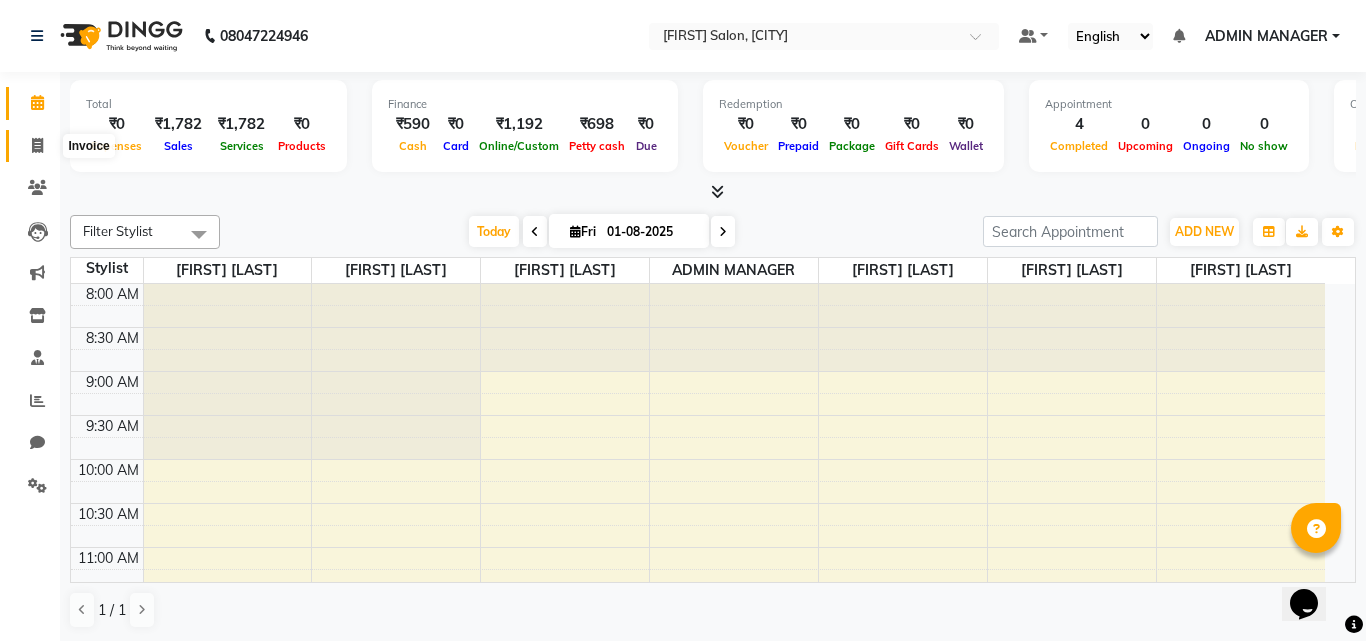select on "service" 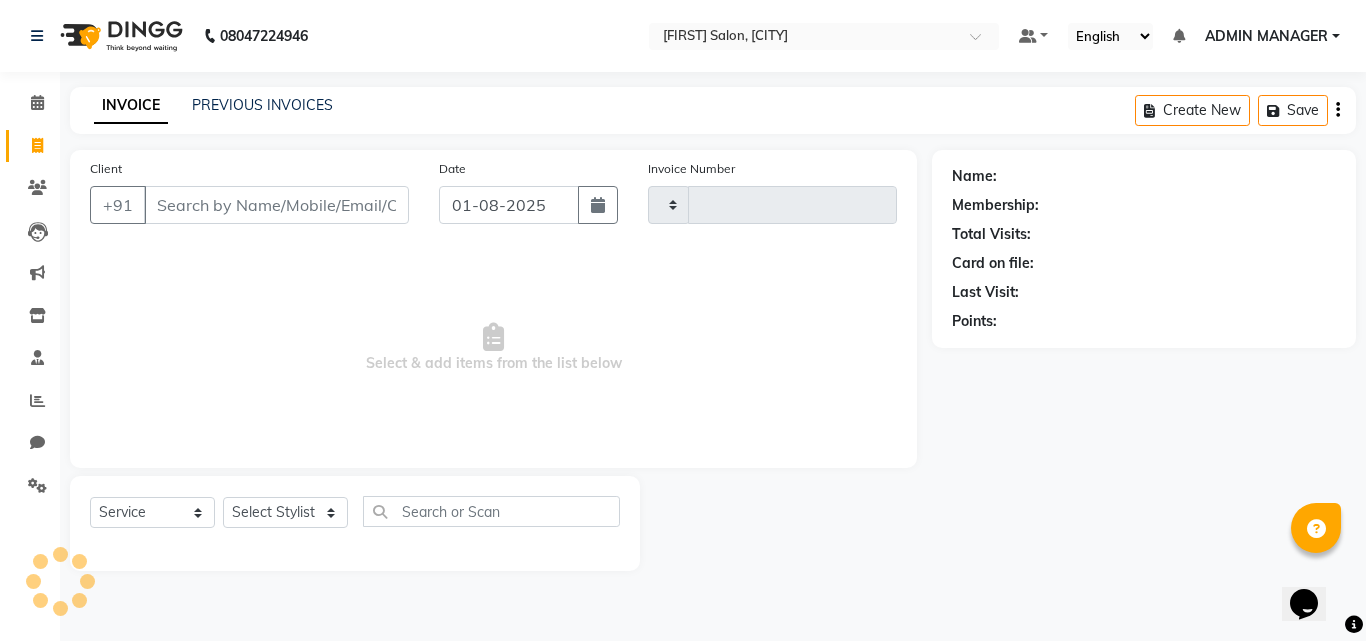 type on "0472" 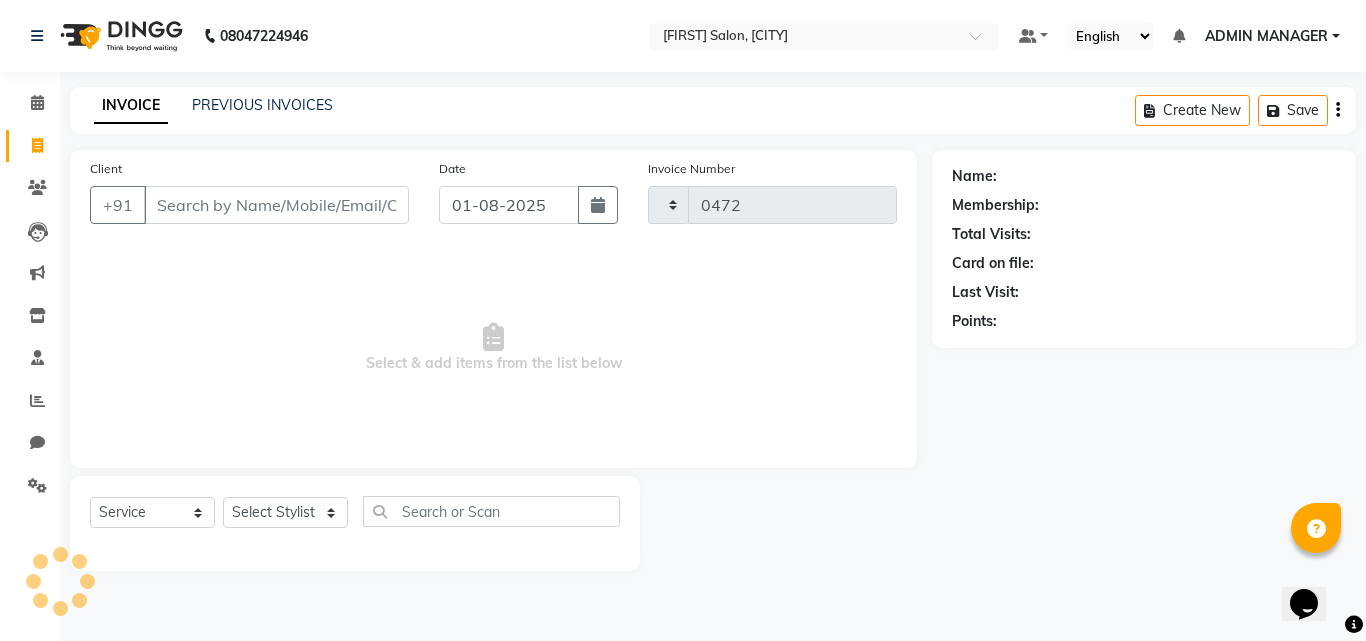 select on "7816" 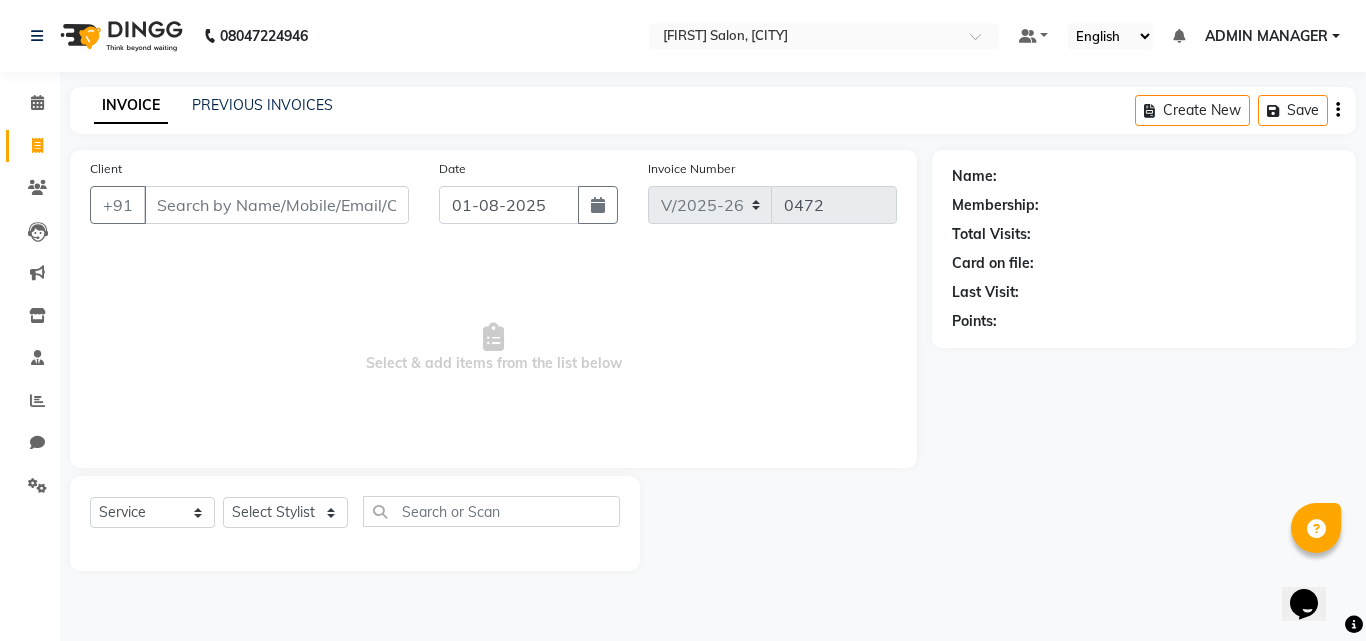 click on "Client" at bounding box center (276, 205) 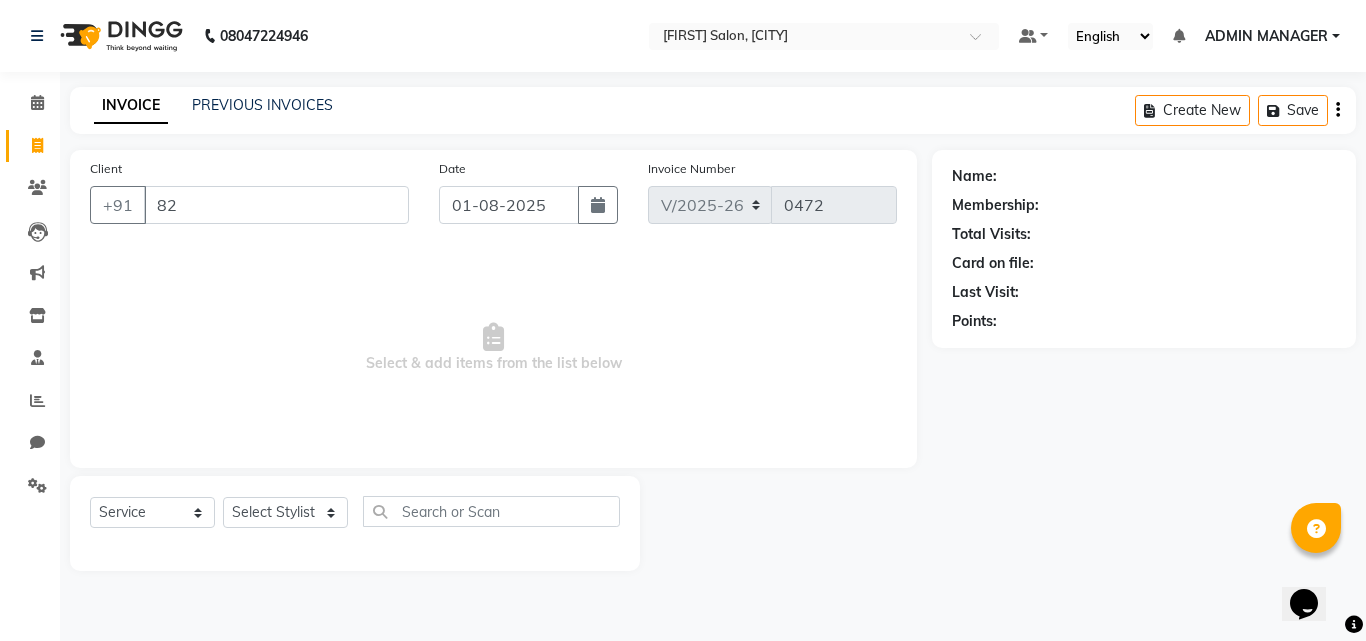 type on "8" 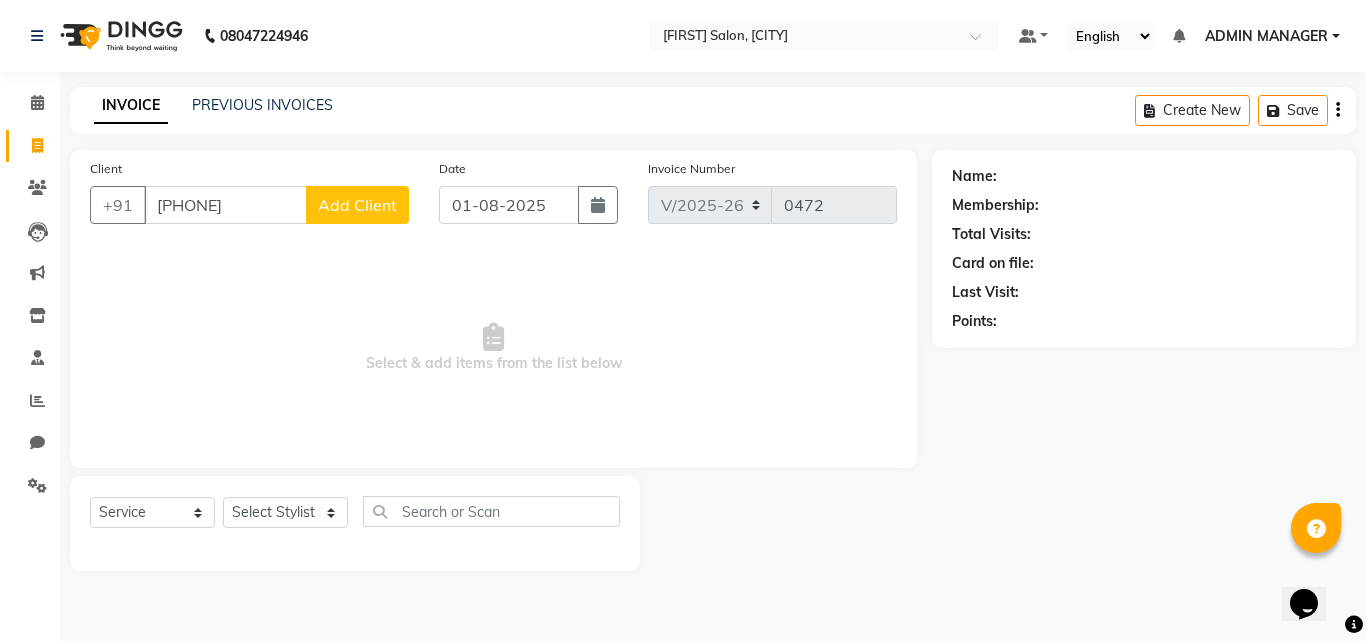 type on "[PHONE]" 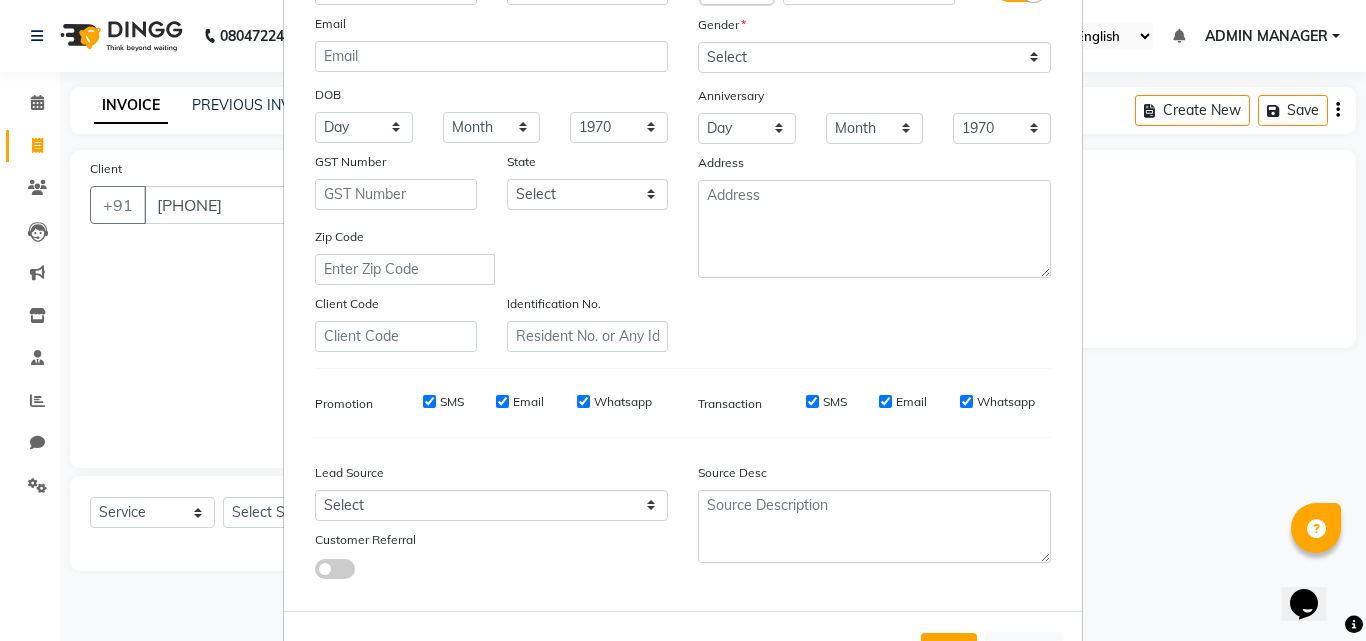 scroll, scrollTop: 82, scrollLeft: 0, axis: vertical 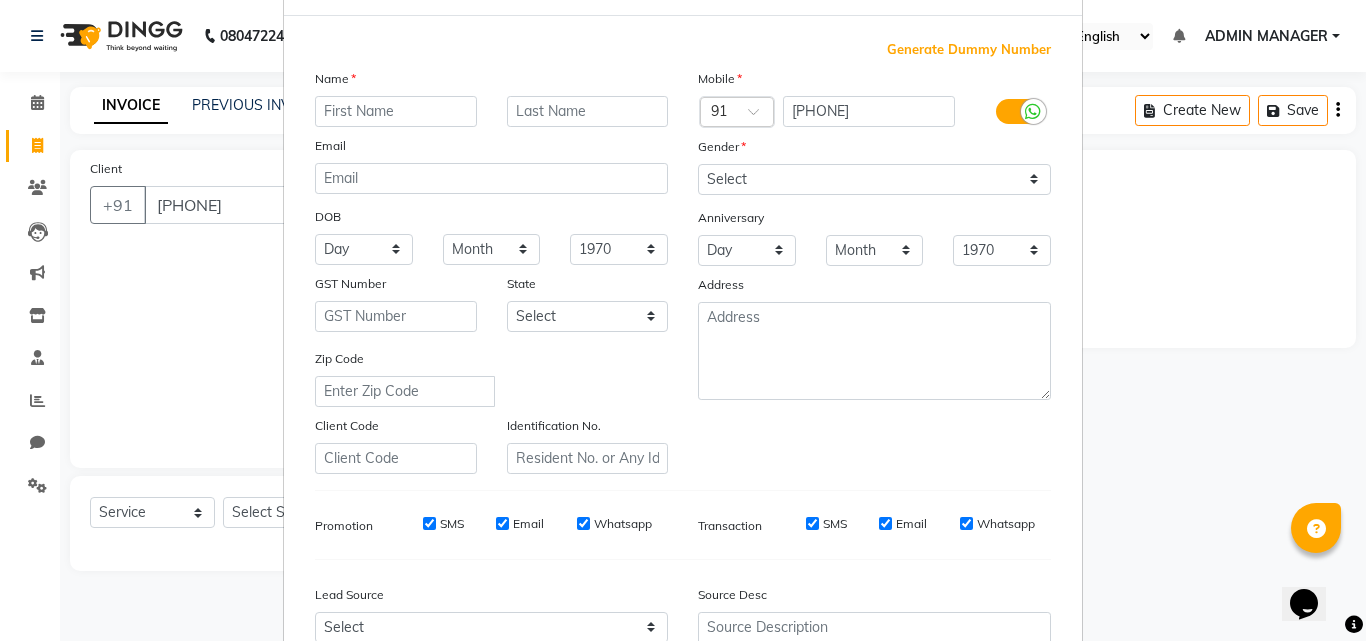 click at bounding box center (396, 111) 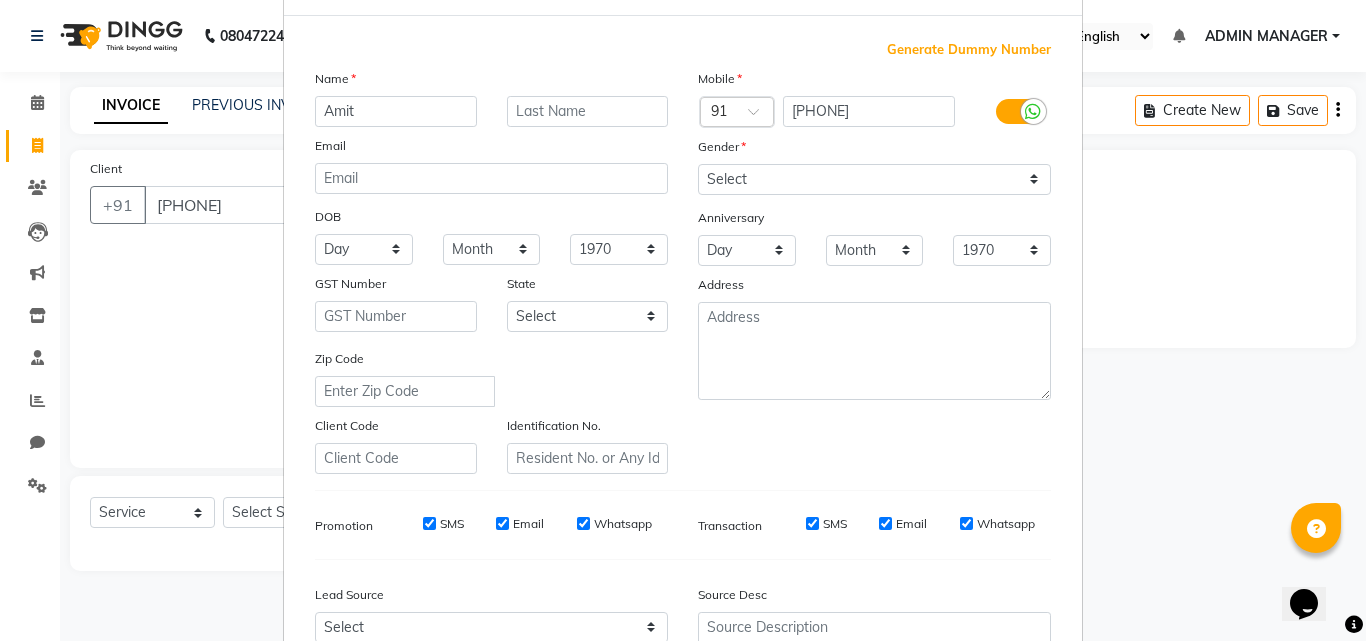 type on "Amit" 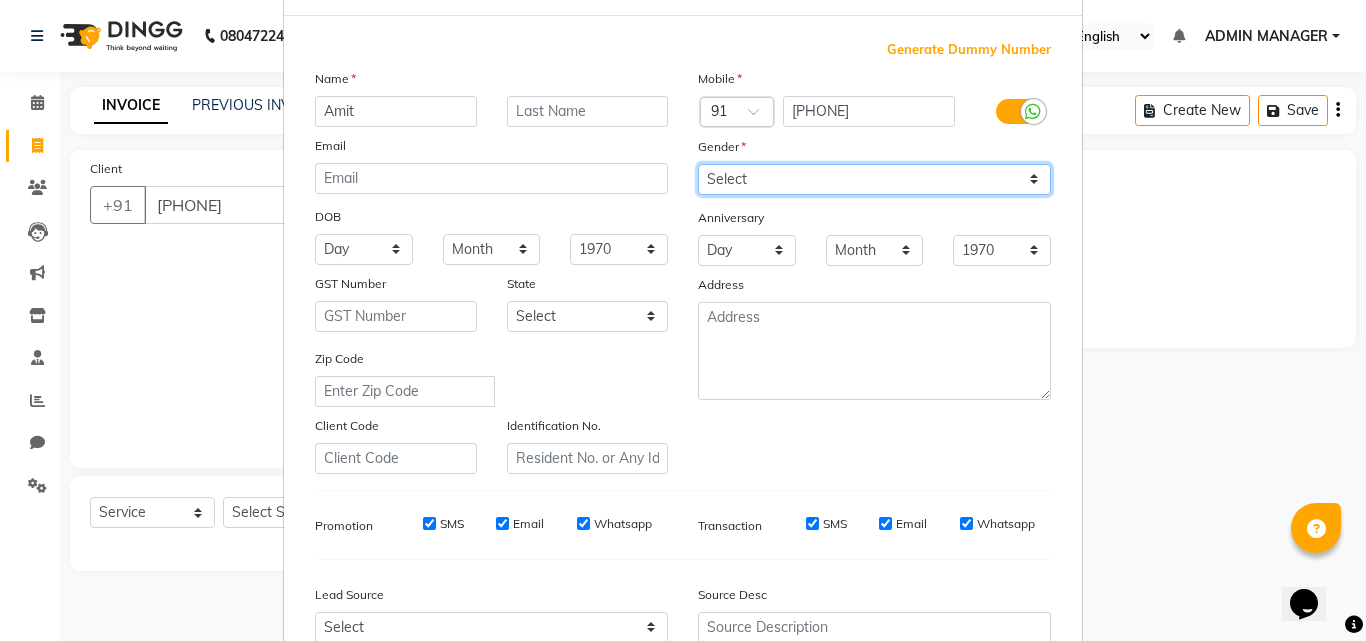 click on "Select Male Female Other Prefer Not To Say" at bounding box center [874, 179] 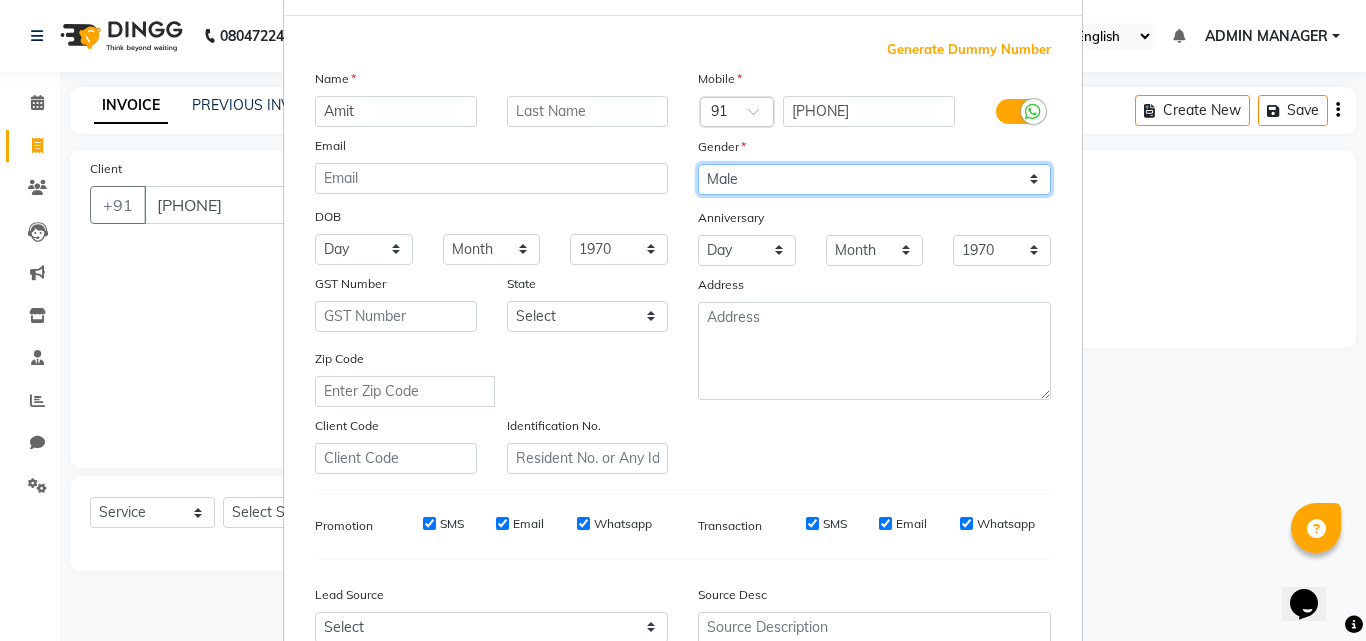 click on "Select Male Female Other Prefer Not To Say" at bounding box center [874, 179] 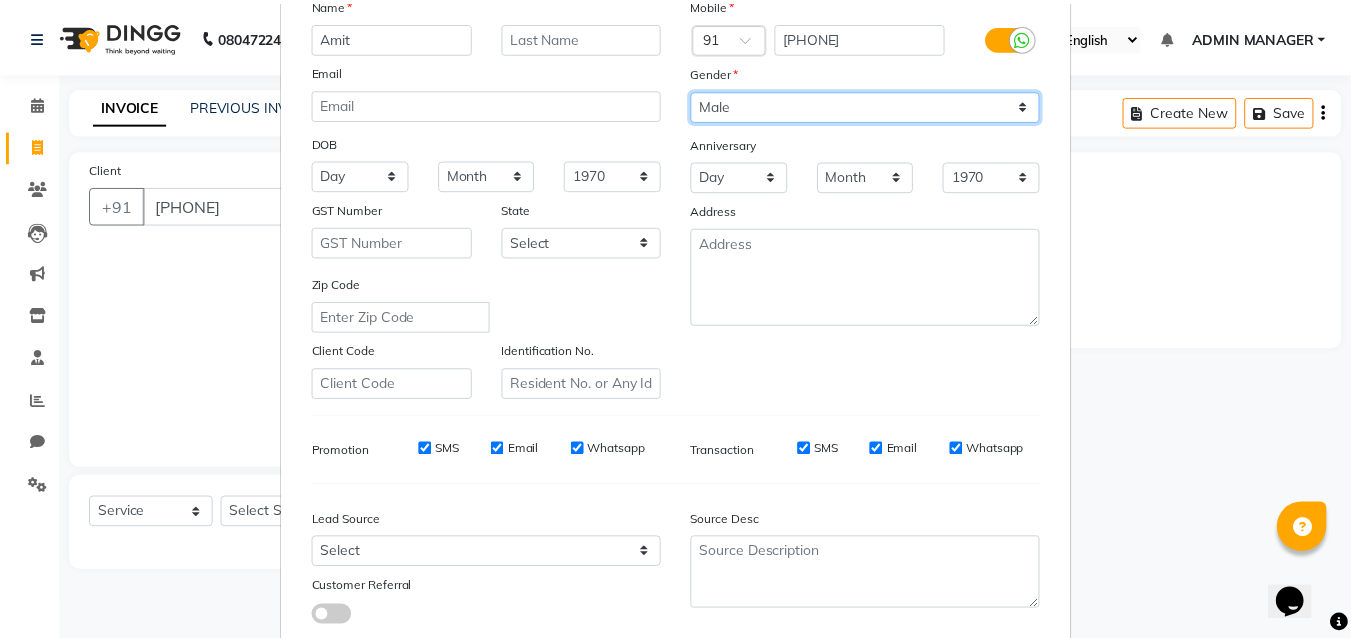 scroll, scrollTop: 282, scrollLeft: 0, axis: vertical 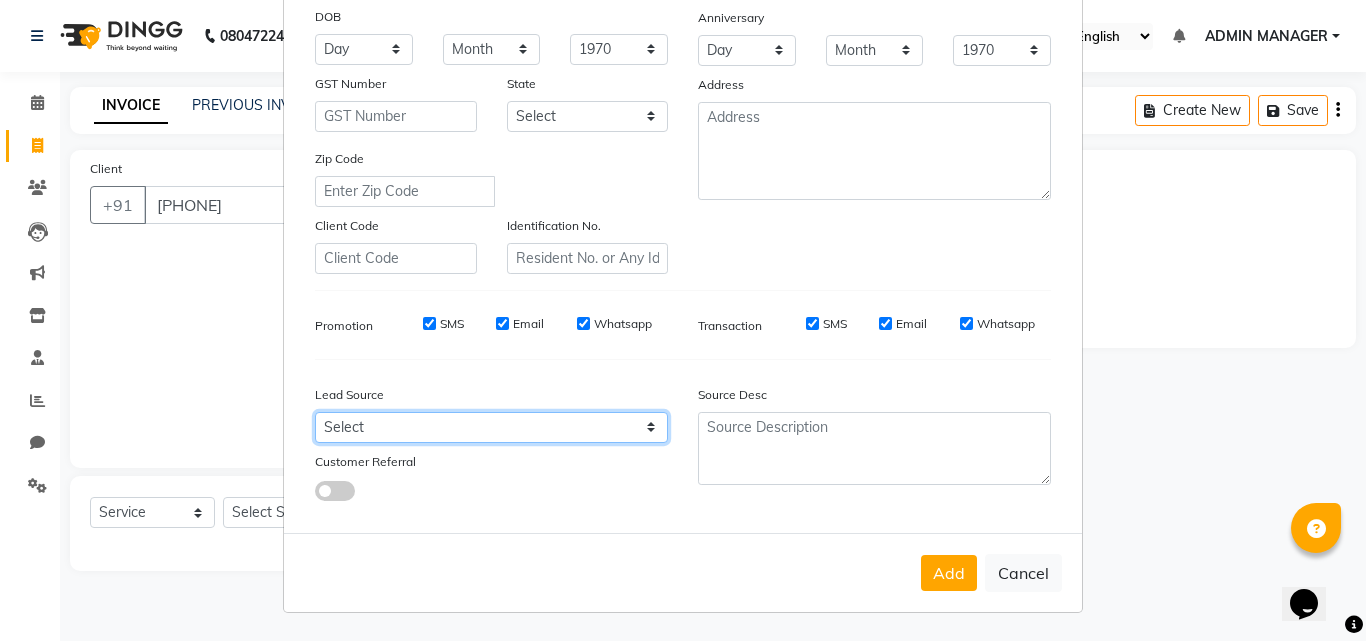 click on "Select Walk-in Referral Internet Friend Word of Mouth Advertisement Facebook JustDial Google Other" at bounding box center [491, 427] 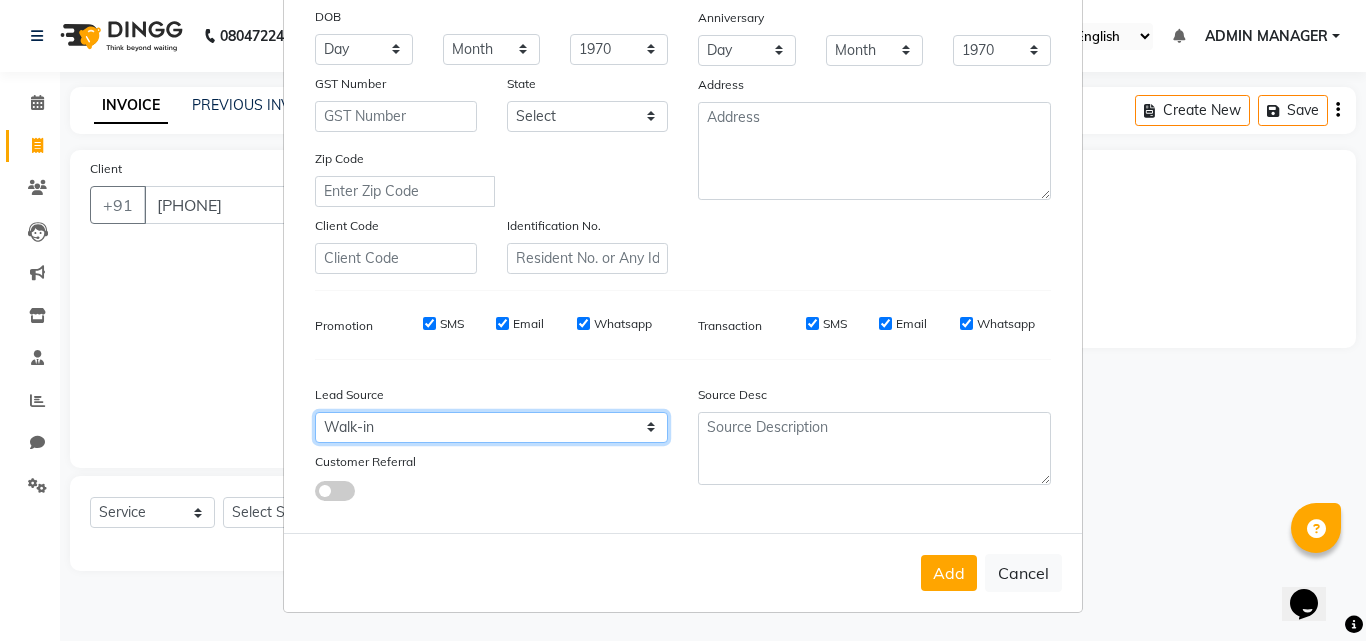 click on "Select Walk-in Referral Internet Friend Word of Mouth Advertisement Facebook JustDial Google Other" at bounding box center (491, 427) 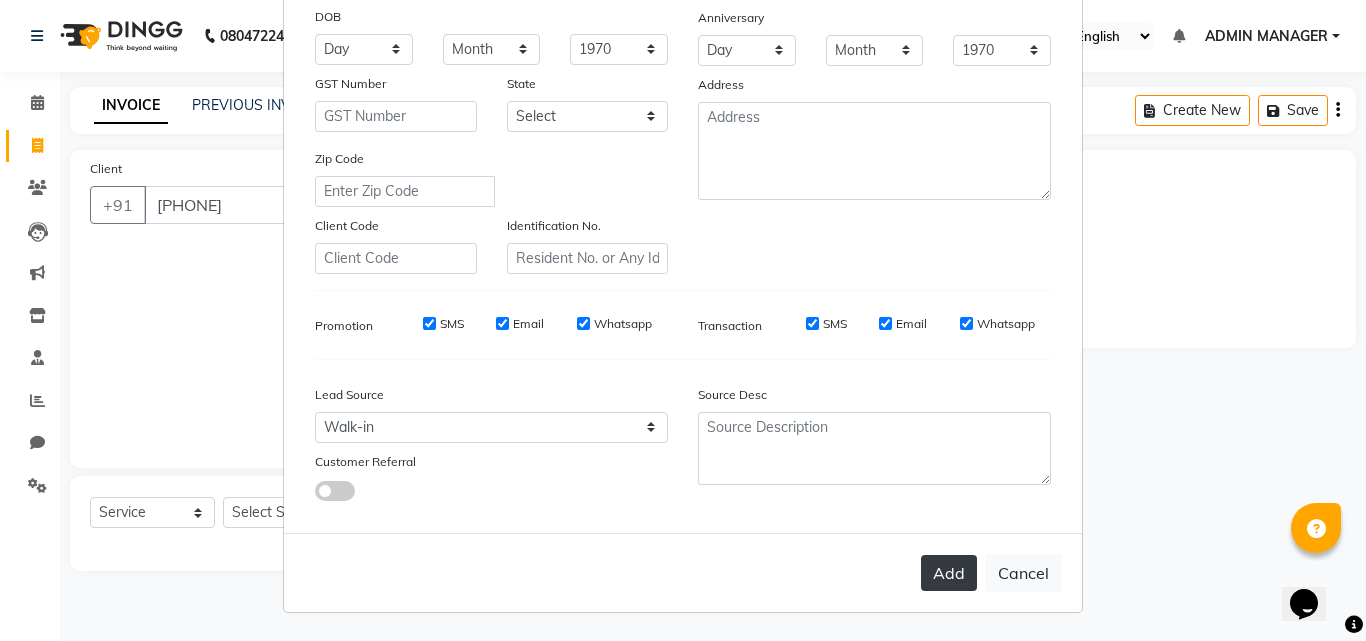 click on "Add" at bounding box center (949, 573) 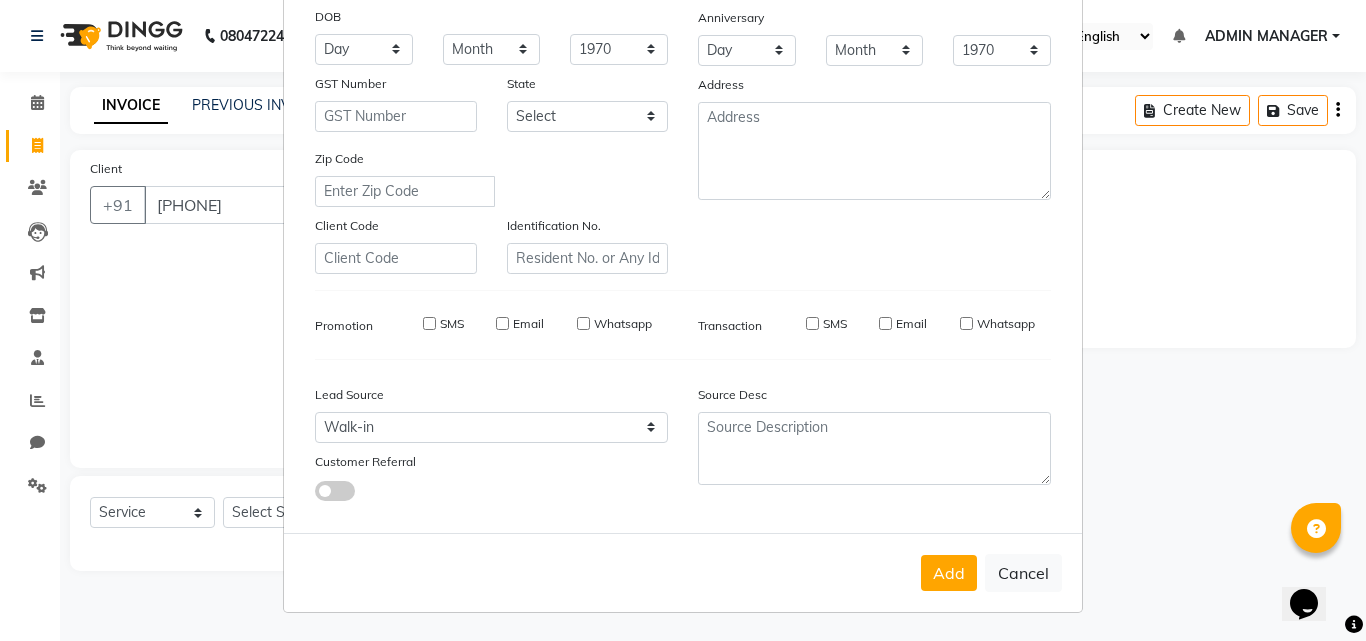 type 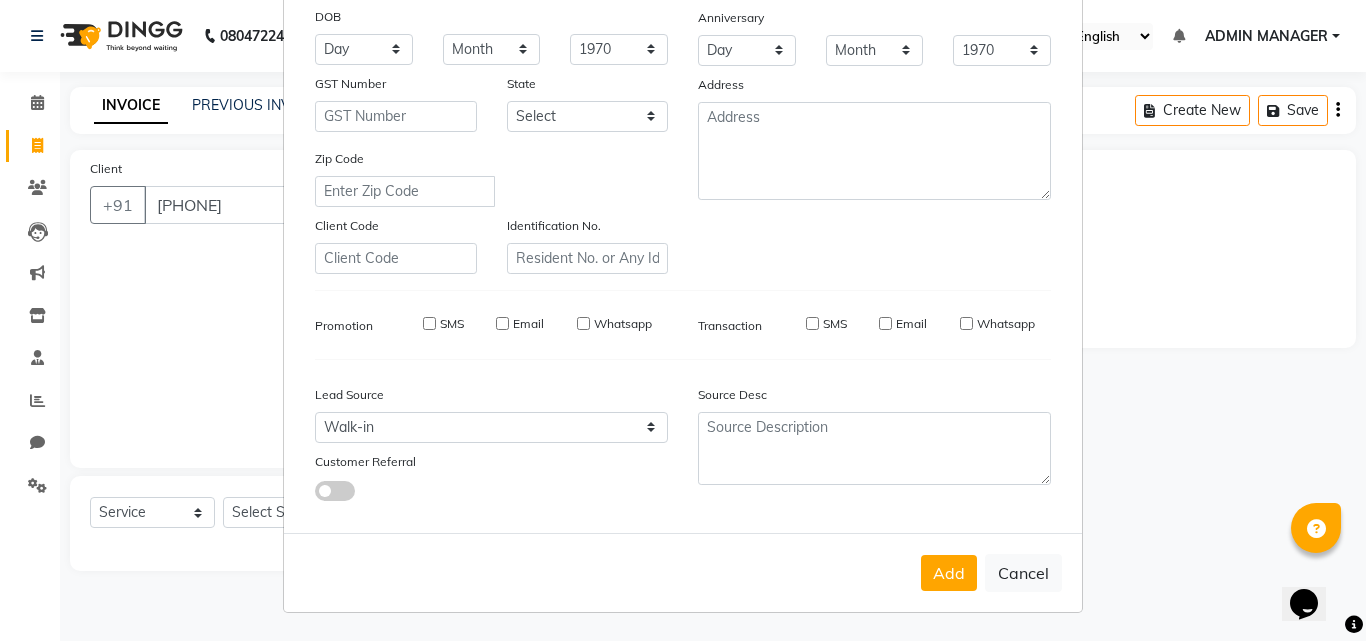 select 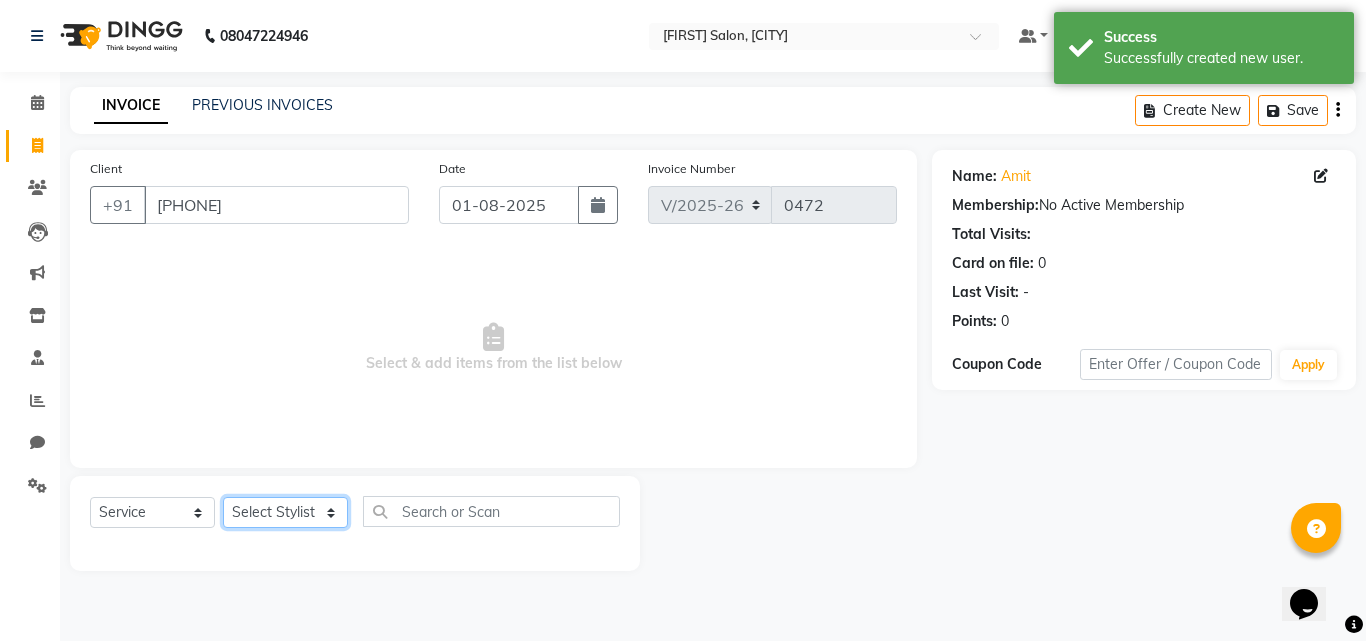drag, startPoint x: 300, startPoint y: 509, endPoint x: 299, endPoint y: 497, distance: 12.0415945 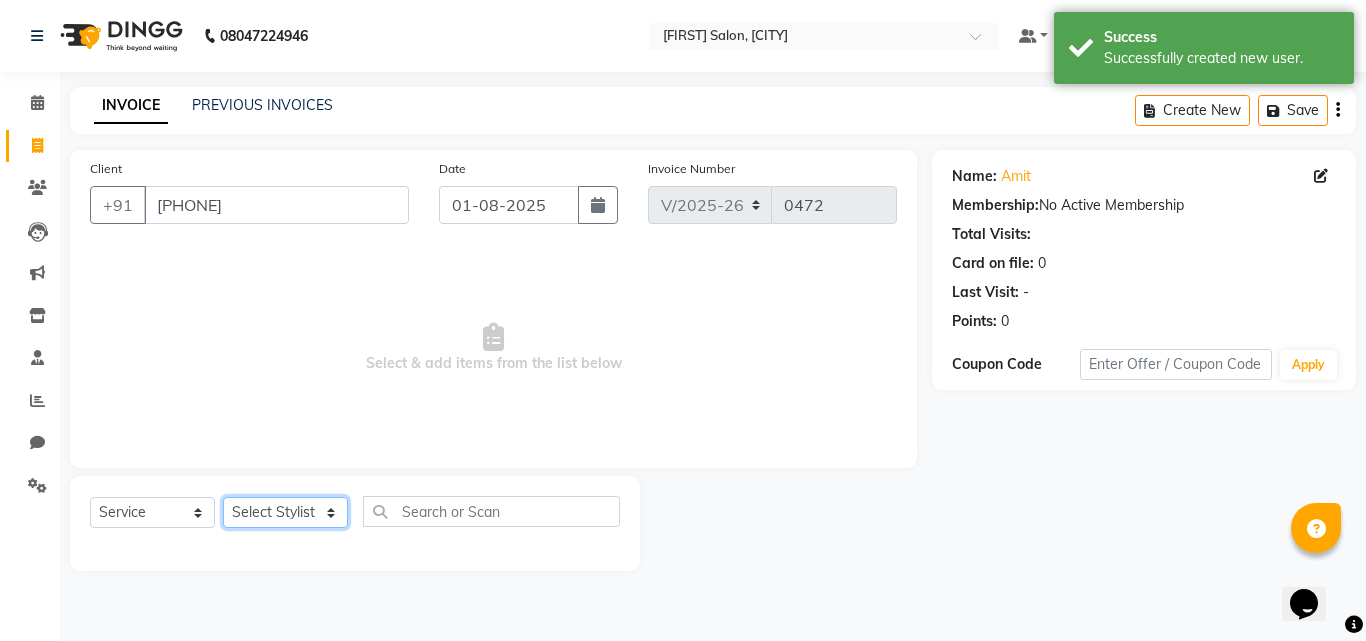 select on "62811" 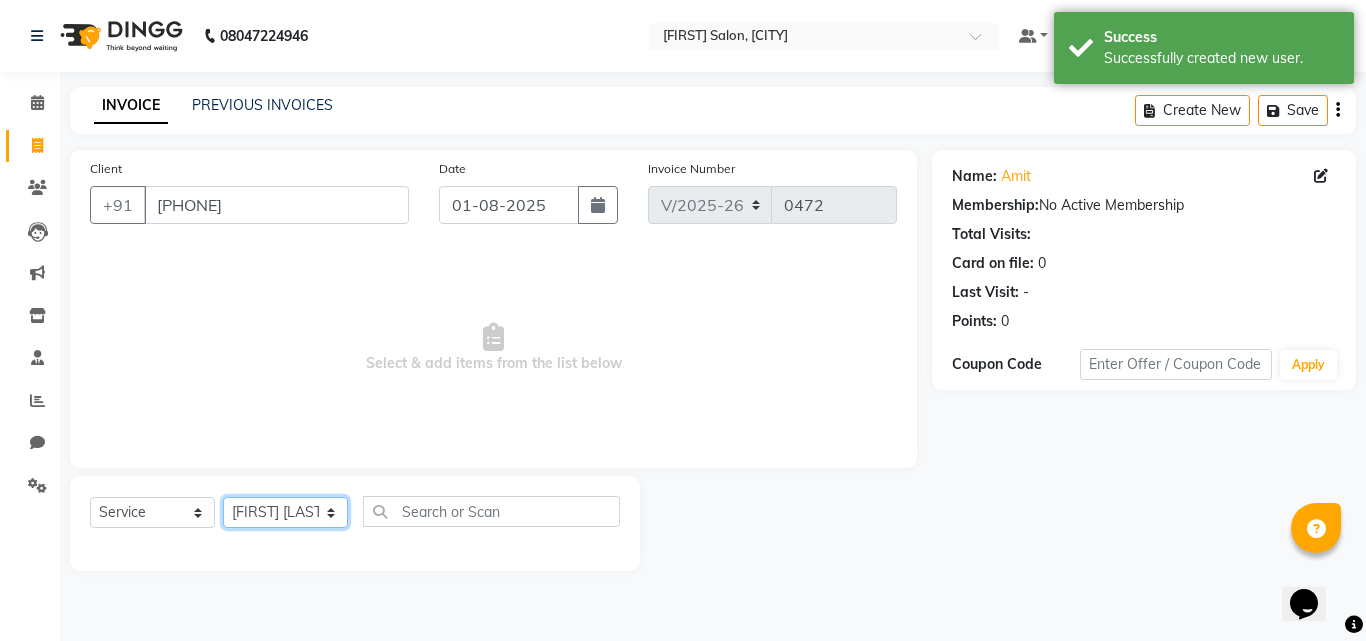 click on "Select Stylist ADMIN MANAGER [FIRST] [LAST] [FIRST] [LAST] [FIRST] [LAST] [FIRST] [LAST] [FIRST] [LAST]" 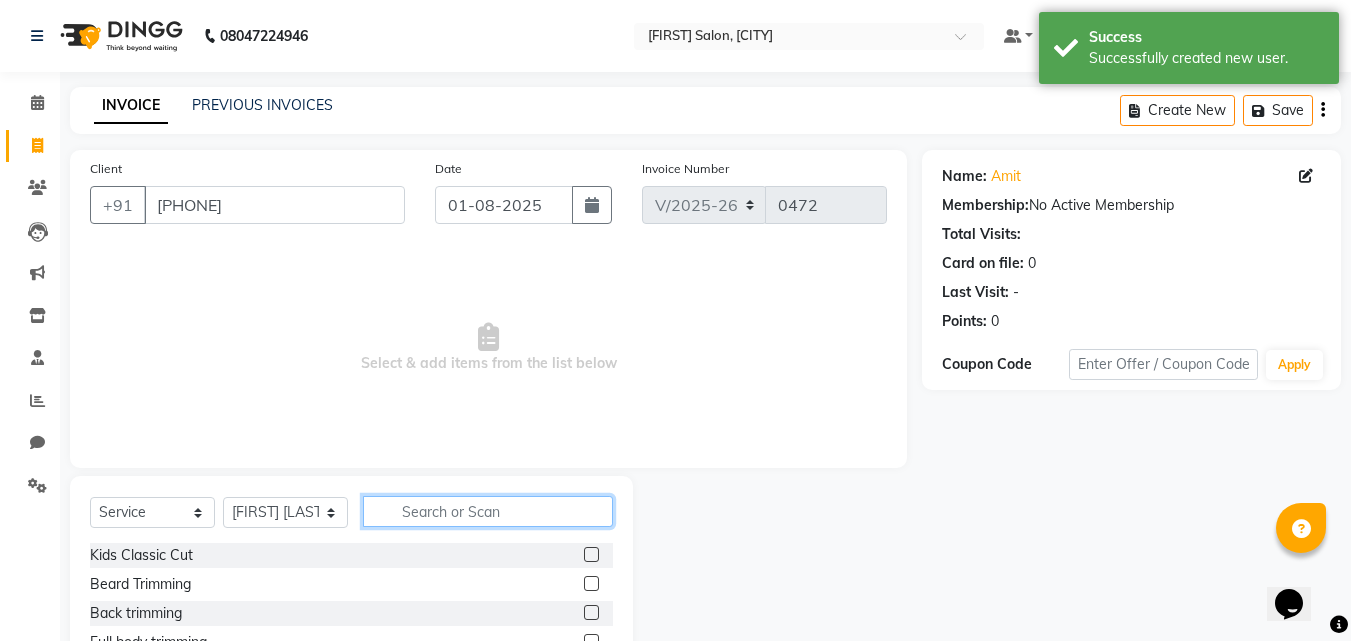 click 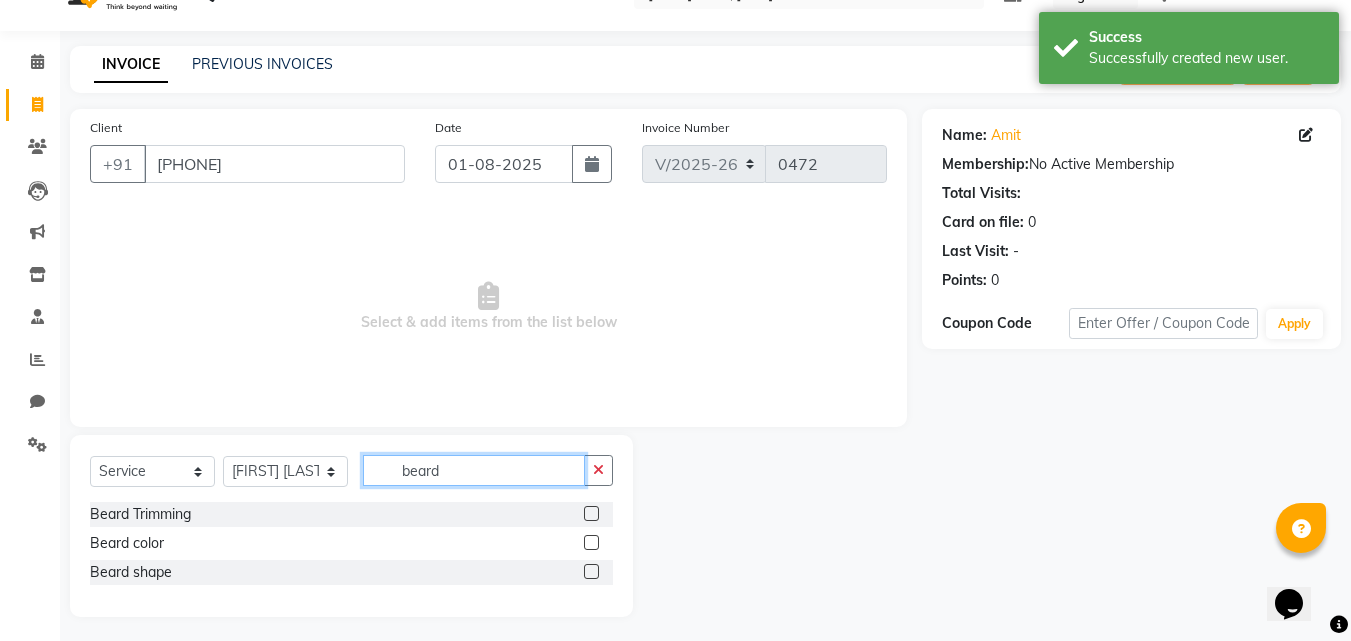 scroll, scrollTop: 47, scrollLeft: 0, axis: vertical 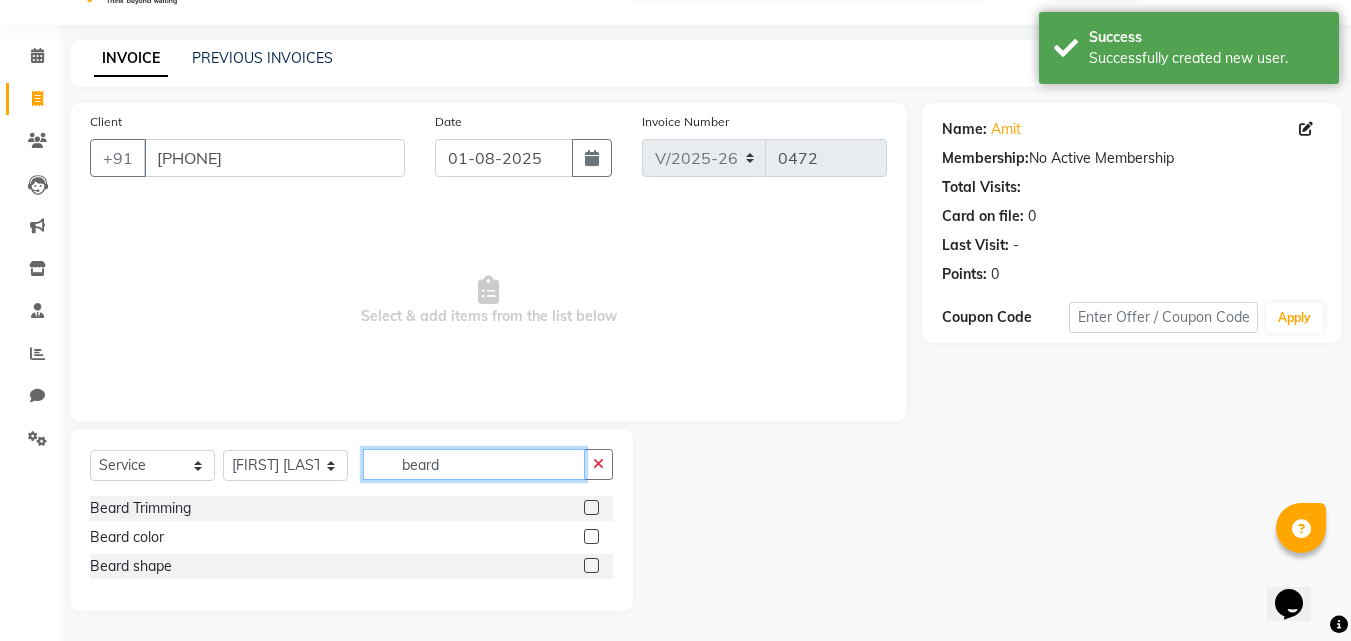 type on "beard" 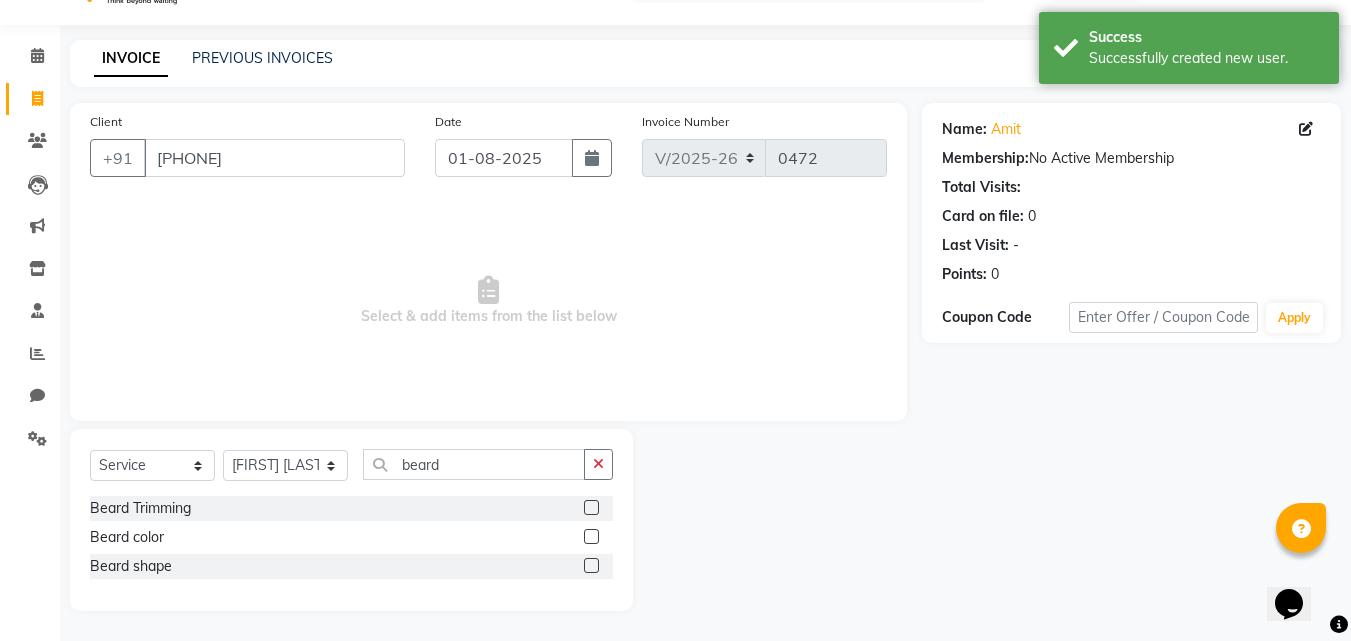 click 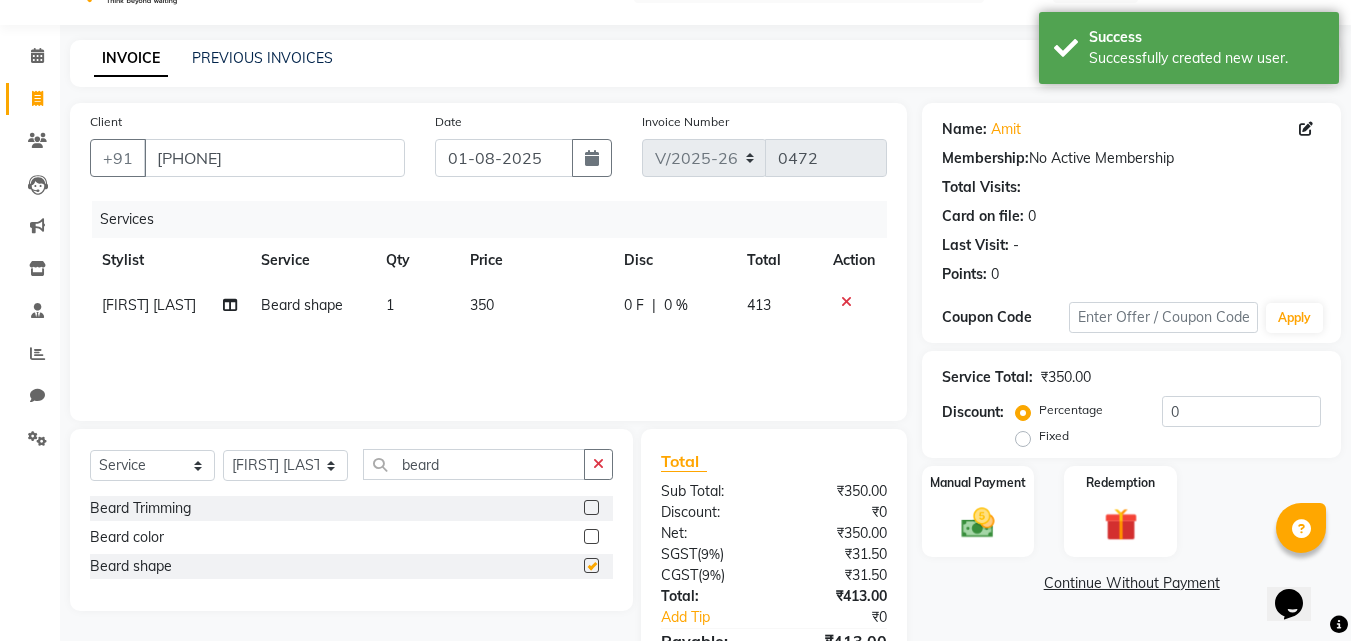 checkbox on "false" 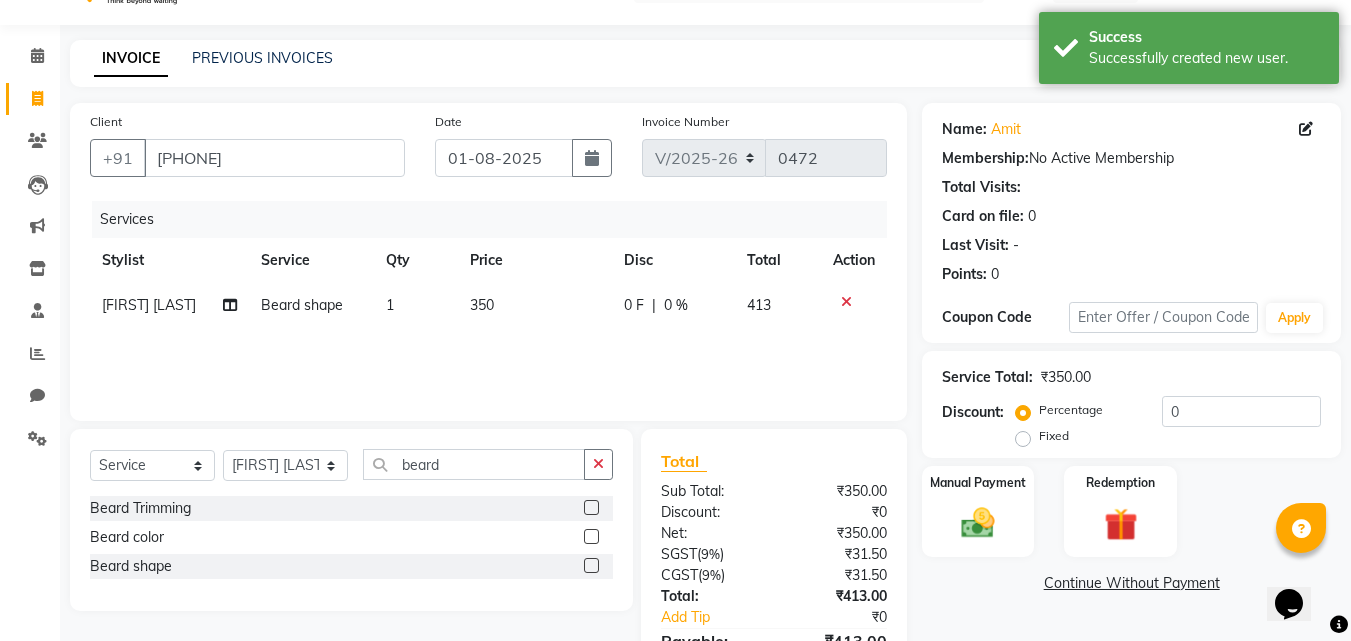 scroll, scrollTop: 159, scrollLeft: 0, axis: vertical 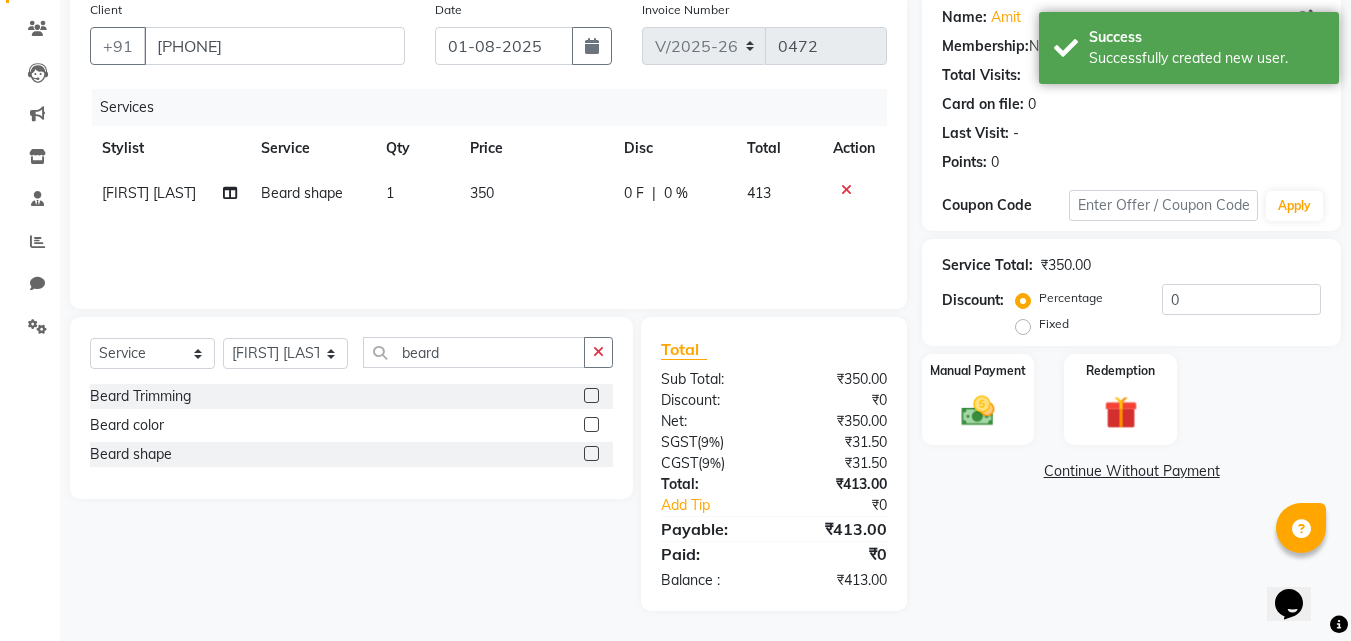 click on "Name: [FIRST] Membership: No Active Membership Total Visits: Card on file: 0 Last Visit: - Points: 0 Coupon Code Apply Service Total: ₹350.00 Discount: Percentage Fixed 0 Manual Payment Redemption Continue Without Payment" 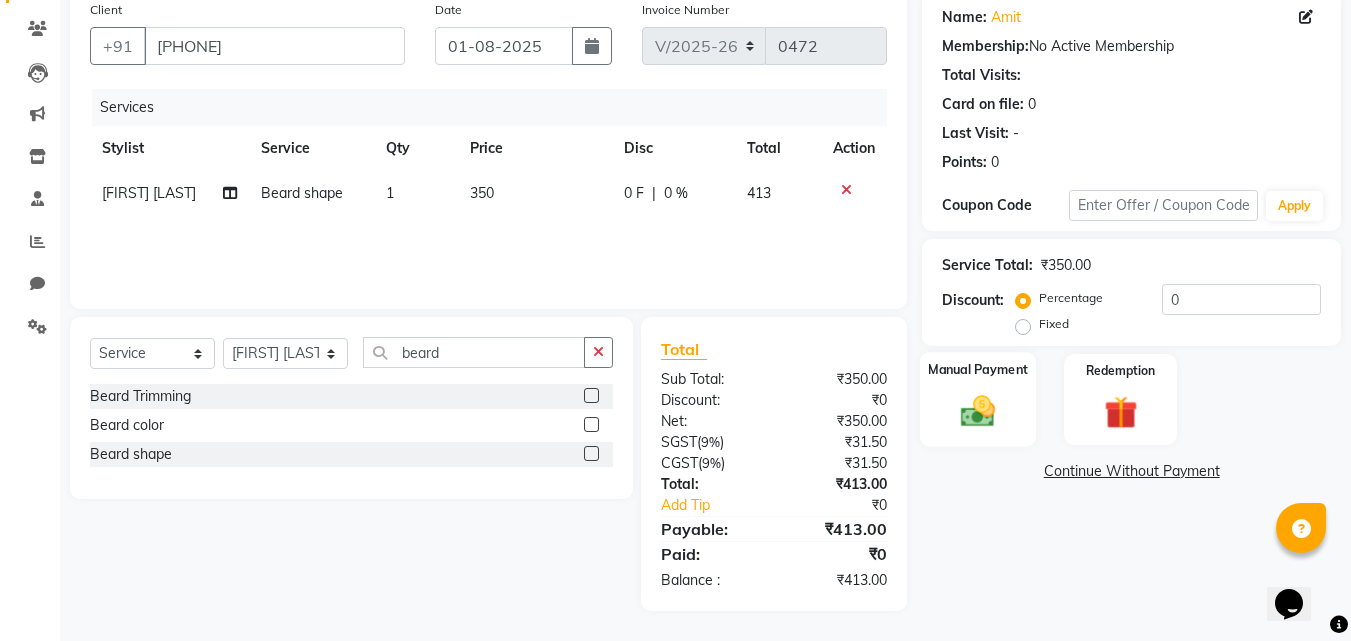click 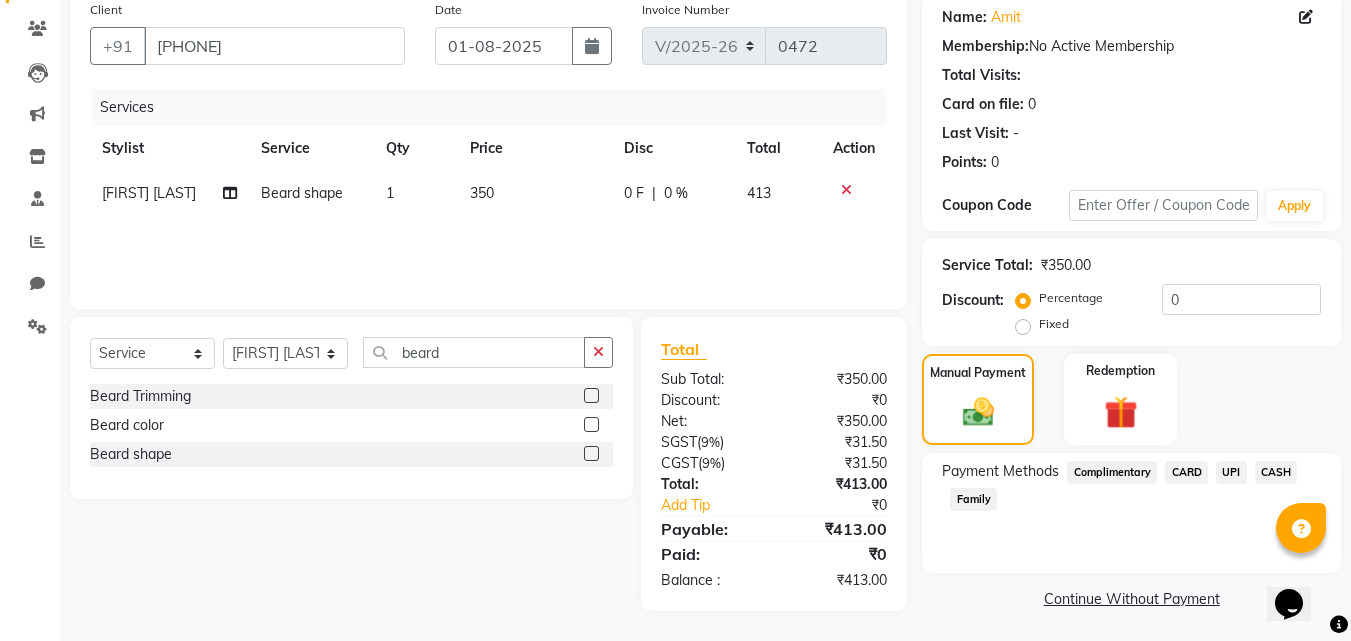 scroll, scrollTop: 162, scrollLeft: 0, axis: vertical 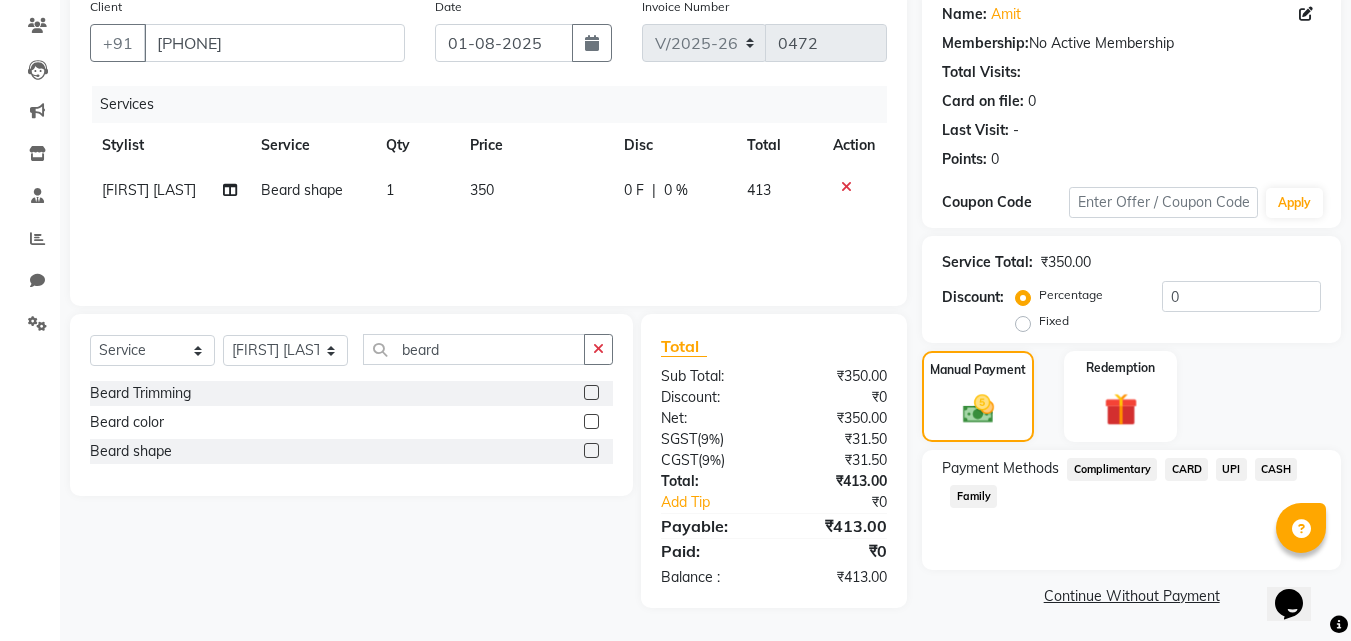 click on "UPI" 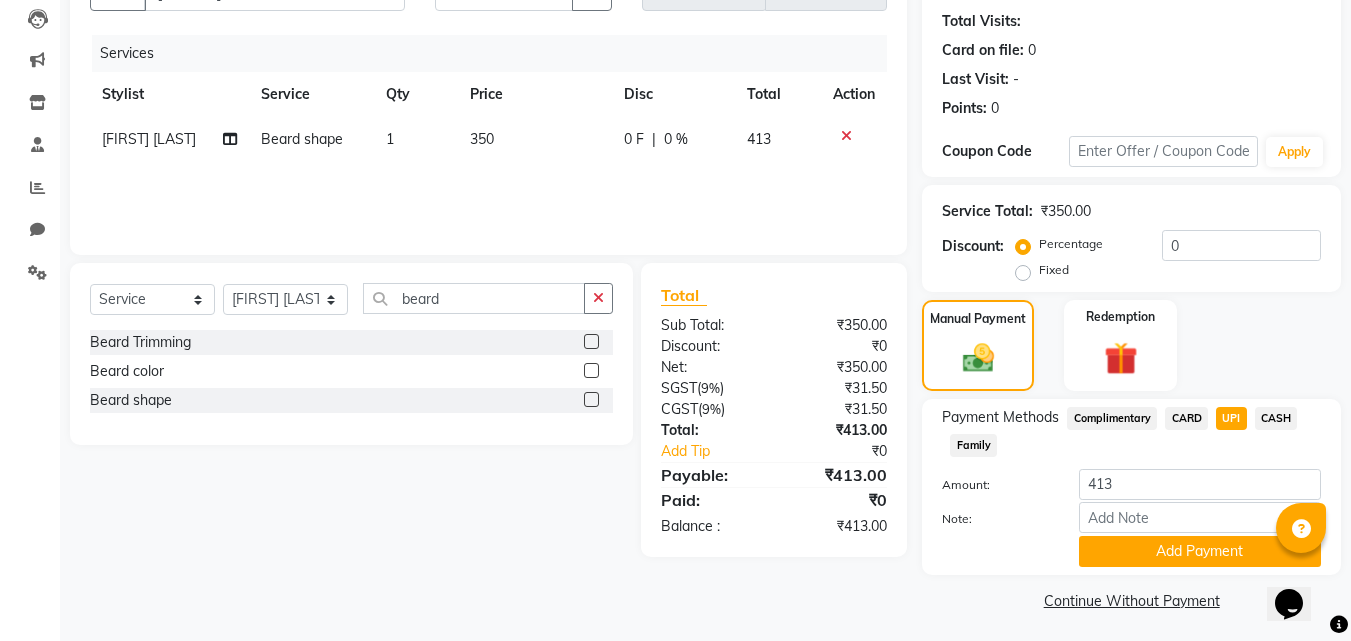 scroll, scrollTop: 218, scrollLeft: 0, axis: vertical 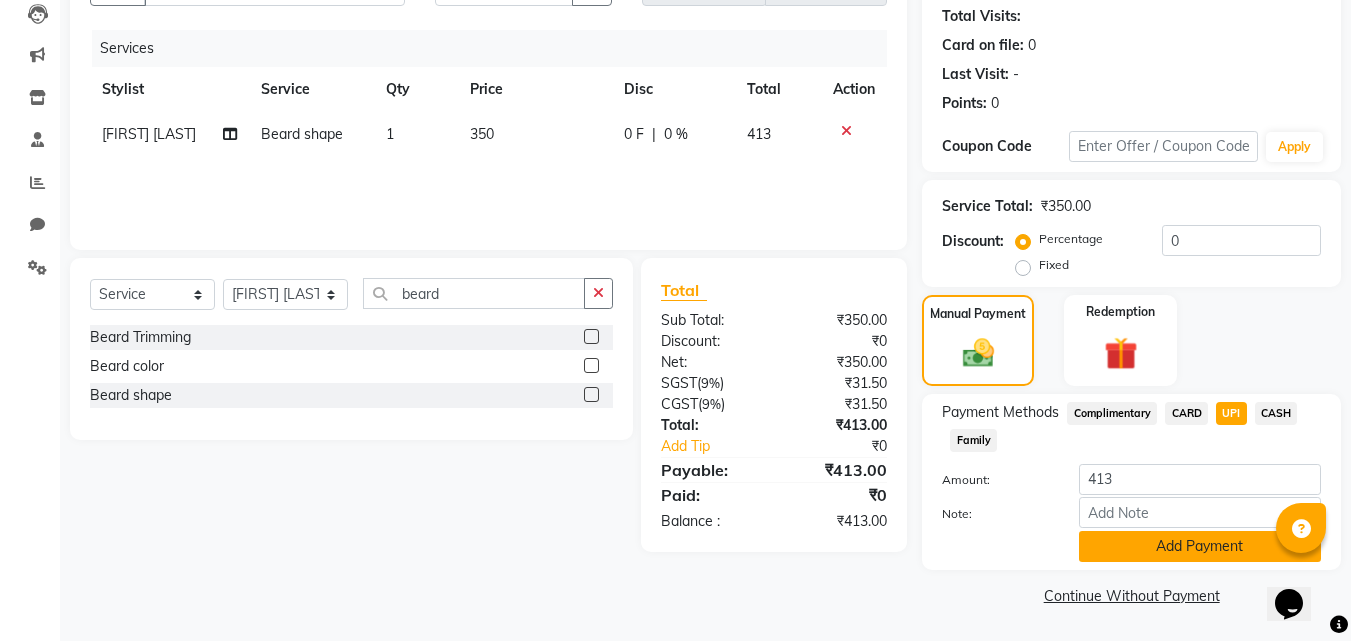 click on "Add Payment" 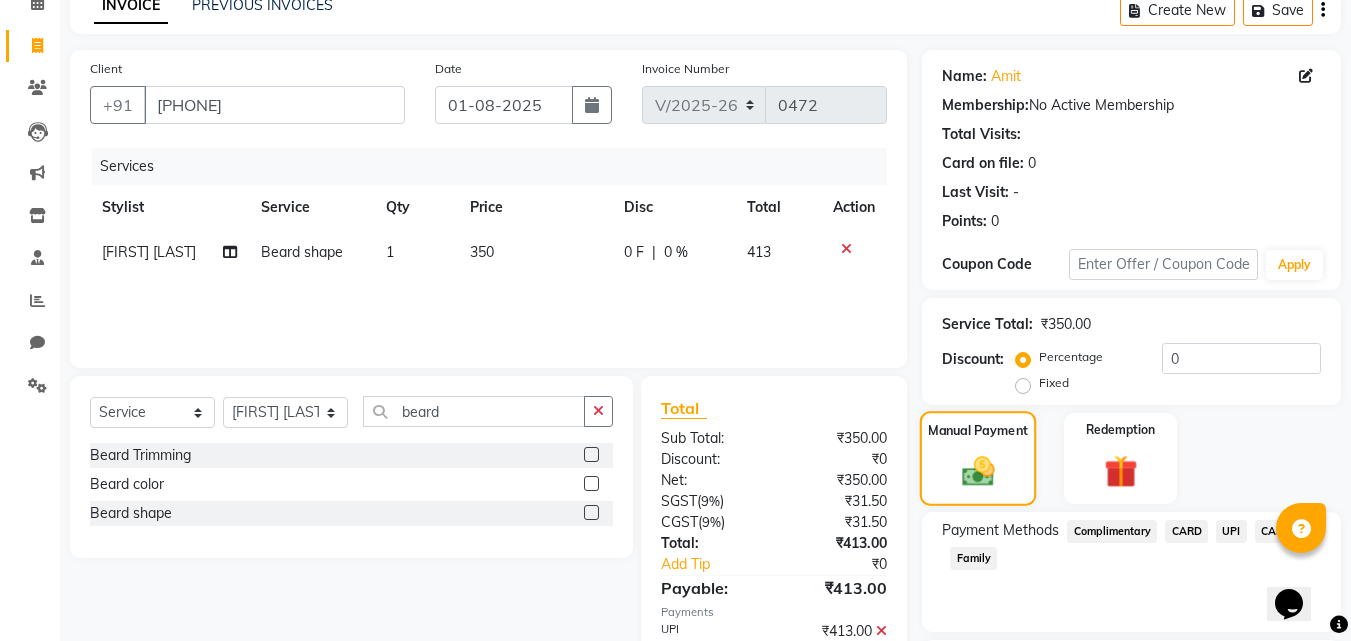 scroll, scrollTop: 275, scrollLeft: 0, axis: vertical 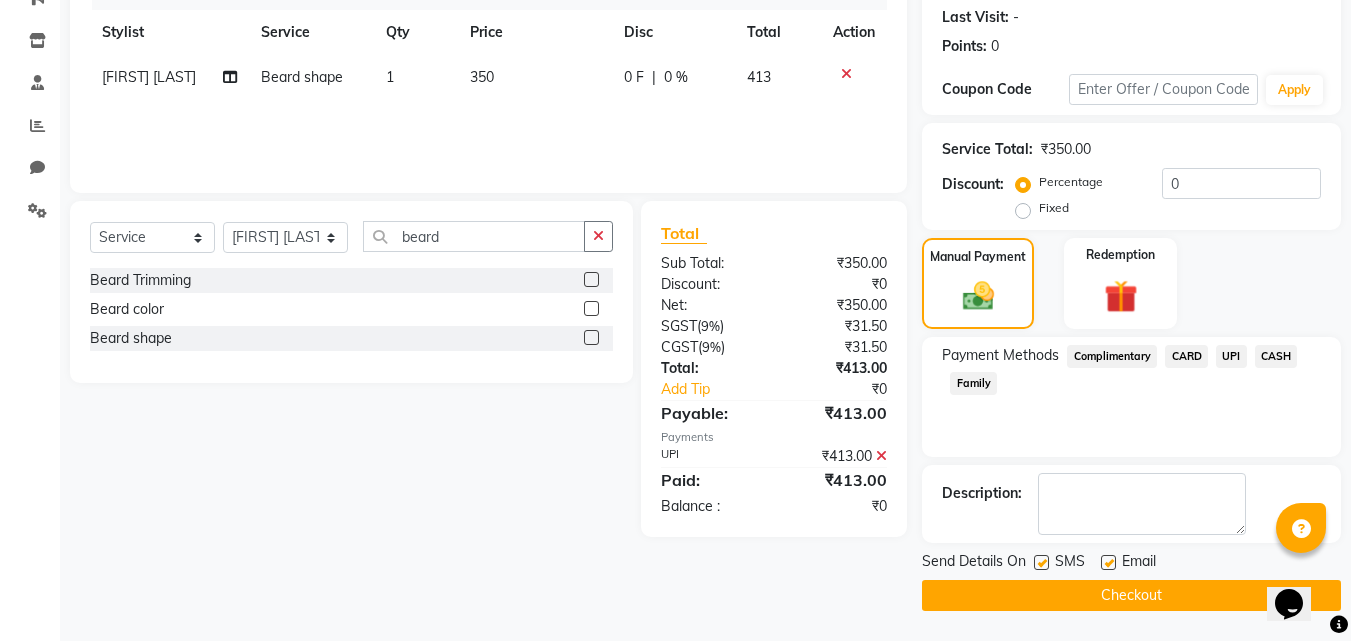 click on "Checkout" 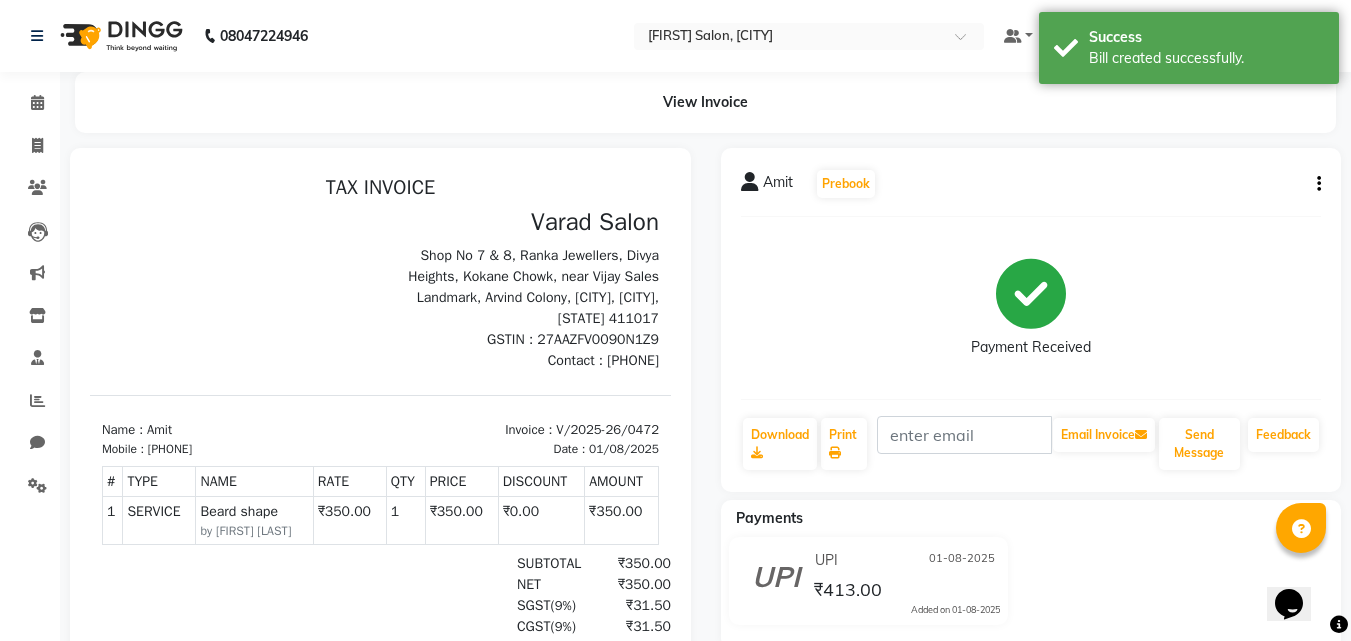scroll, scrollTop: 0, scrollLeft: 0, axis: both 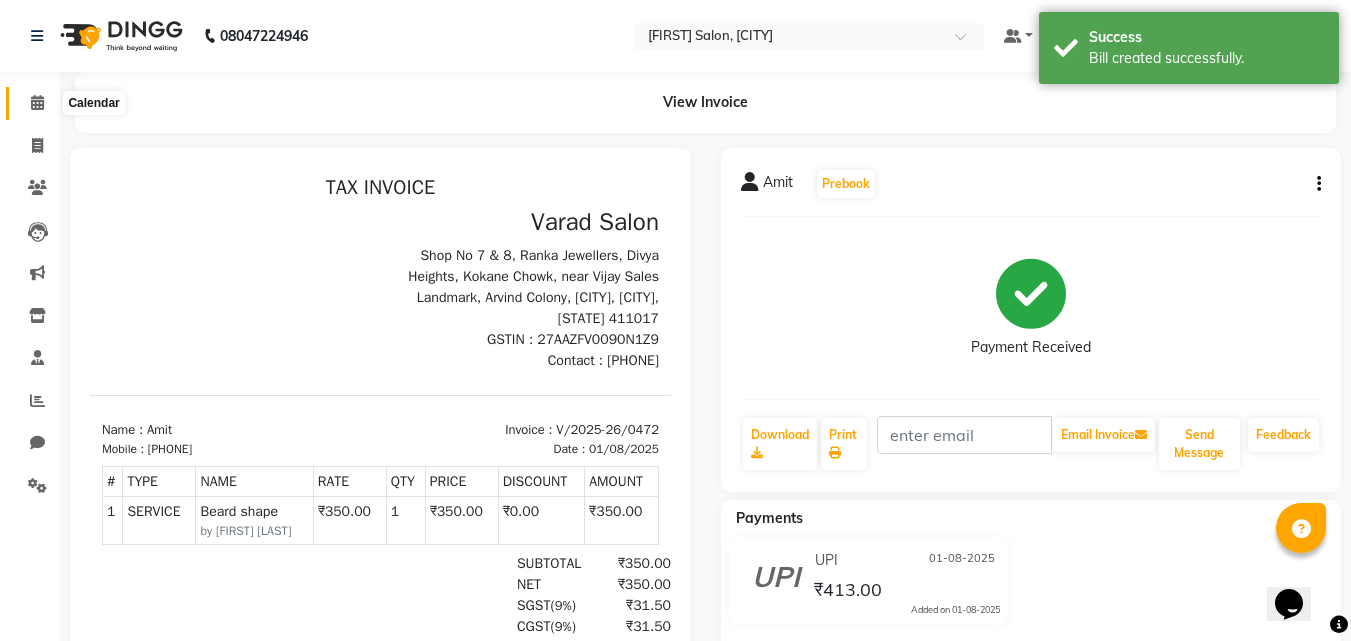 click 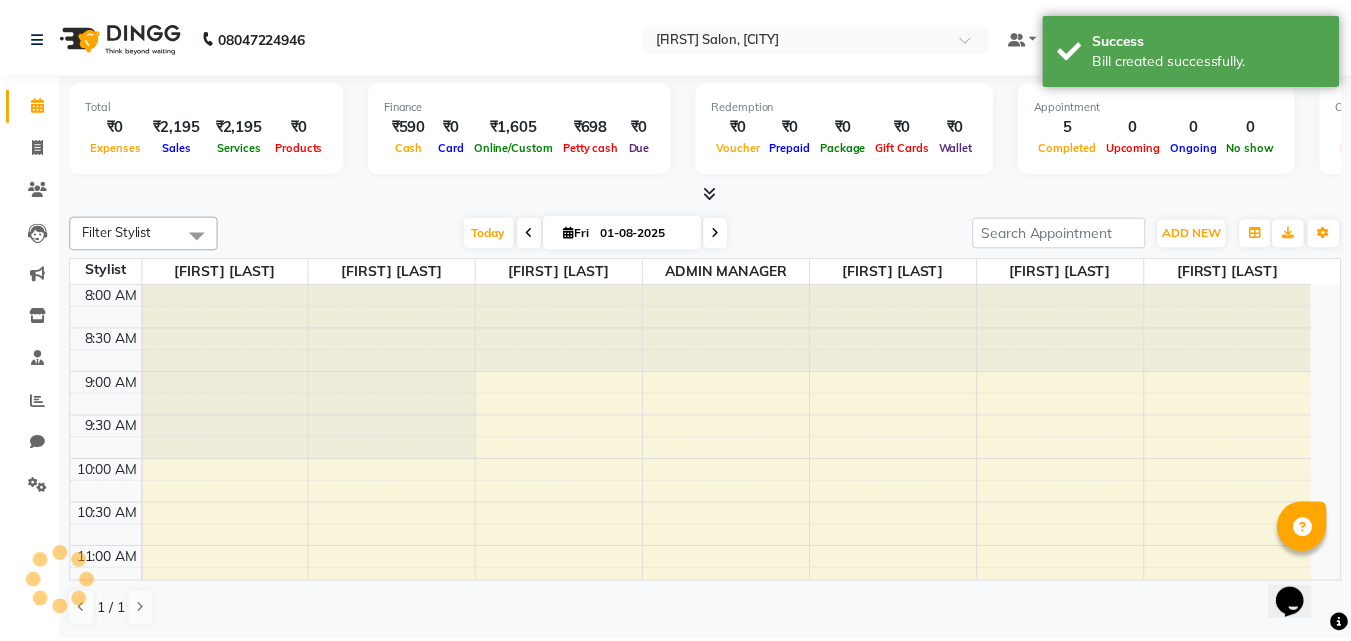 scroll, scrollTop: 0, scrollLeft: 0, axis: both 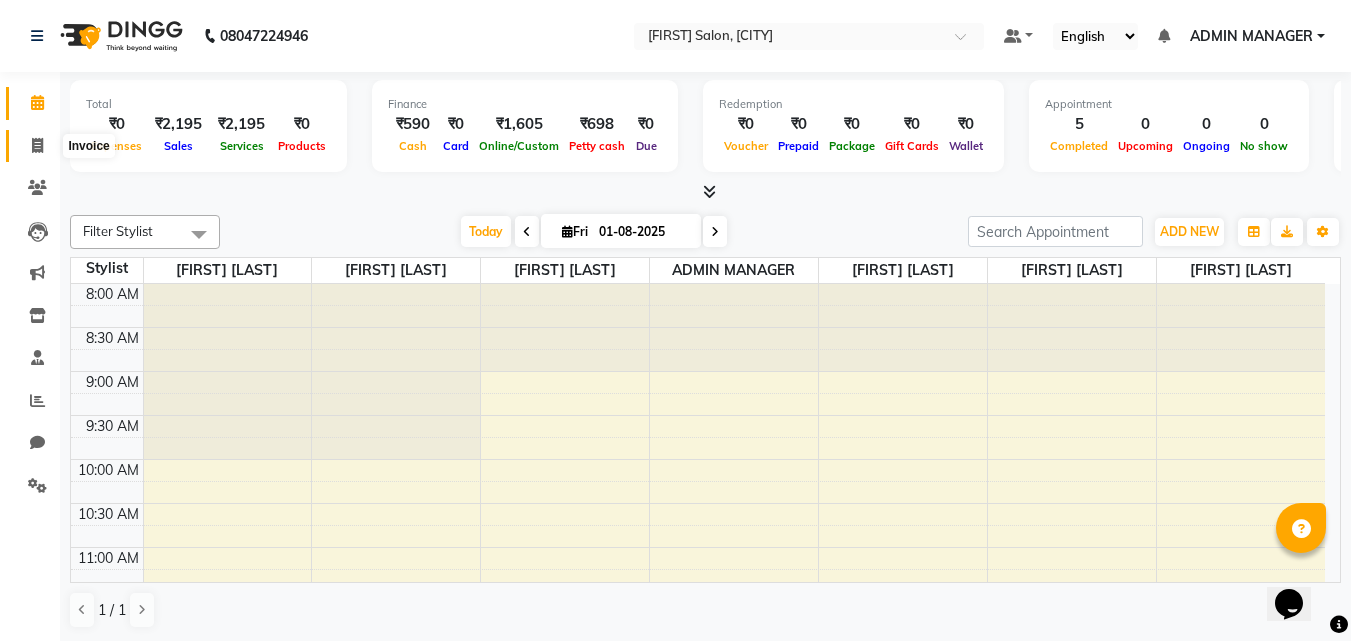 click 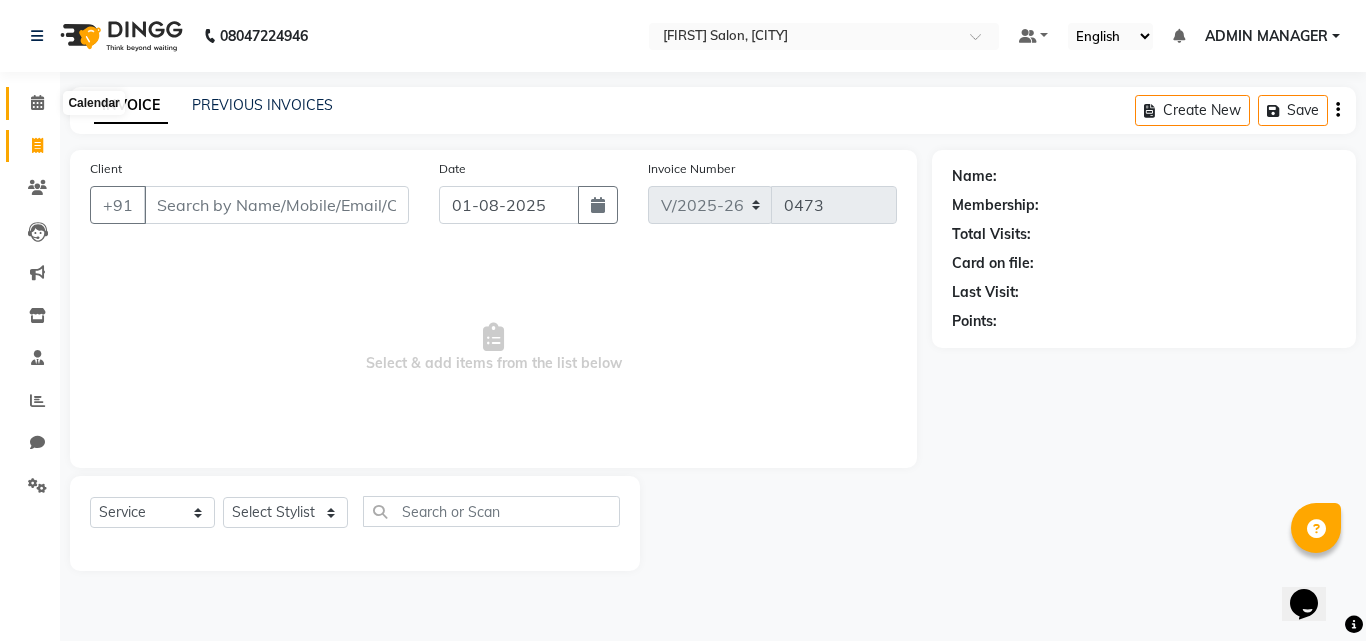 click 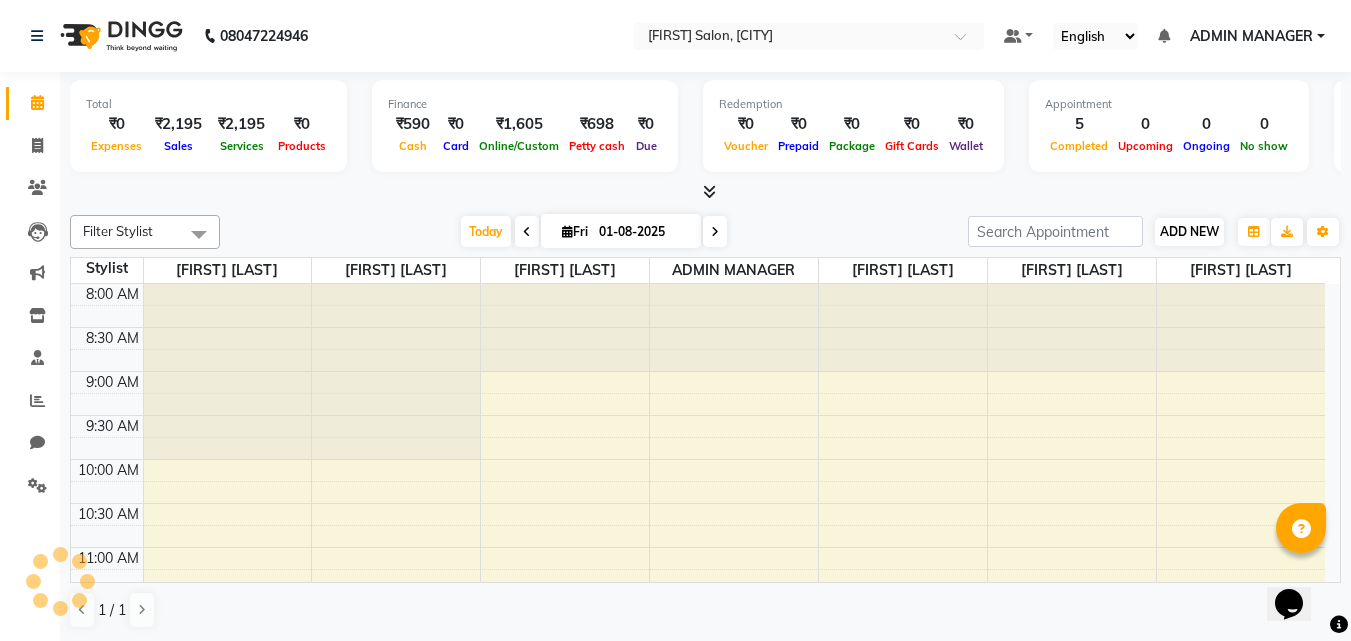 scroll, scrollTop: 807, scrollLeft: 0, axis: vertical 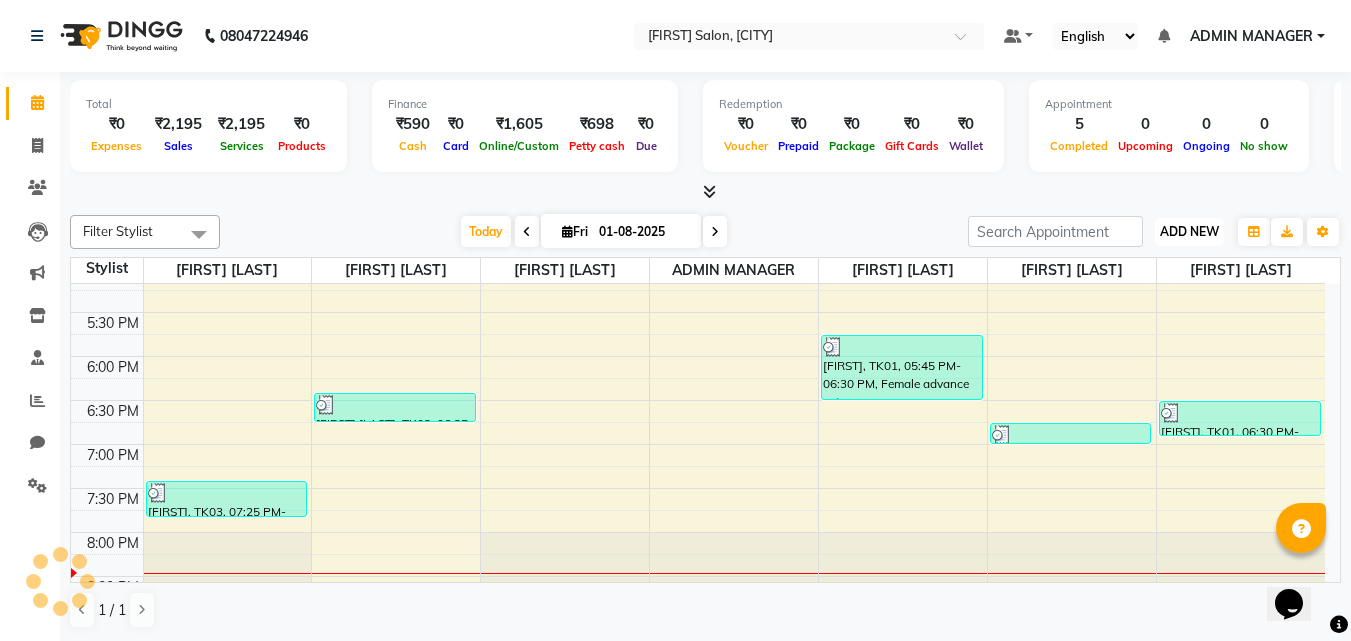 click on "ADD NEW" at bounding box center (1189, 231) 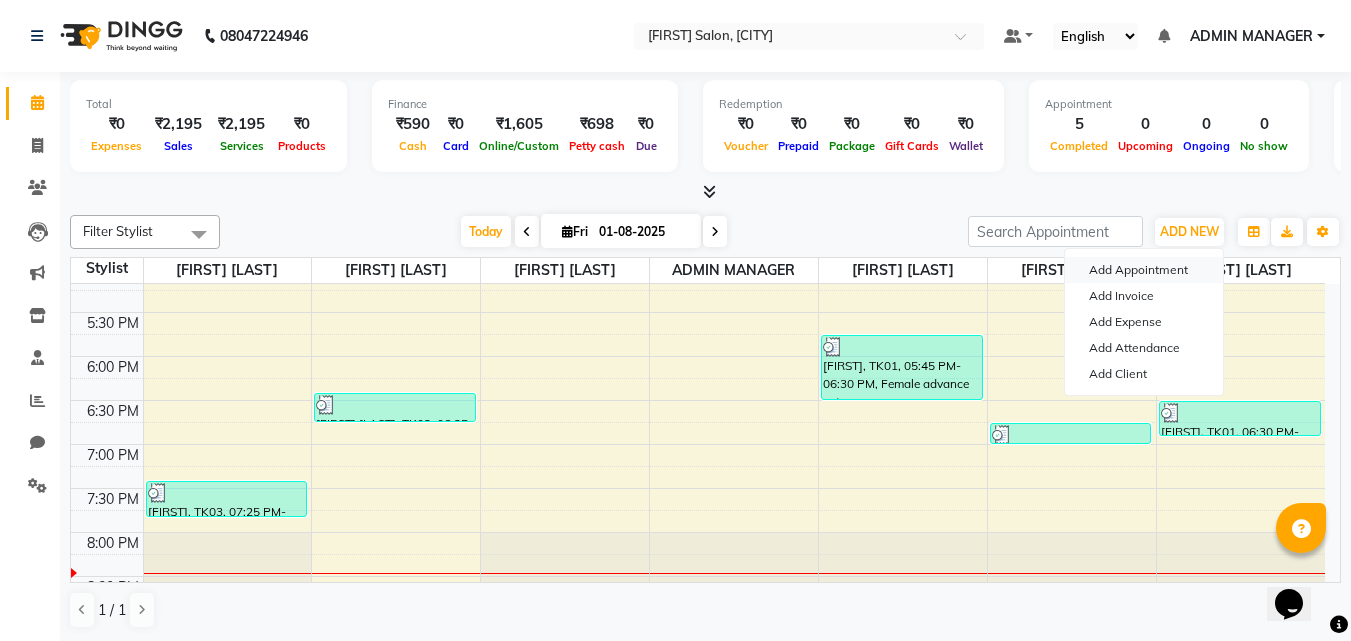 click on "Add Appointment" at bounding box center (1144, 270) 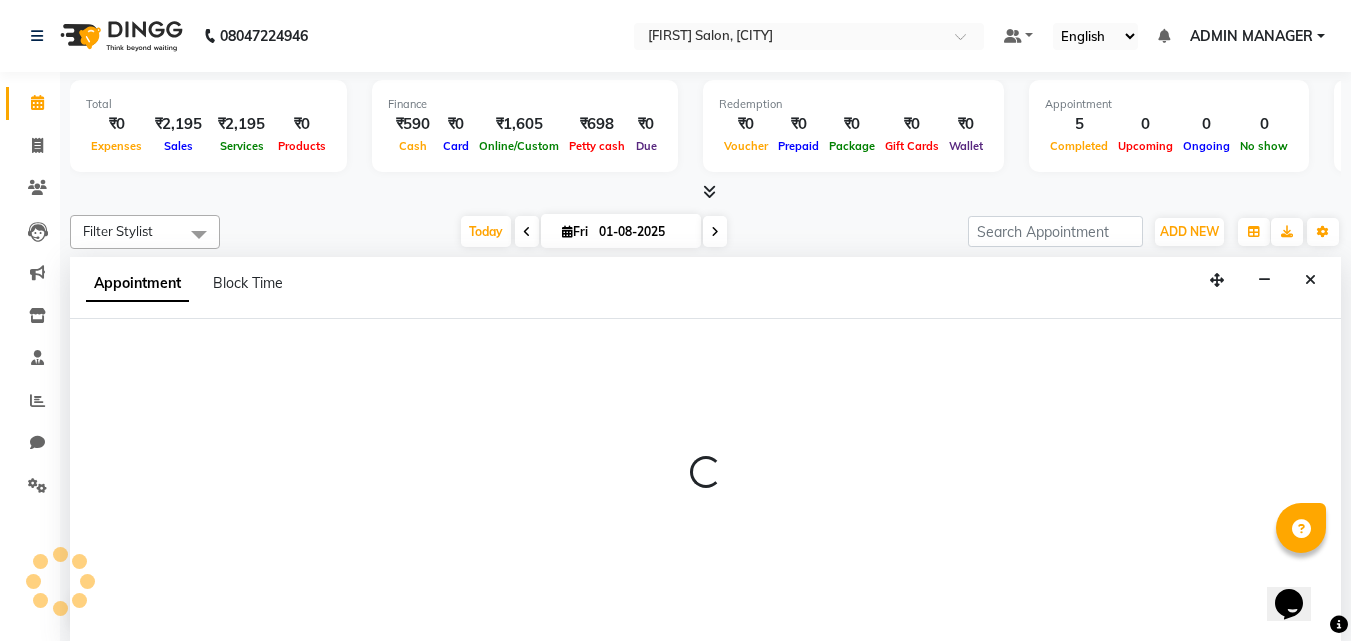 scroll, scrollTop: 1, scrollLeft: 0, axis: vertical 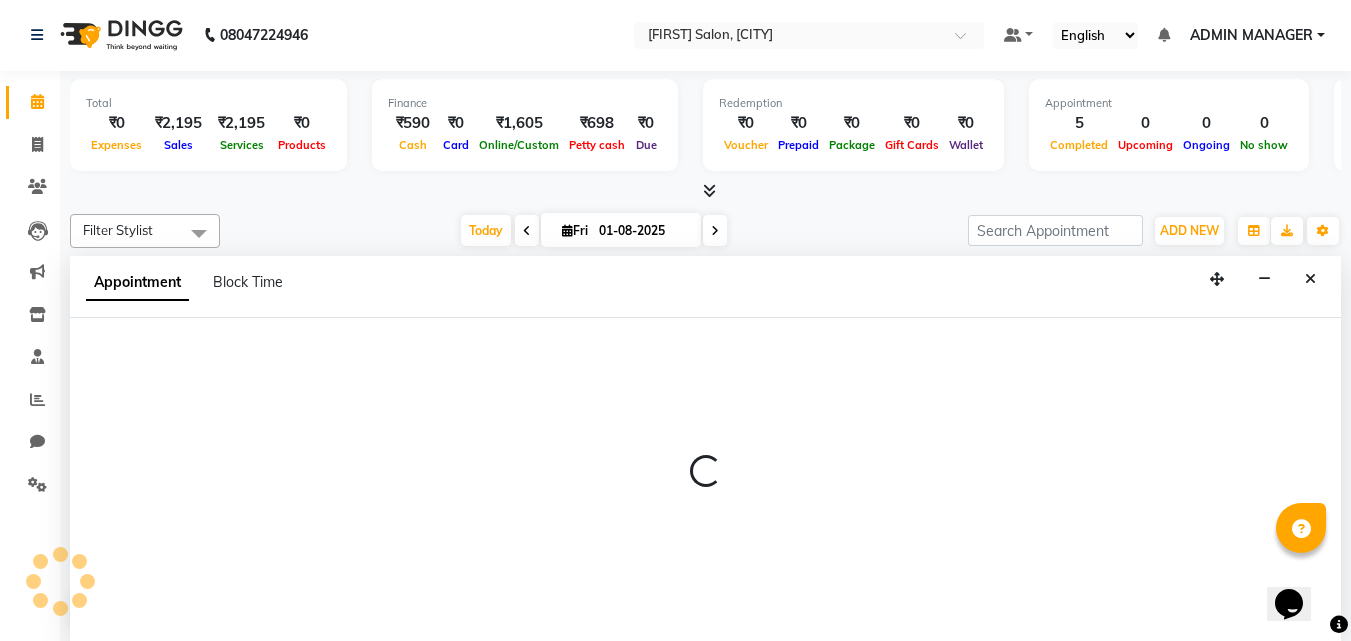 select on "tentative" 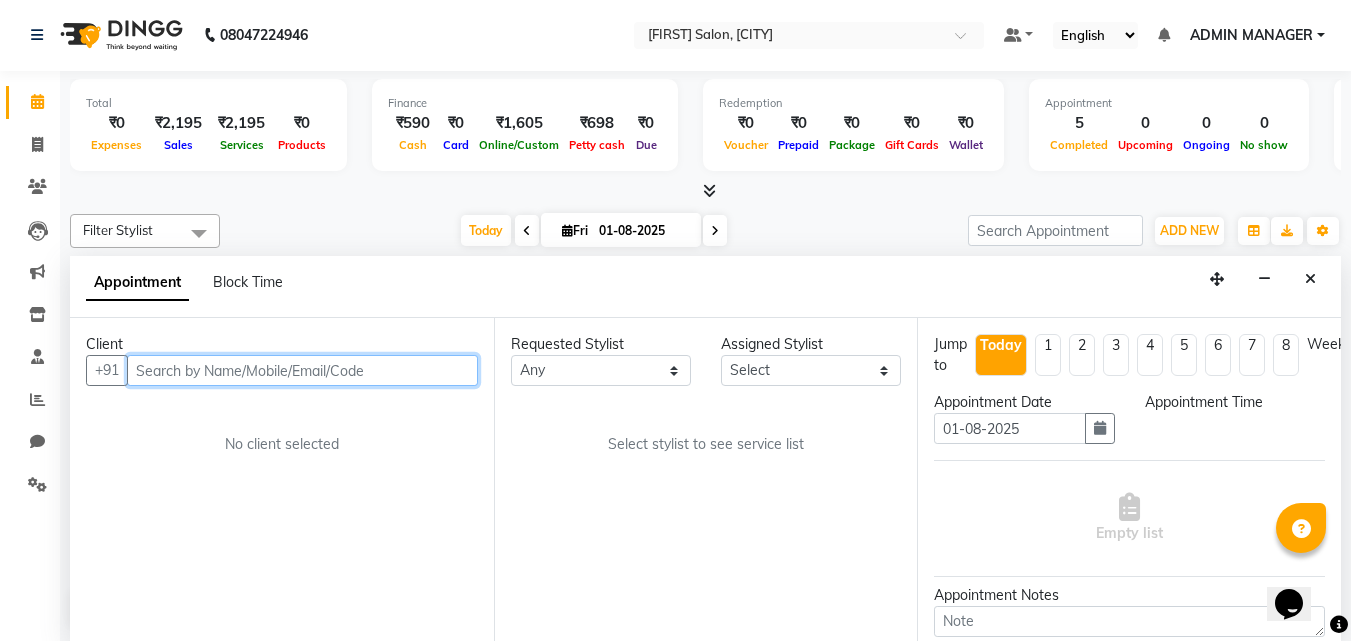 select on "540" 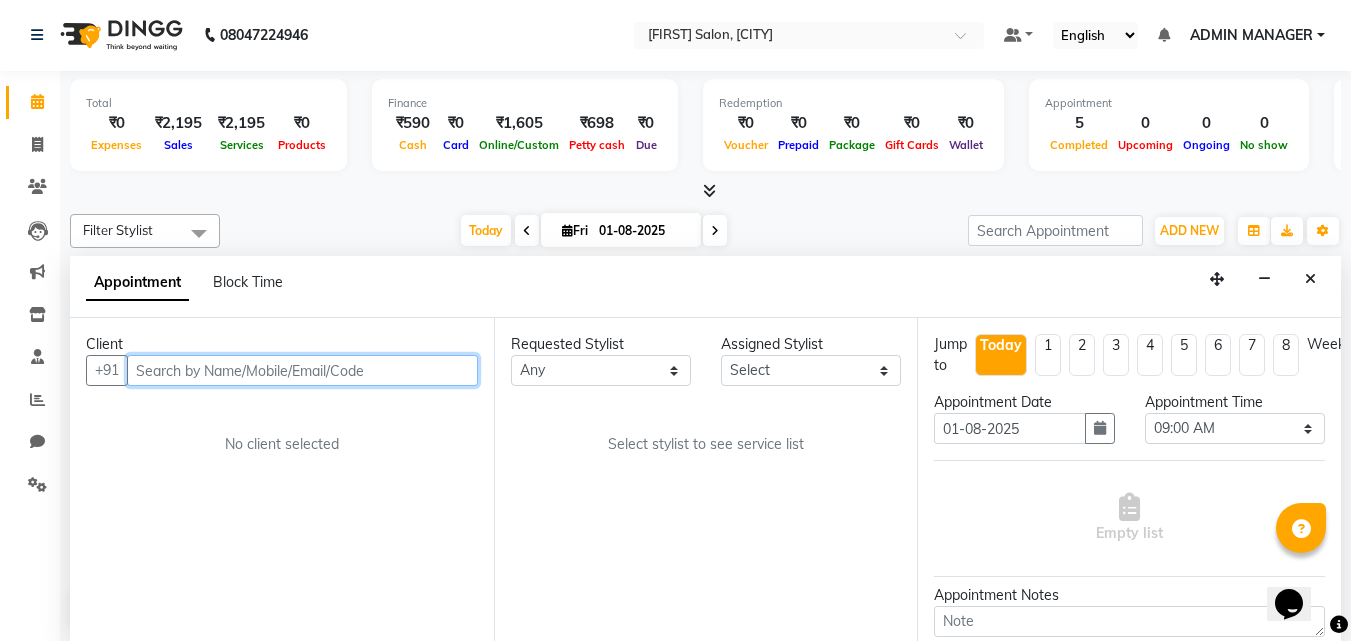 click at bounding box center [302, 370] 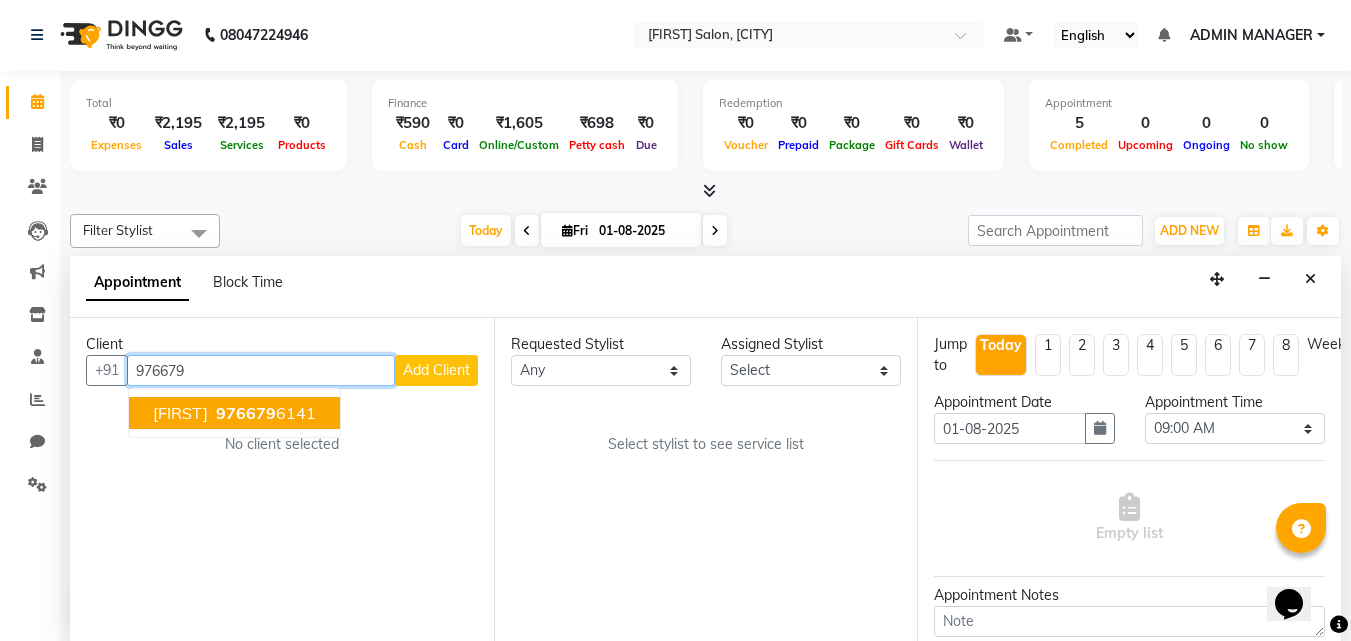 click on "[PHONE]" at bounding box center (264, 413) 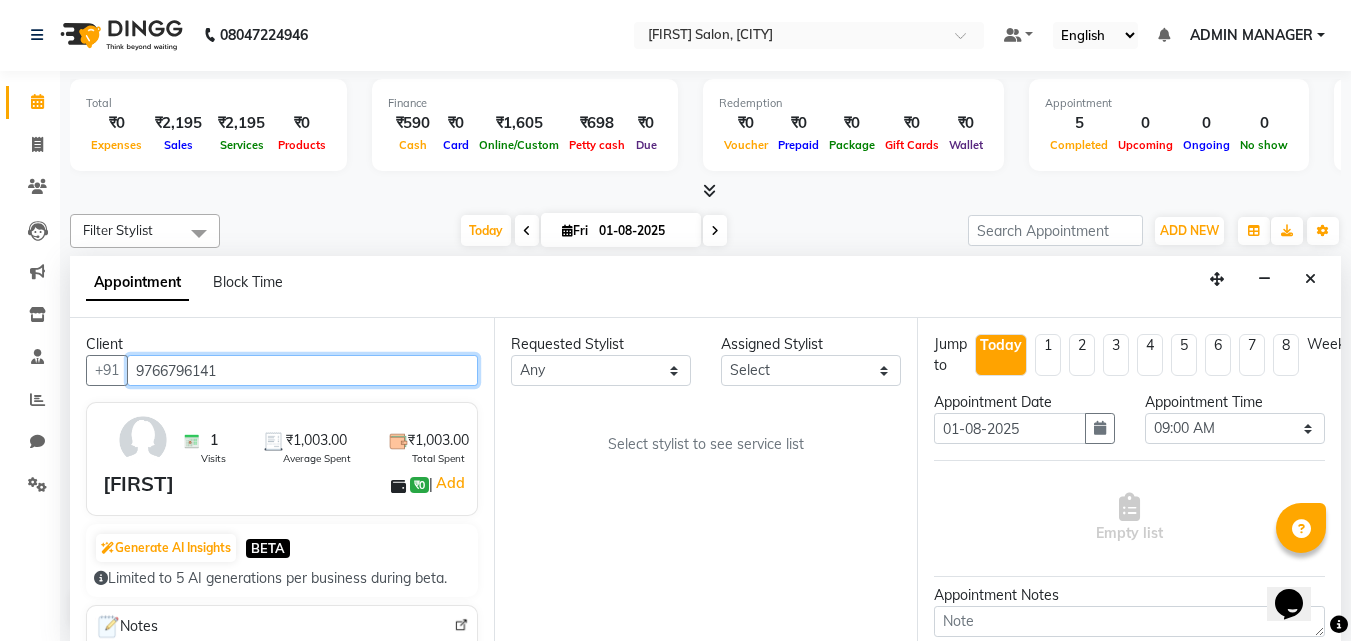 type on "9766796141" 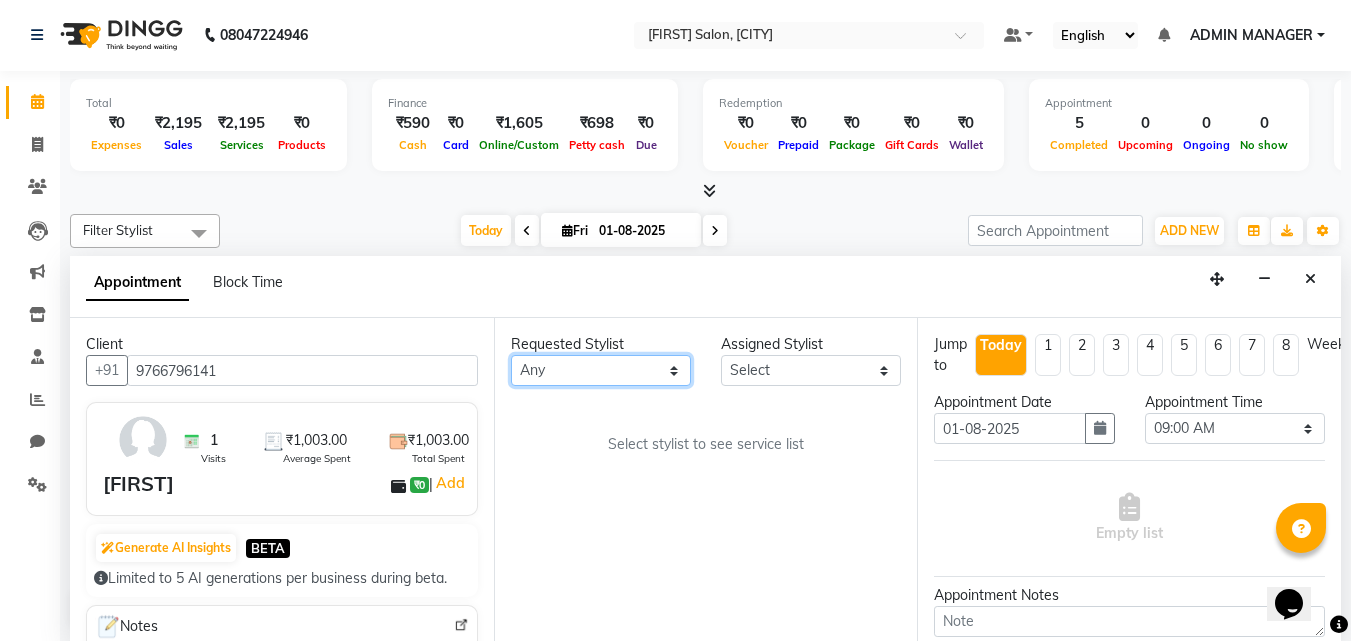 click on "Any ADMIN MANAGER [FIRST] [LAST] [FIRST] [LAST] [FIRST] [LAST] [FIRST] [LAST] [FIRST] [LAST]" at bounding box center [601, 370] 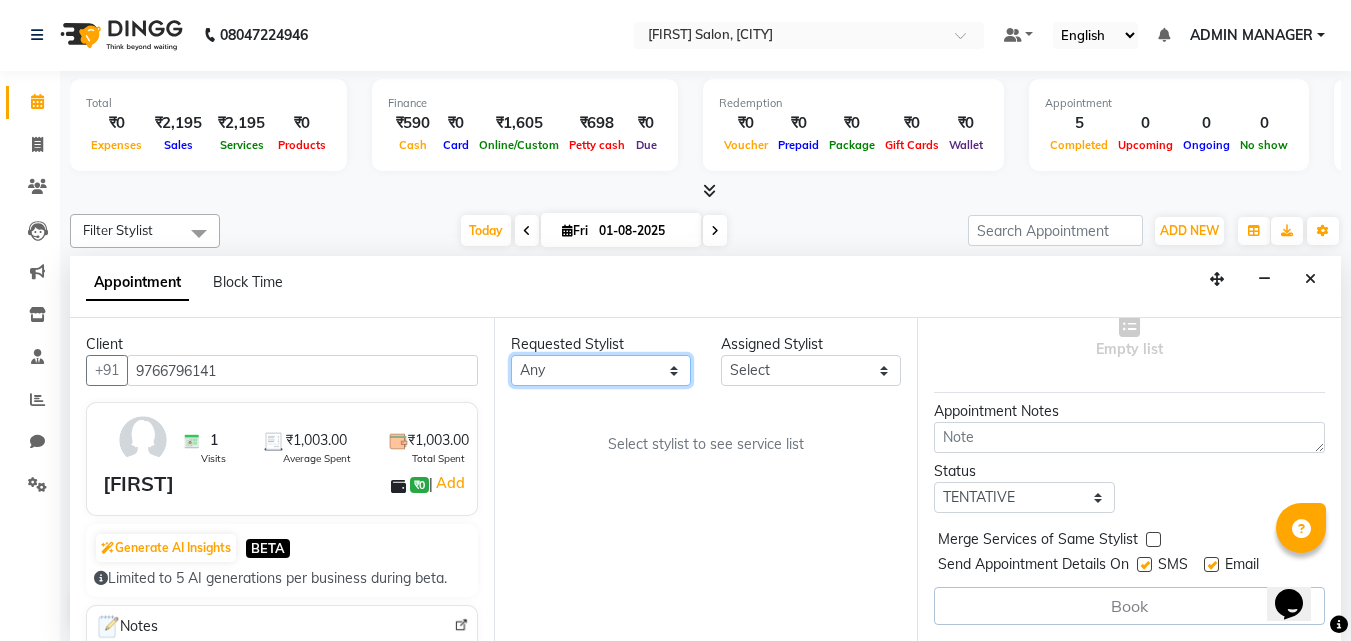 click on "Any ADMIN MANAGER [FIRST] [LAST] [FIRST] [LAST] [FIRST] [LAST] [FIRST] [LAST] [FIRST] [LAST]" at bounding box center [601, 370] 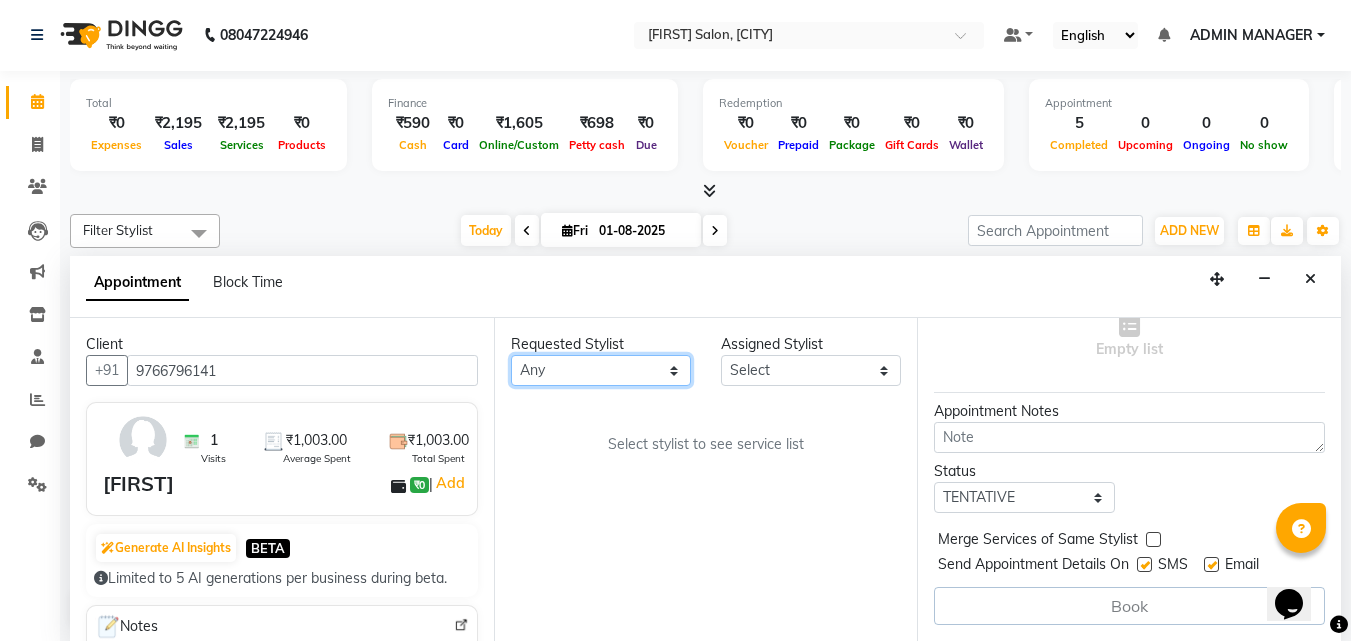select on "69718" 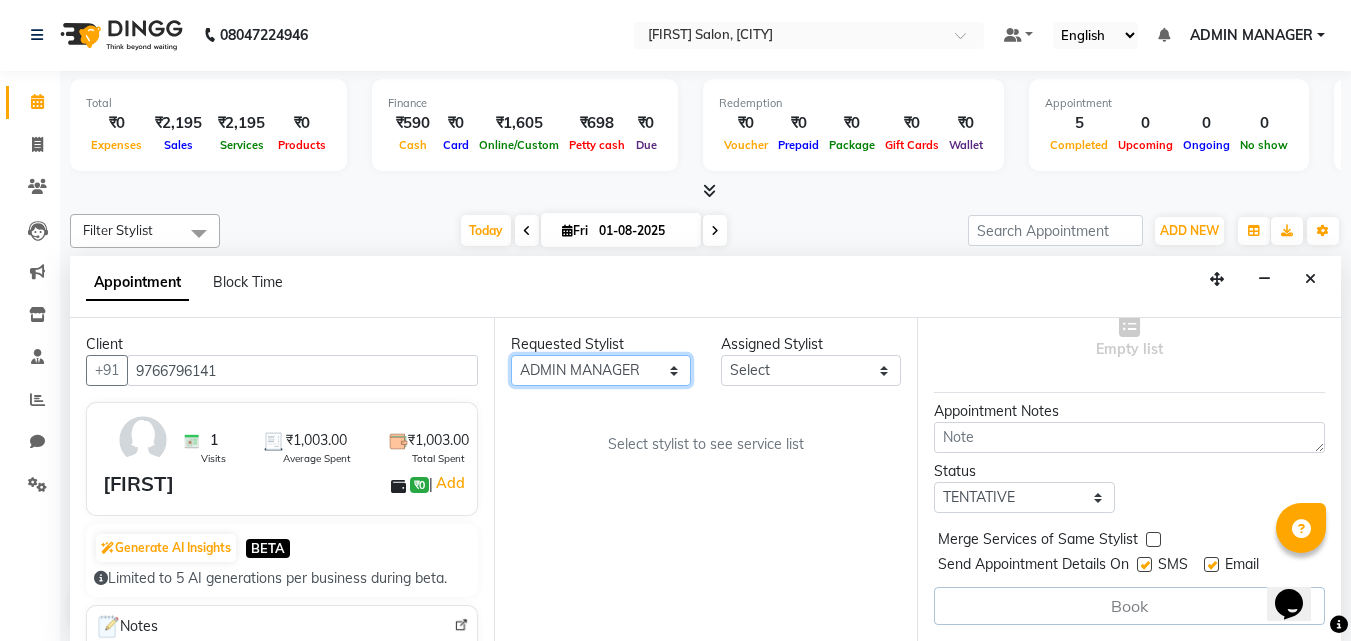 click on "Any ADMIN MANAGER [FIRST] [LAST] [FIRST] [LAST] [FIRST] [LAST] [FIRST] [LAST] [FIRST] [LAST]" at bounding box center (601, 370) 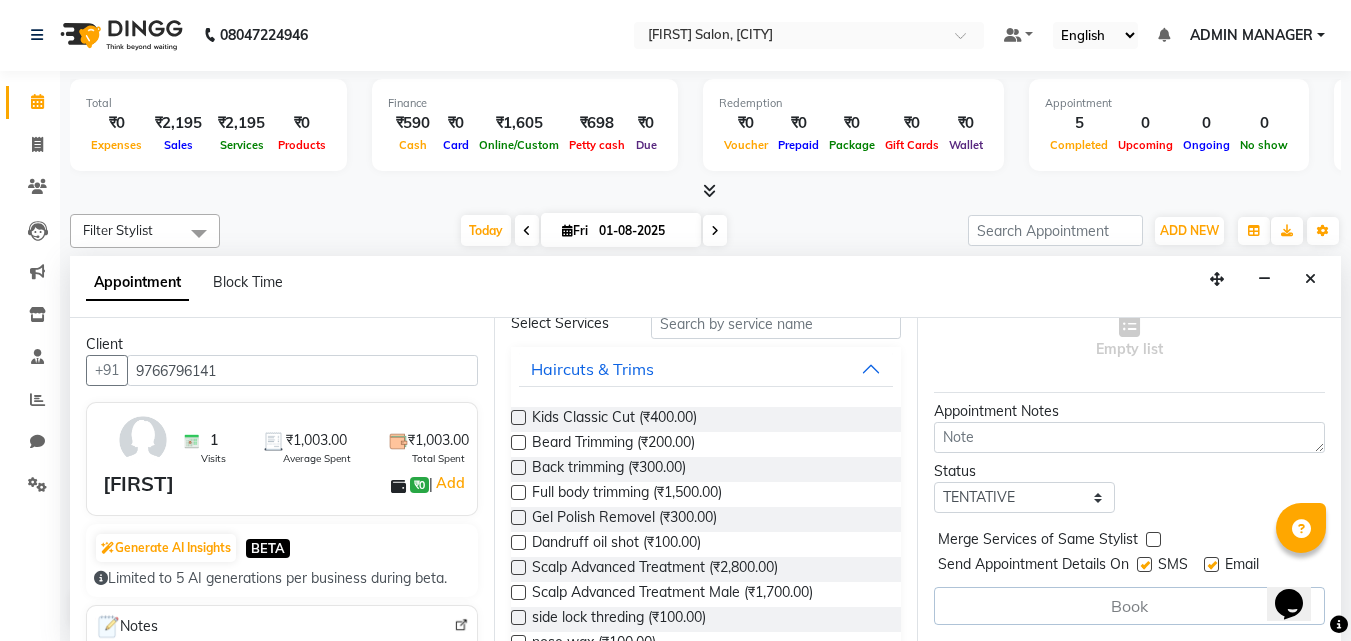 scroll, scrollTop: 0, scrollLeft: 0, axis: both 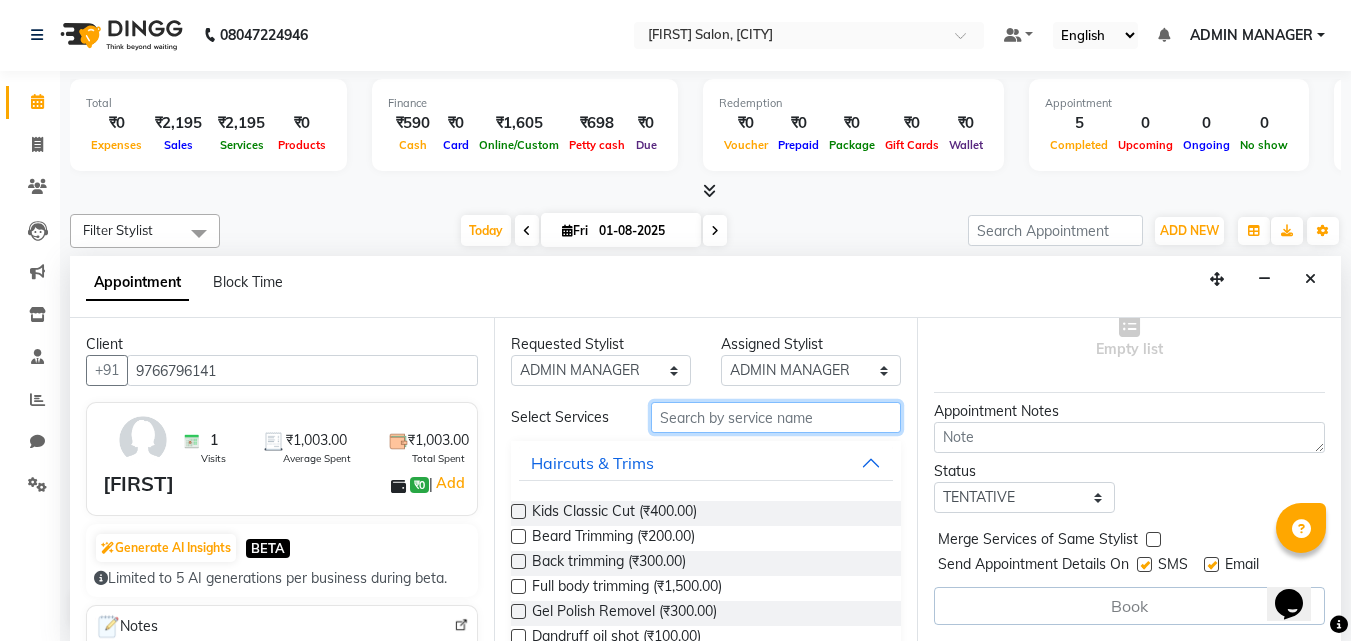 click at bounding box center [776, 417] 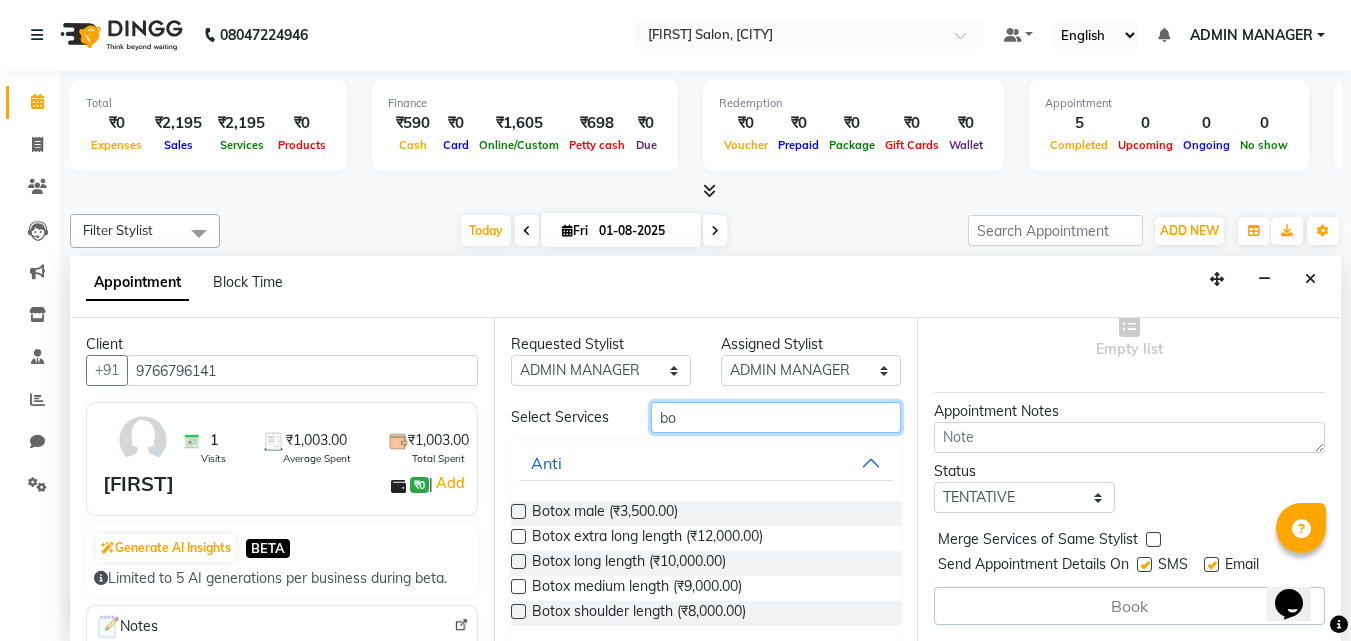 type on "b" 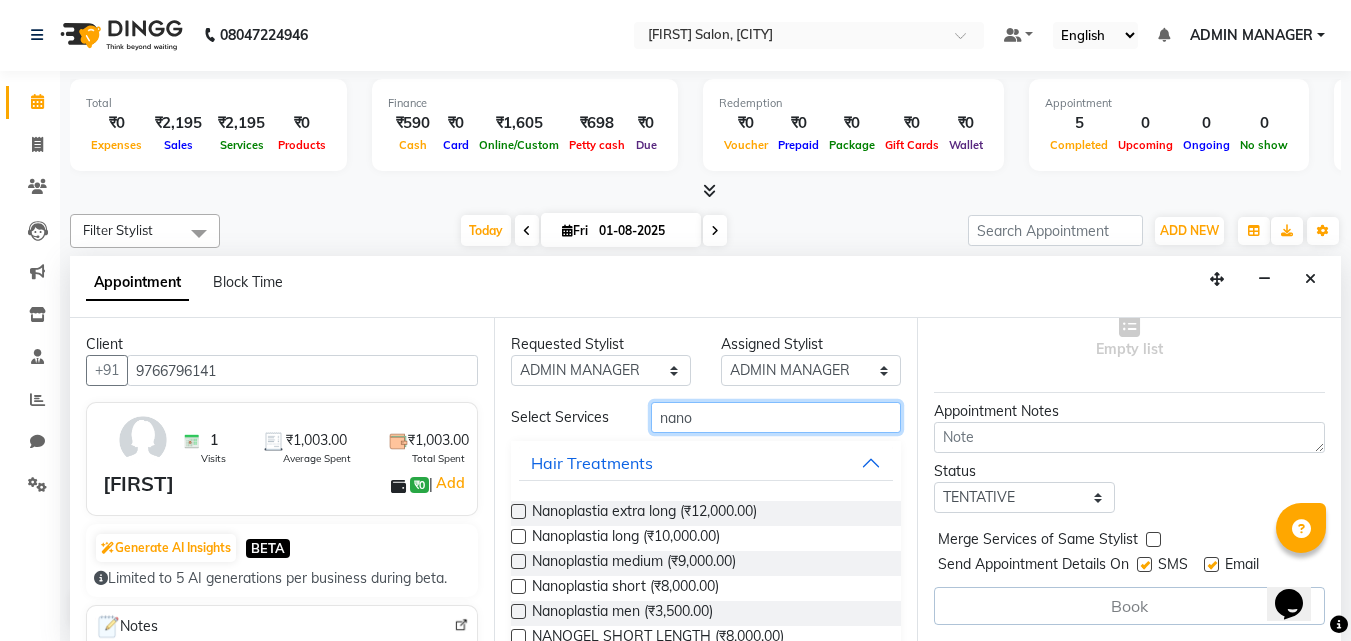type on "nano" 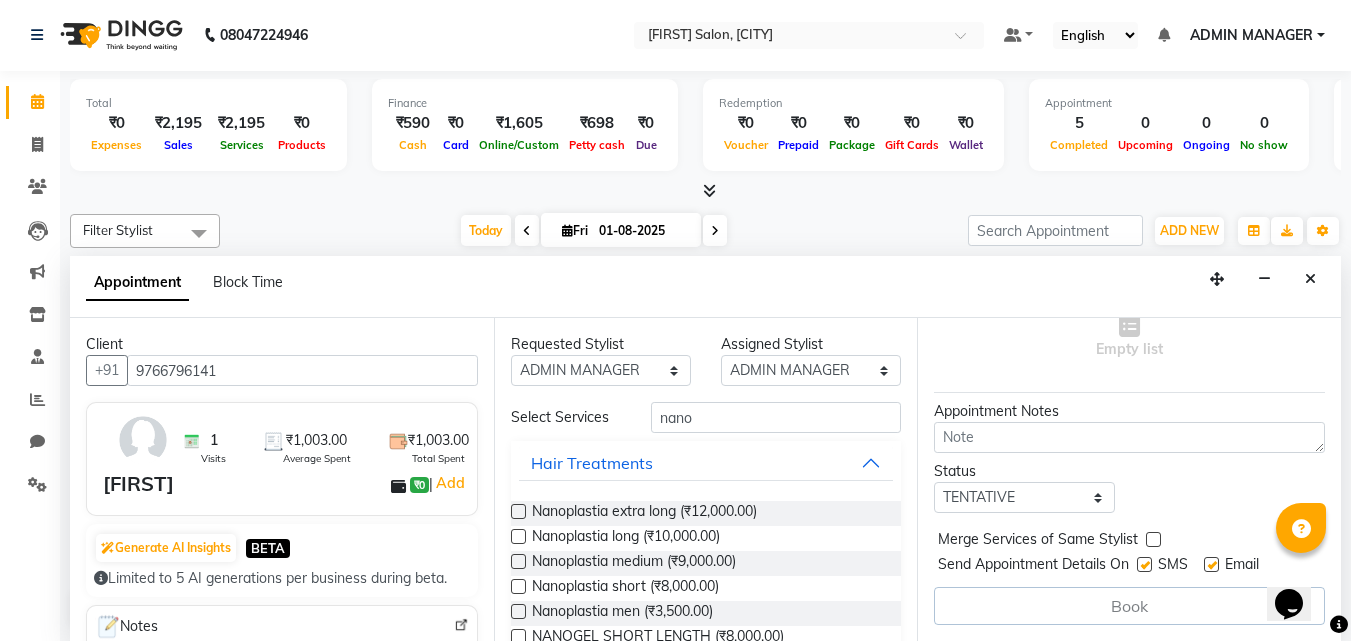click at bounding box center [518, 561] 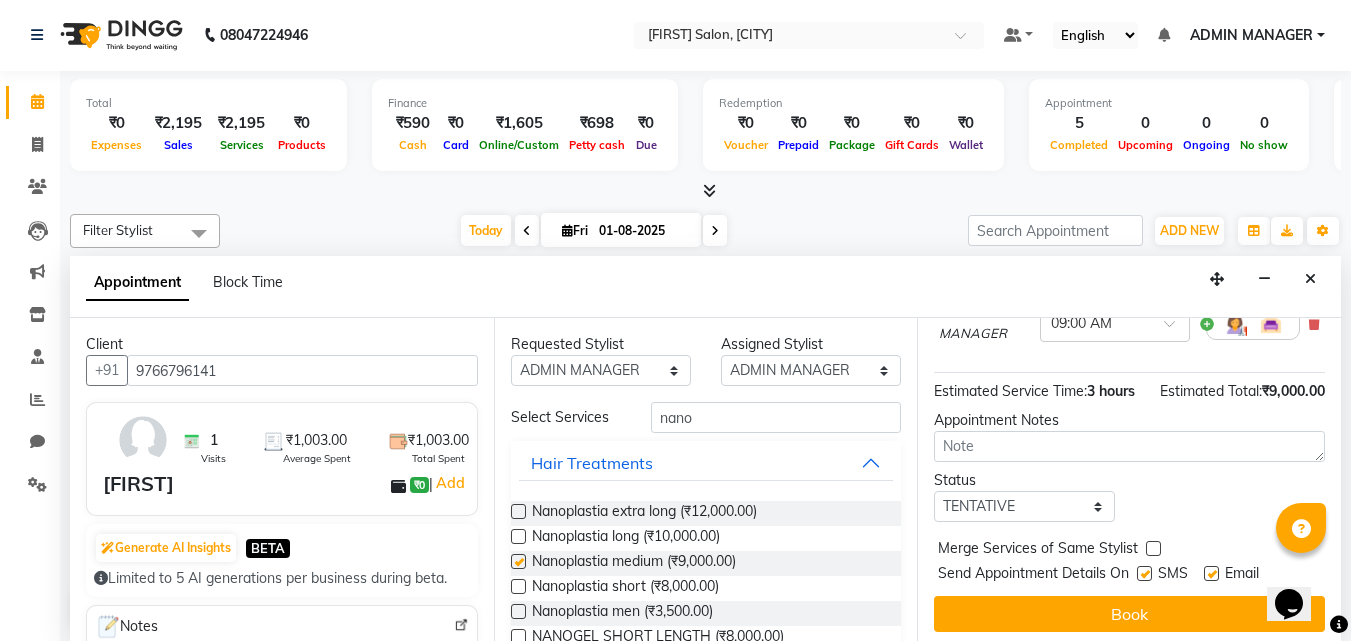 checkbox on "false" 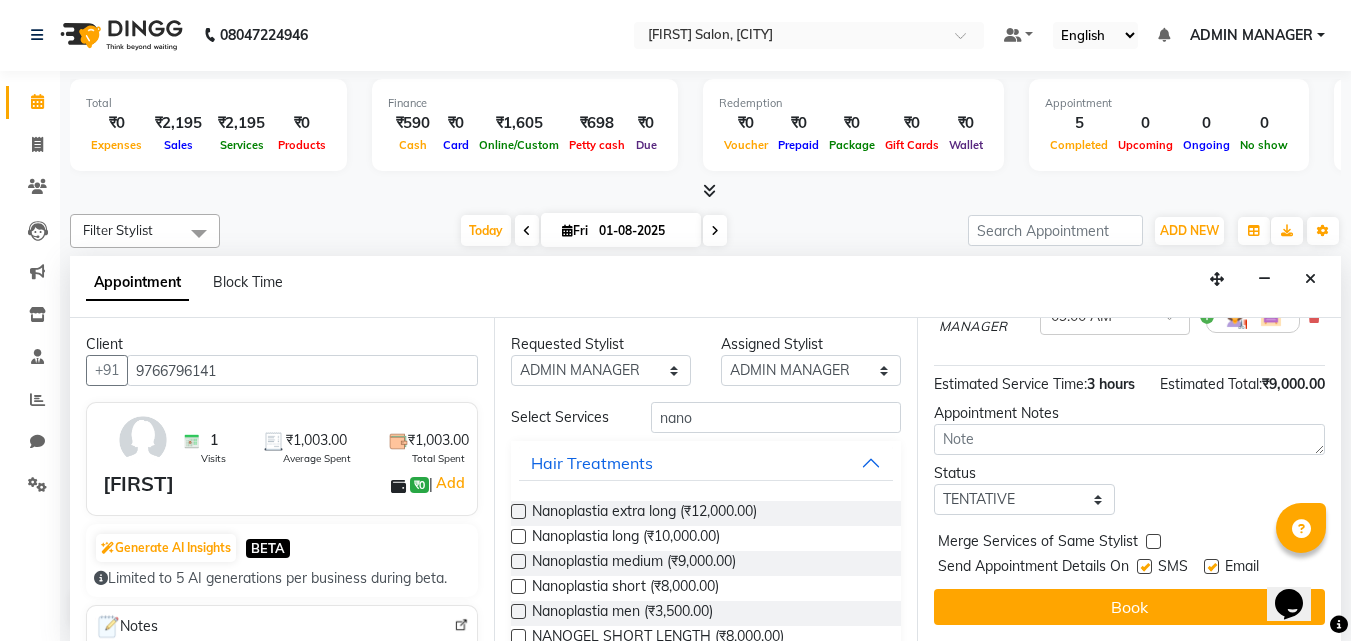 scroll, scrollTop: 242, scrollLeft: 0, axis: vertical 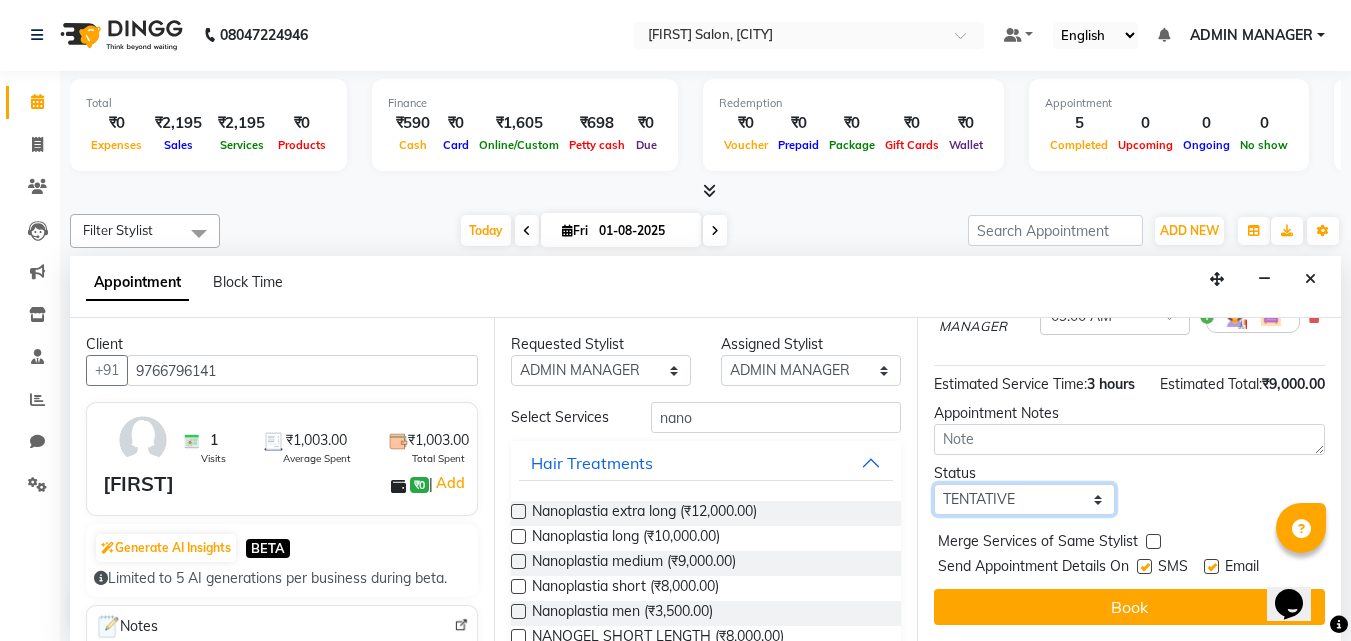 click on "Select TENTATIVE CONFIRM CHECK-IN UPCOMING" at bounding box center [1024, 499] 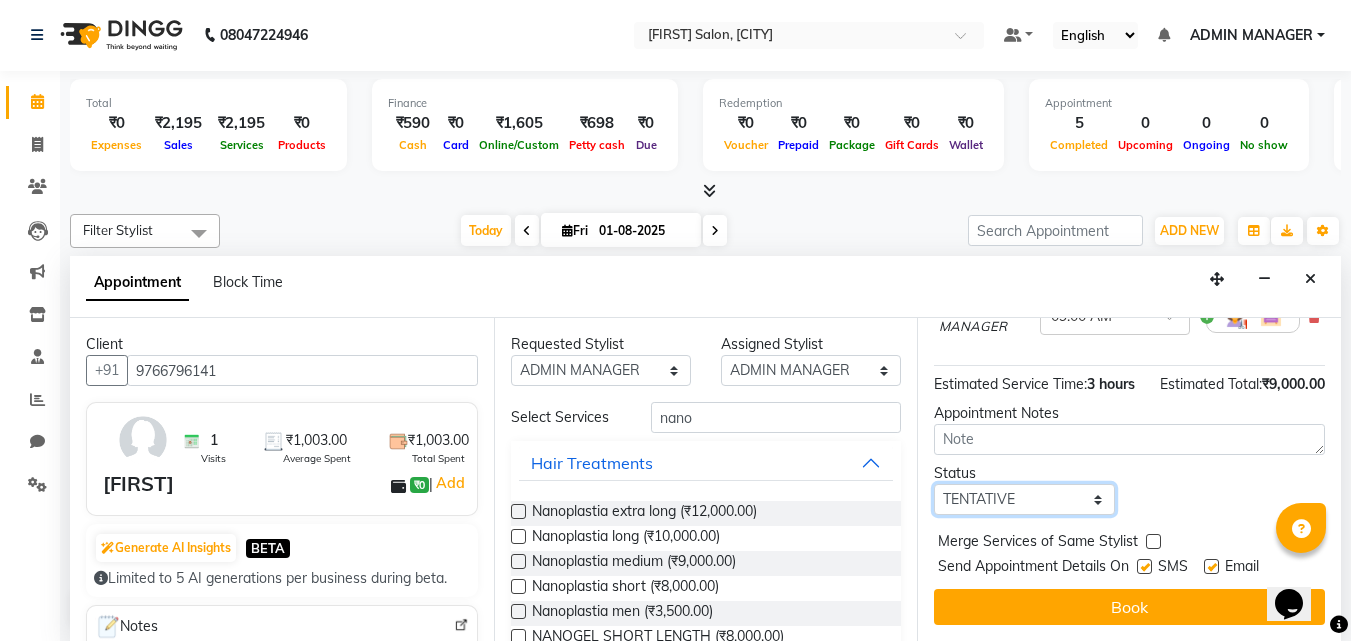 select on "confirm booking" 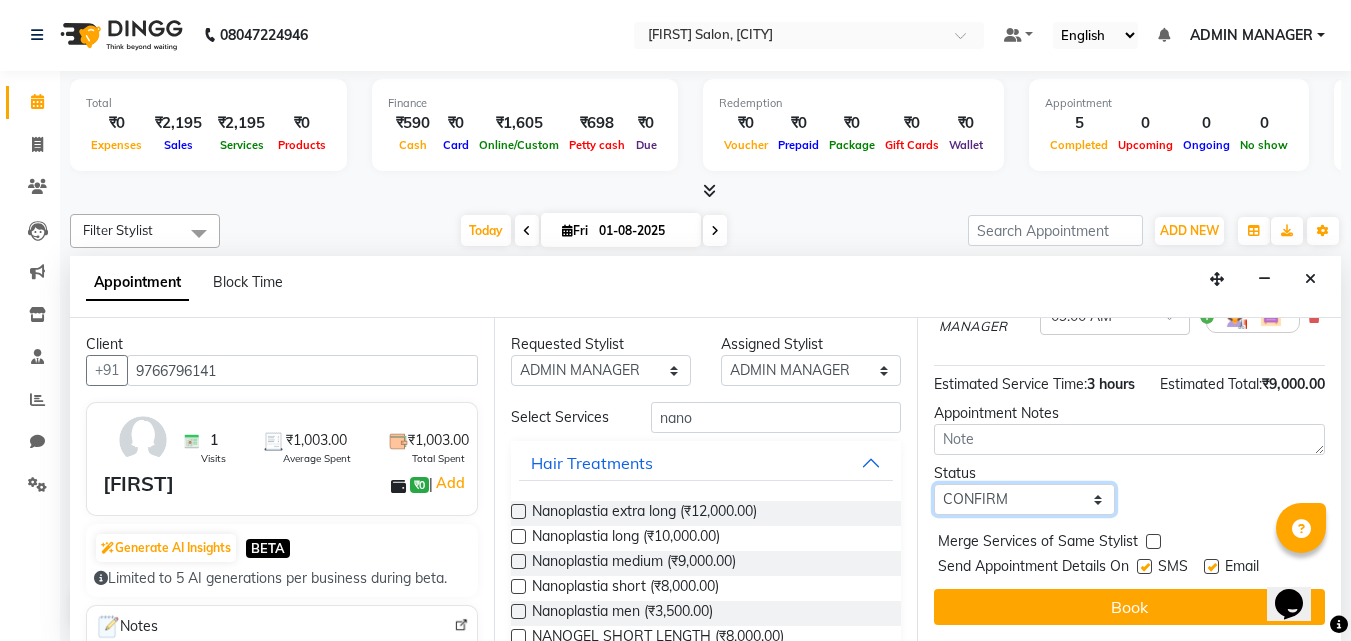 click on "Select TENTATIVE CONFIRM CHECK-IN UPCOMING" at bounding box center (1024, 499) 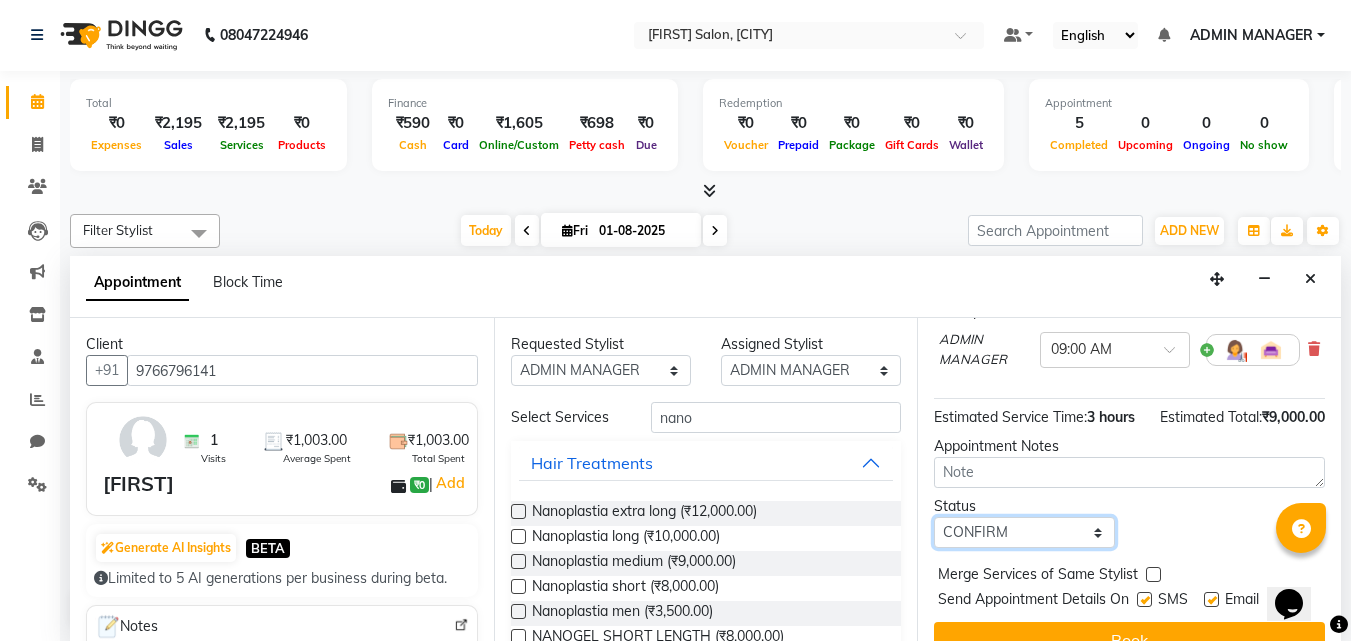 scroll, scrollTop: 42, scrollLeft: 0, axis: vertical 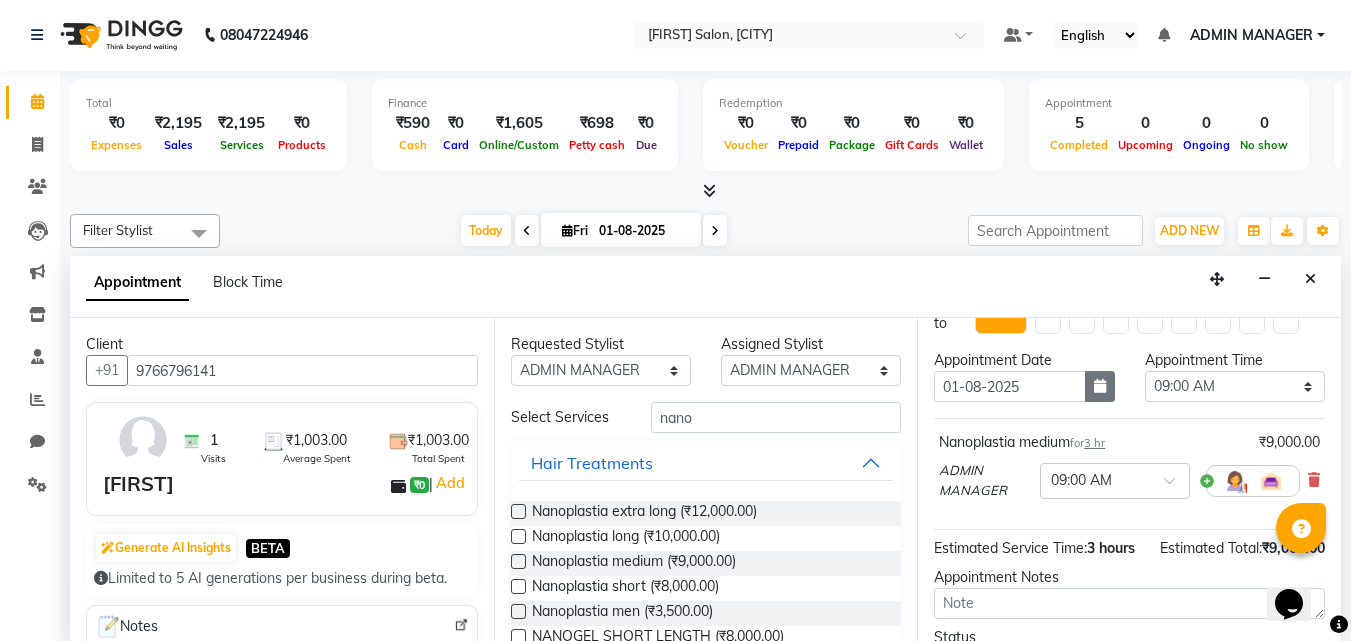 click at bounding box center (1100, 386) 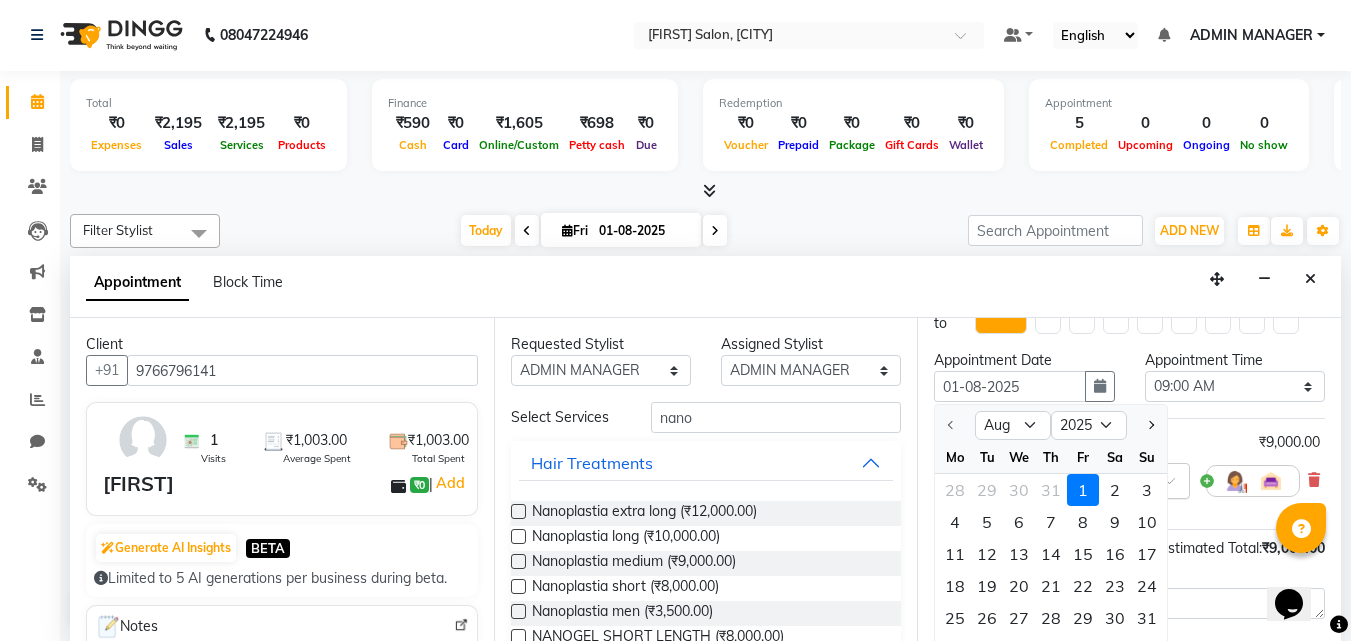 click on "3" at bounding box center [1147, 490] 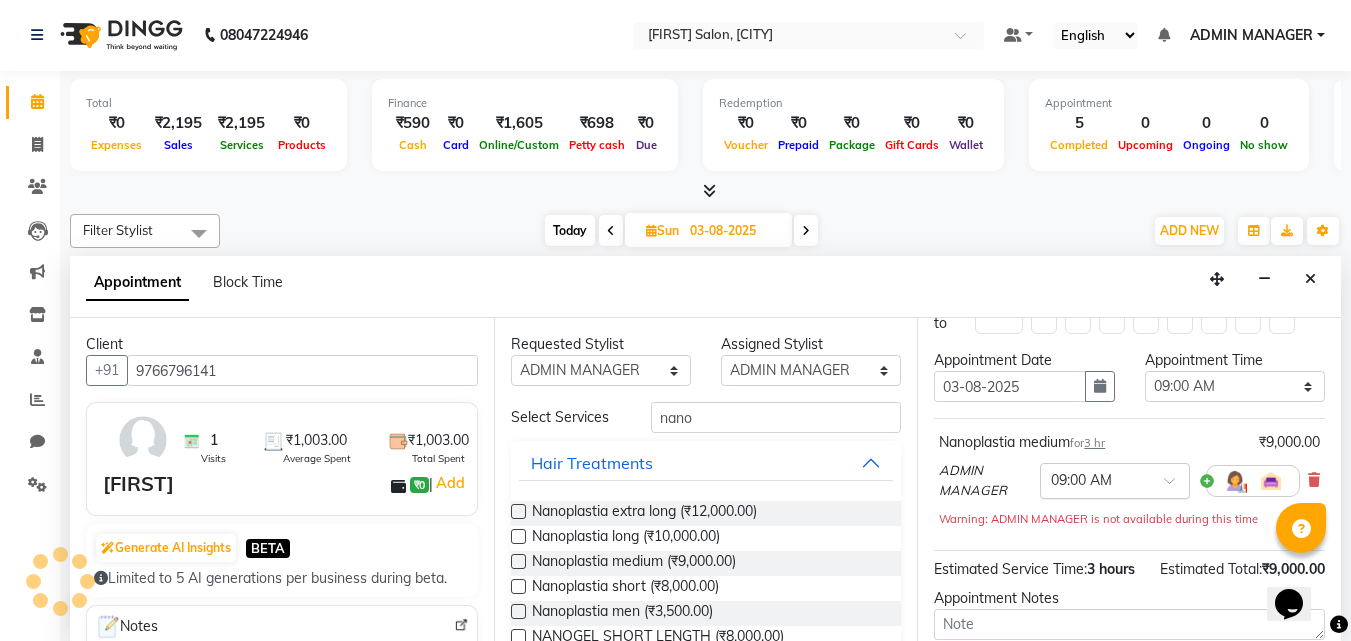 scroll, scrollTop: 845, scrollLeft: 0, axis: vertical 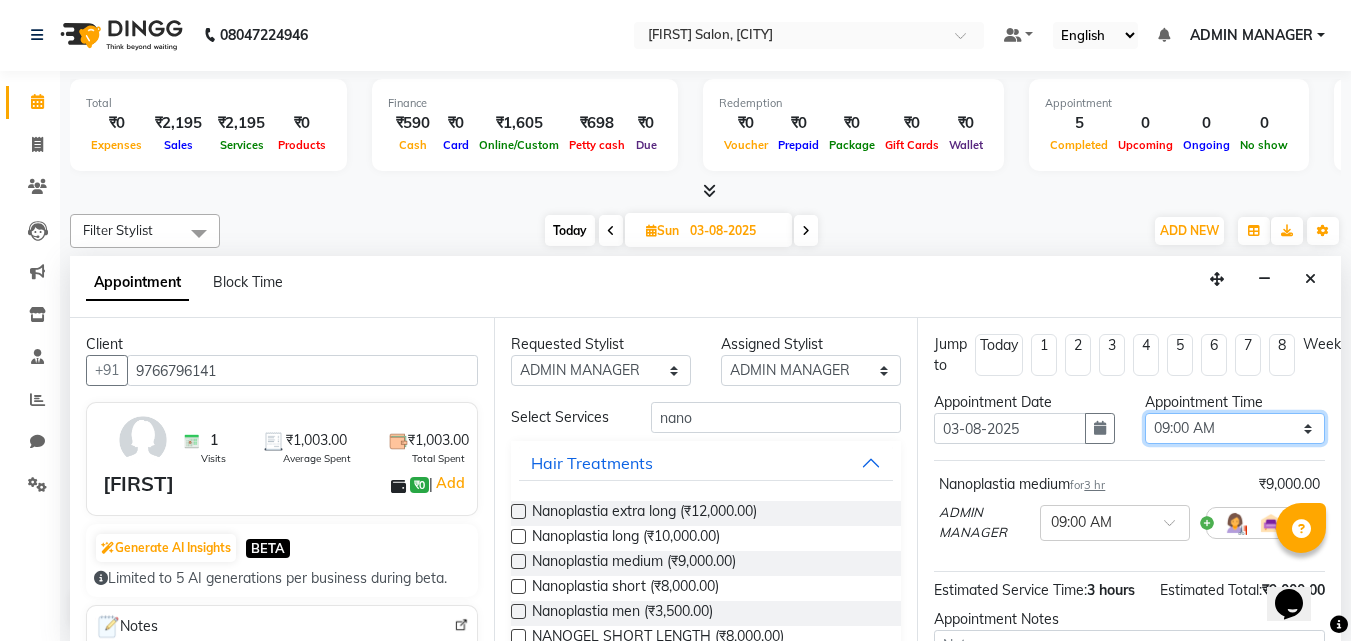 click on "Select 09:00 AM 09:15 AM 09:30 AM 09:45 AM 10:00 AM 10:15 AM 10:30 AM 10:45 AM 11:00 AM 11:15 AM 11:30 AM 11:45 AM 12:00 PM 12:15 PM 12:30 PM 12:45 PM 01:00 PM 01:15 PM 01:30 PM 01:45 PM 02:00 PM 02:15 PM 02:30 PM 02:45 PM 03:00 PM 03:15 PM 03:30 PM 03:45 PM 04:00 PM 04:15 PM 04:30 PM 04:45 PM 05:00 PM 05:15 PM 05:30 PM 05:45 PM 06:00 PM 06:15 PM 06:30 PM 06:45 PM 07:00 PM 07:15 PM 07:30 PM 07:45 PM 08:00 PM" at bounding box center (1235, 428) 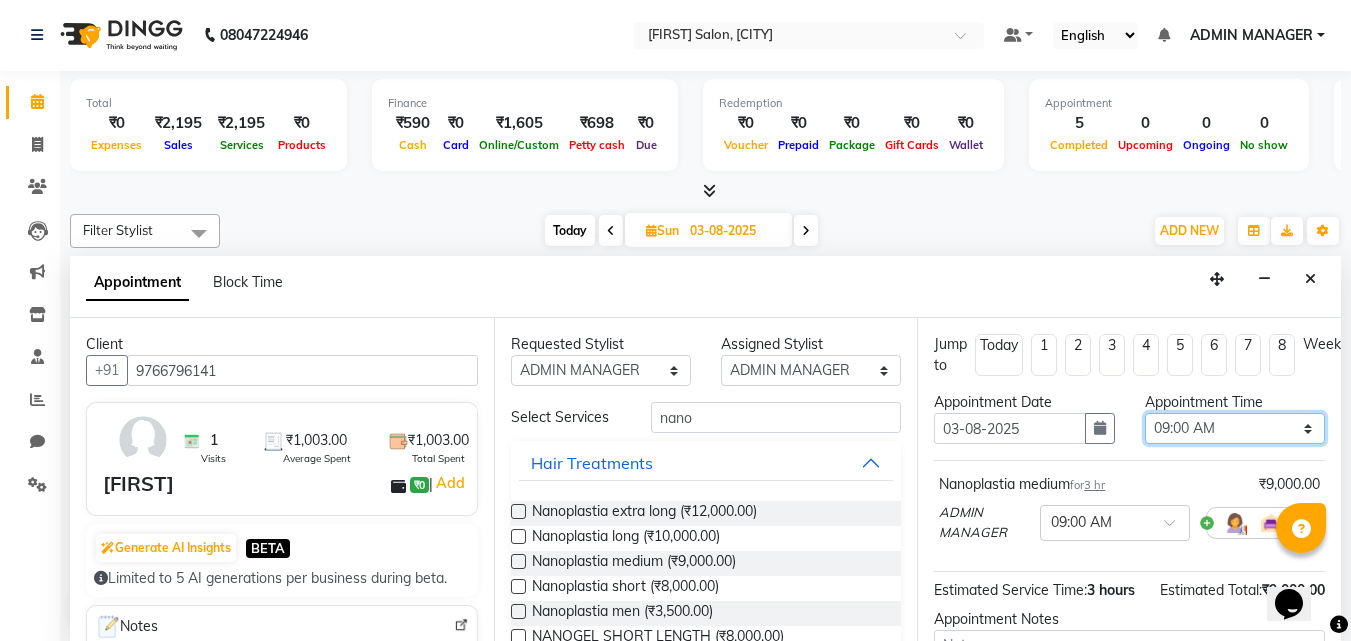 select on "840" 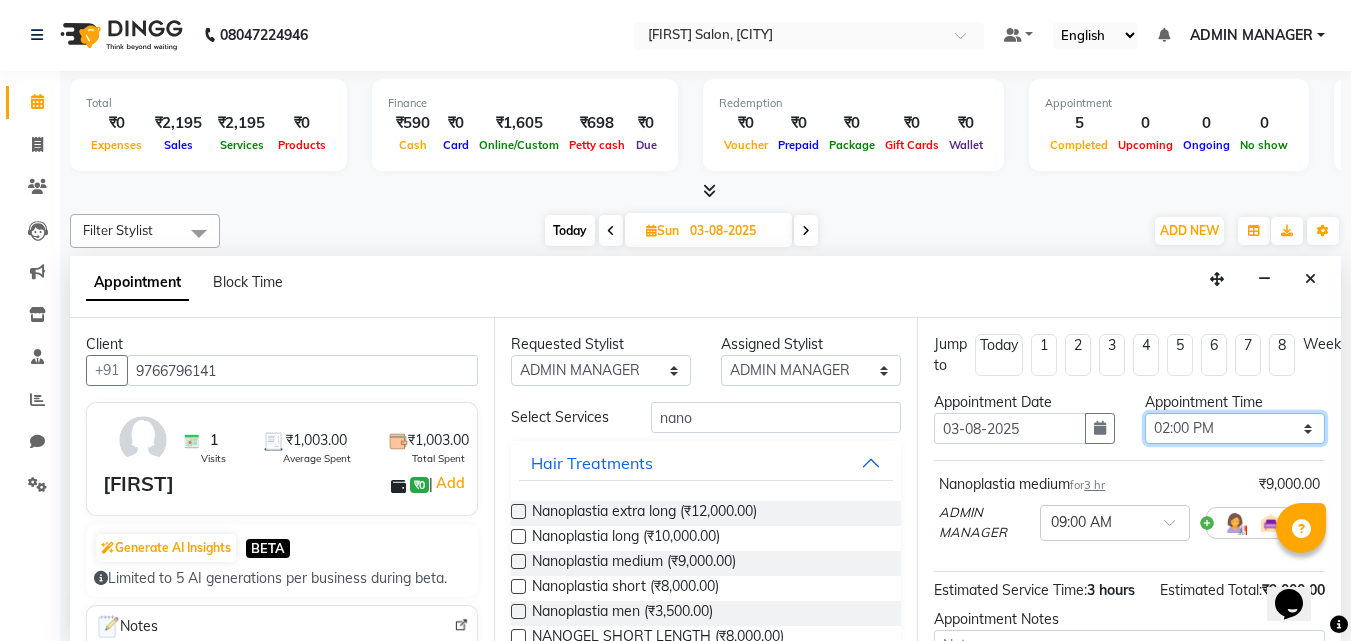 click on "Select 09:00 AM 09:15 AM 09:30 AM 09:45 AM 10:00 AM 10:15 AM 10:30 AM 10:45 AM 11:00 AM 11:15 AM 11:30 AM 11:45 AM 12:00 PM 12:15 PM 12:30 PM 12:45 PM 01:00 PM 01:15 PM 01:30 PM 01:45 PM 02:00 PM 02:15 PM 02:30 PM 02:45 PM 03:00 PM 03:15 PM 03:30 PM 03:45 PM 04:00 PM 04:15 PM 04:30 PM 04:45 PM 05:00 PM 05:15 PM 05:30 PM 05:45 PM 06:00 PM 06:15 PM 06:30 PM 06:45 PM 07:00 PM 07:15 PM 07:30 PM 07:45 PM 08:00 PM" at bounding box center [1235, 428] 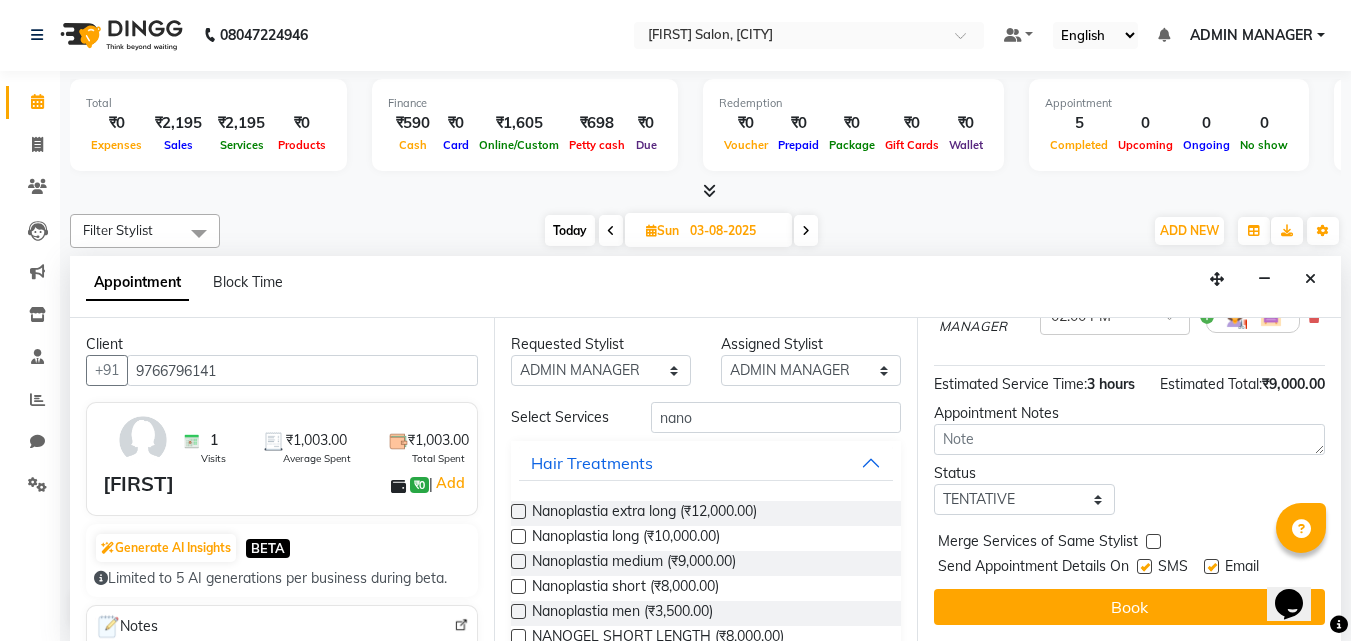 scroll, scrollTop: 242, scrollLeft: 0, axis: vertical 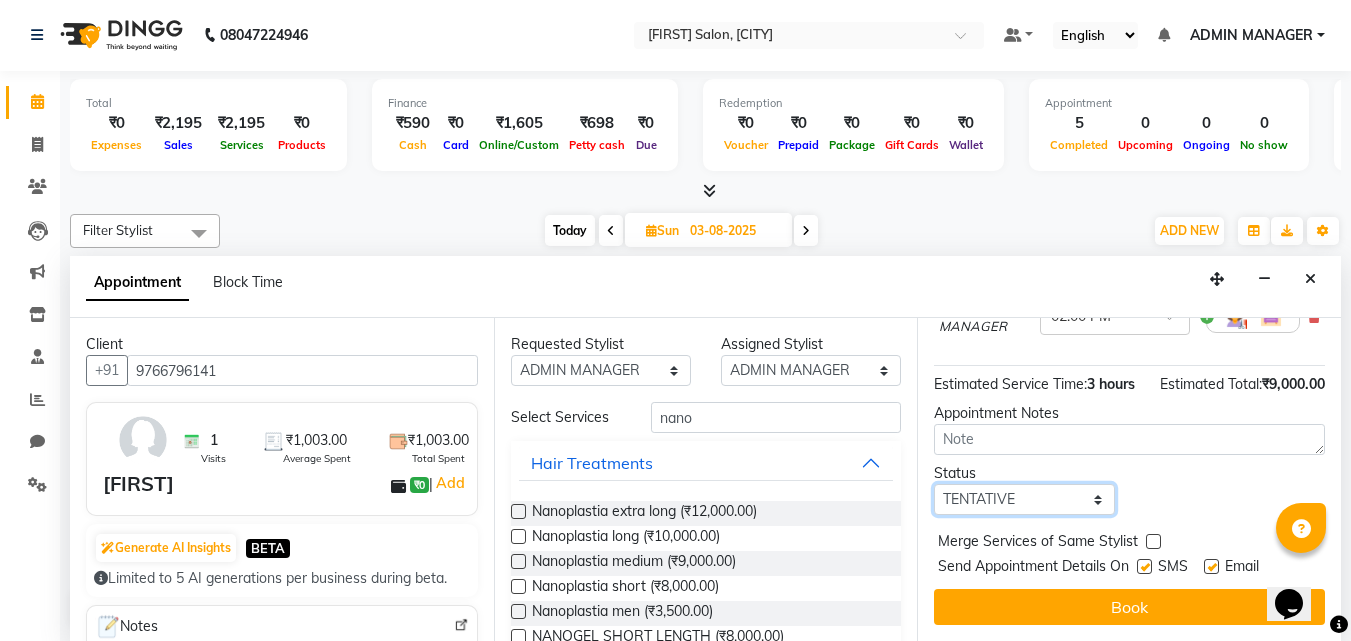 click on "Select TENTATIVE CONFIRM UPCOMING" at bounding box center (1024, 499) 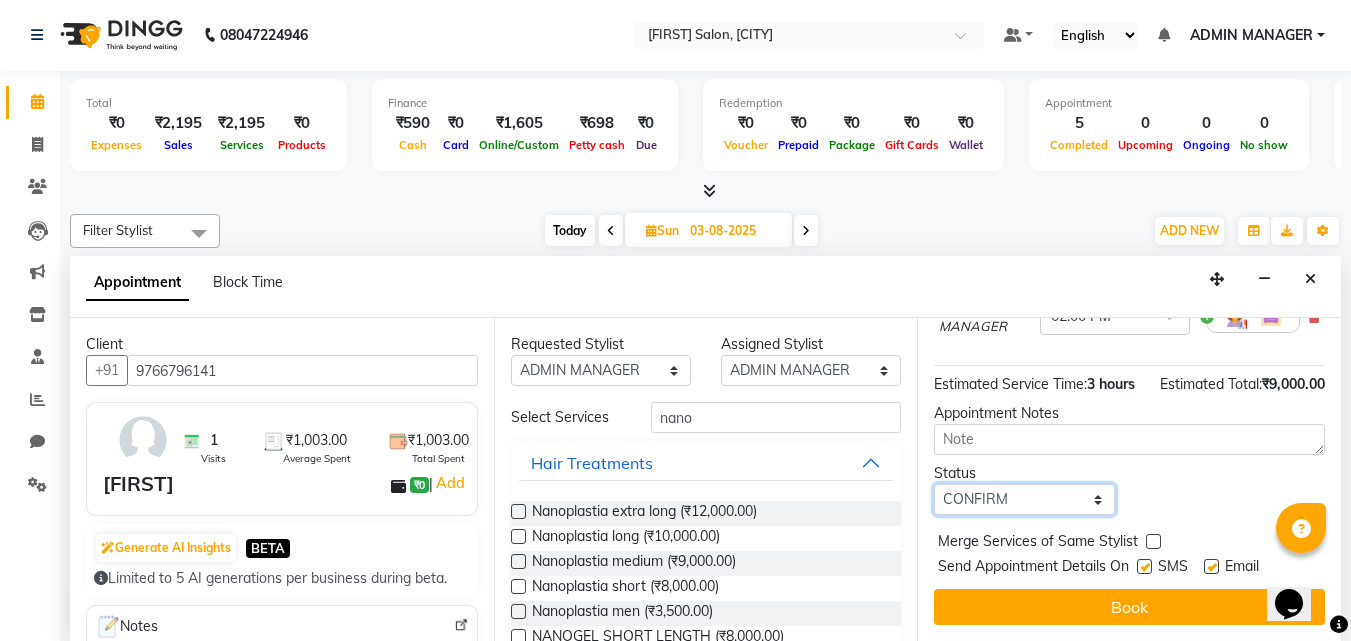 click on "Select TENTATIVE CONFIRM UPCOMING" at bounding box center (1024, 499) 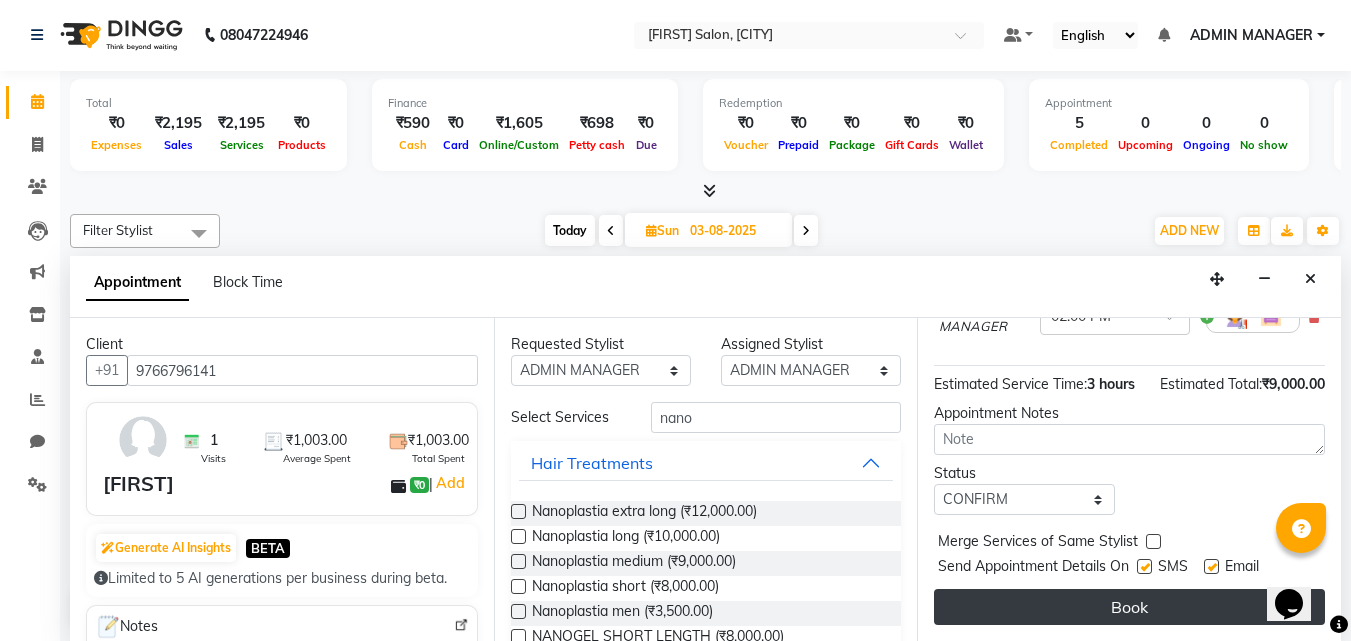 click on "Book" at bounding box center (1129, 607) 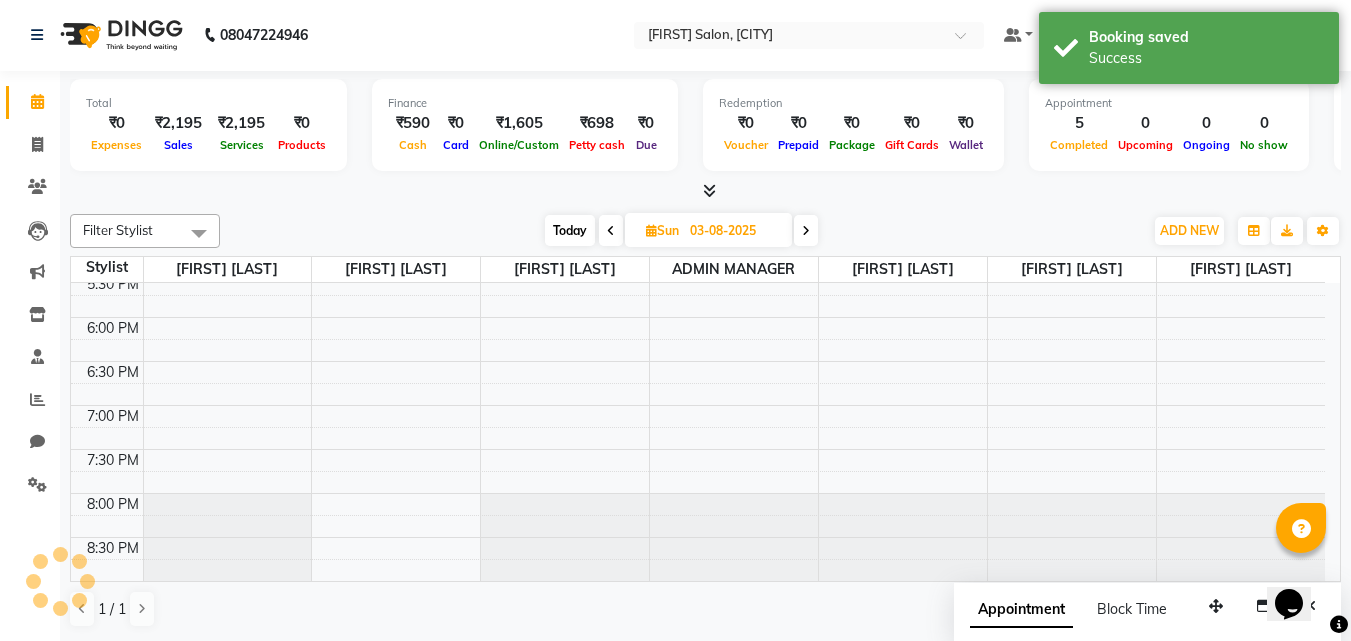 scroll, scrollTop: 0, scrollLeft: 0, axis: both 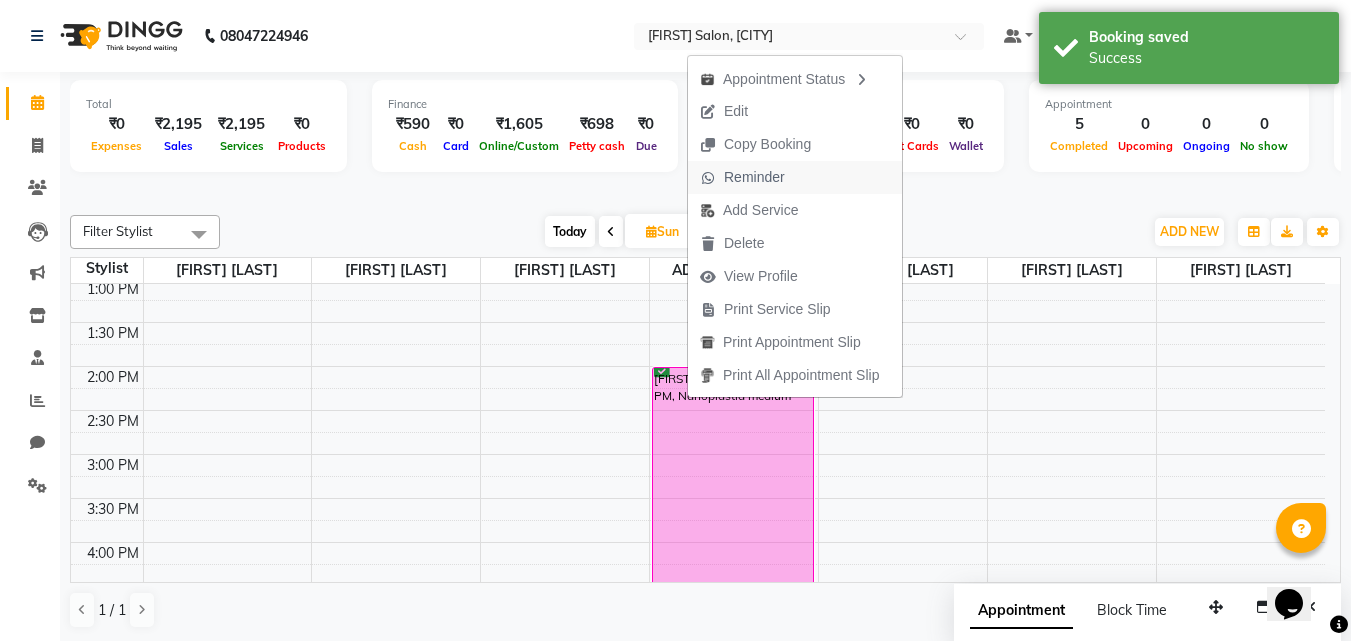 click on "Reminder" at bounding box center [754, 177] 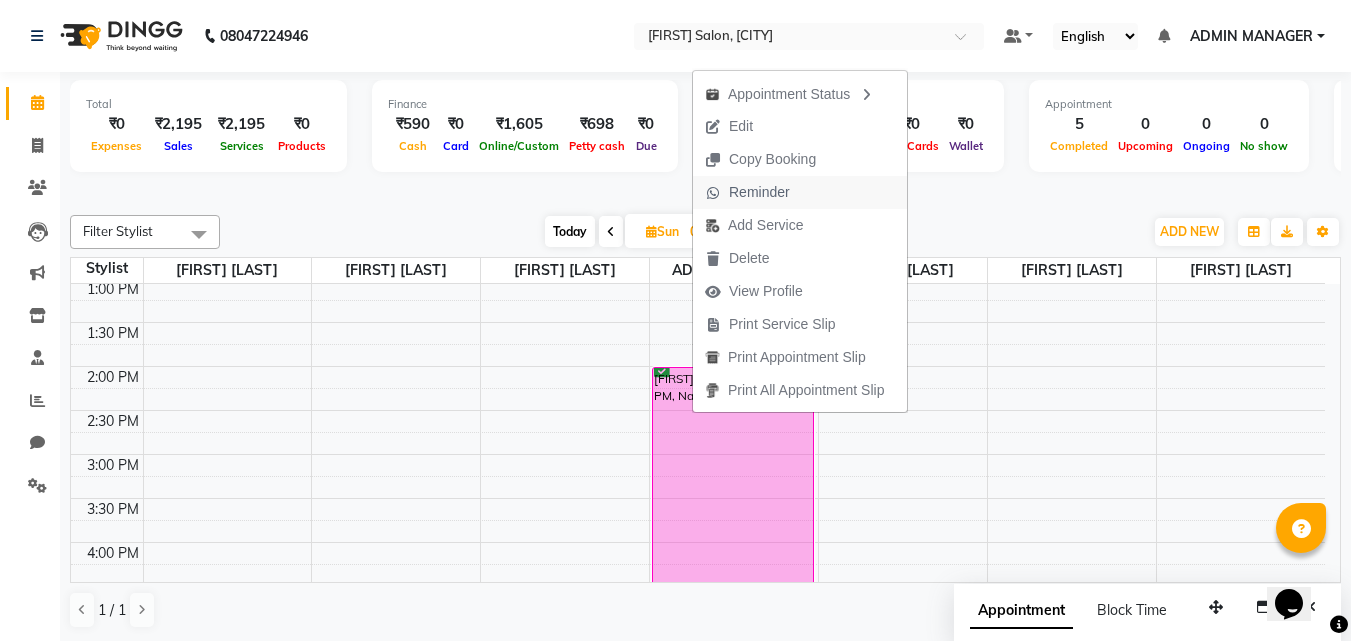 click on "Reminder" at bounding box center (747, 192) 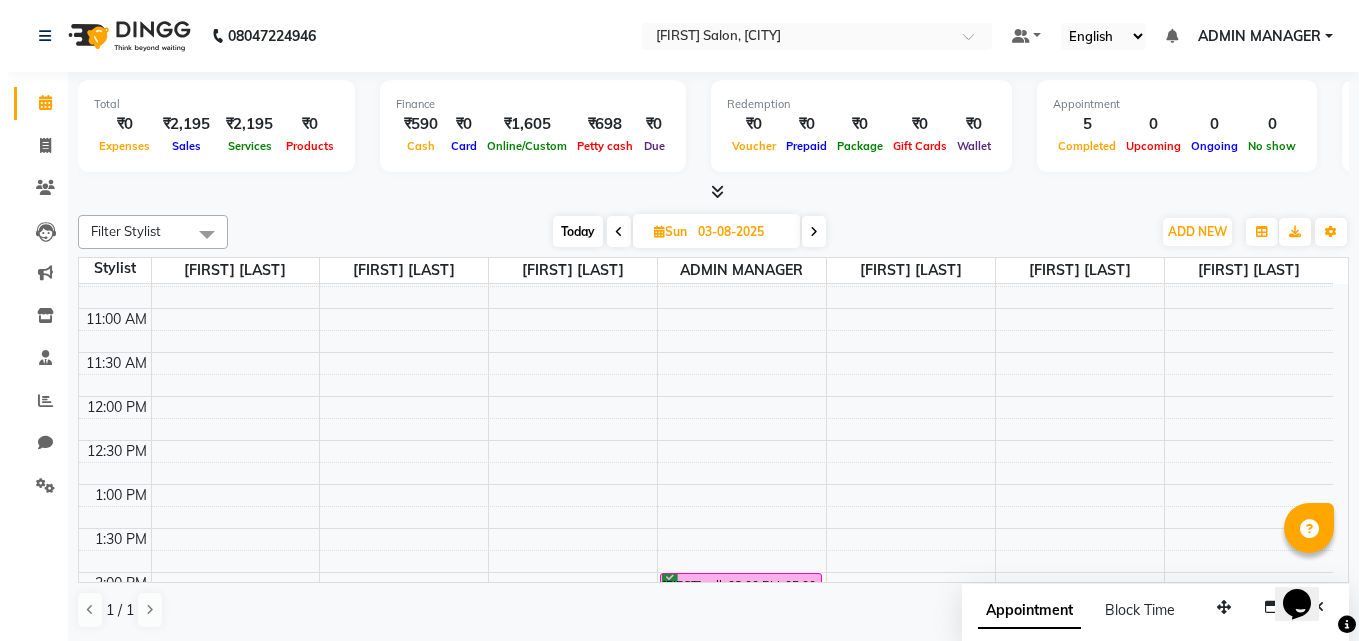 scroll, scrollTop: 0, scrollLeft: 0, axis: both 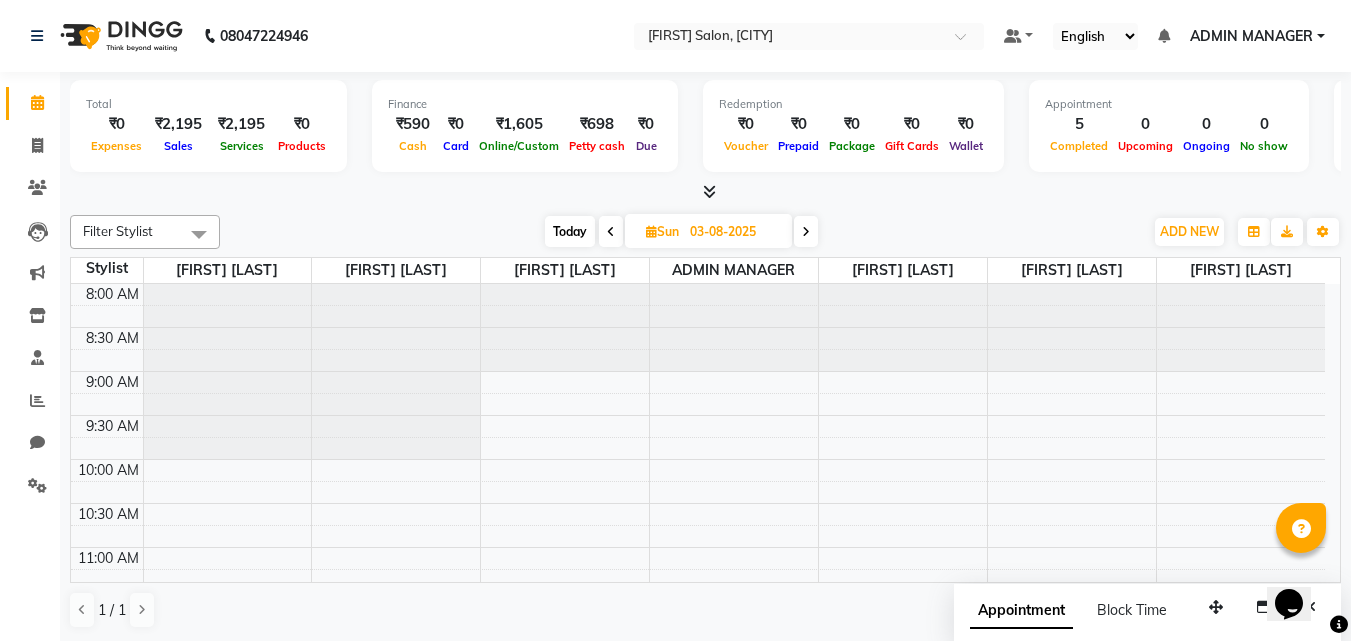 click at bounding box center [709, 191] 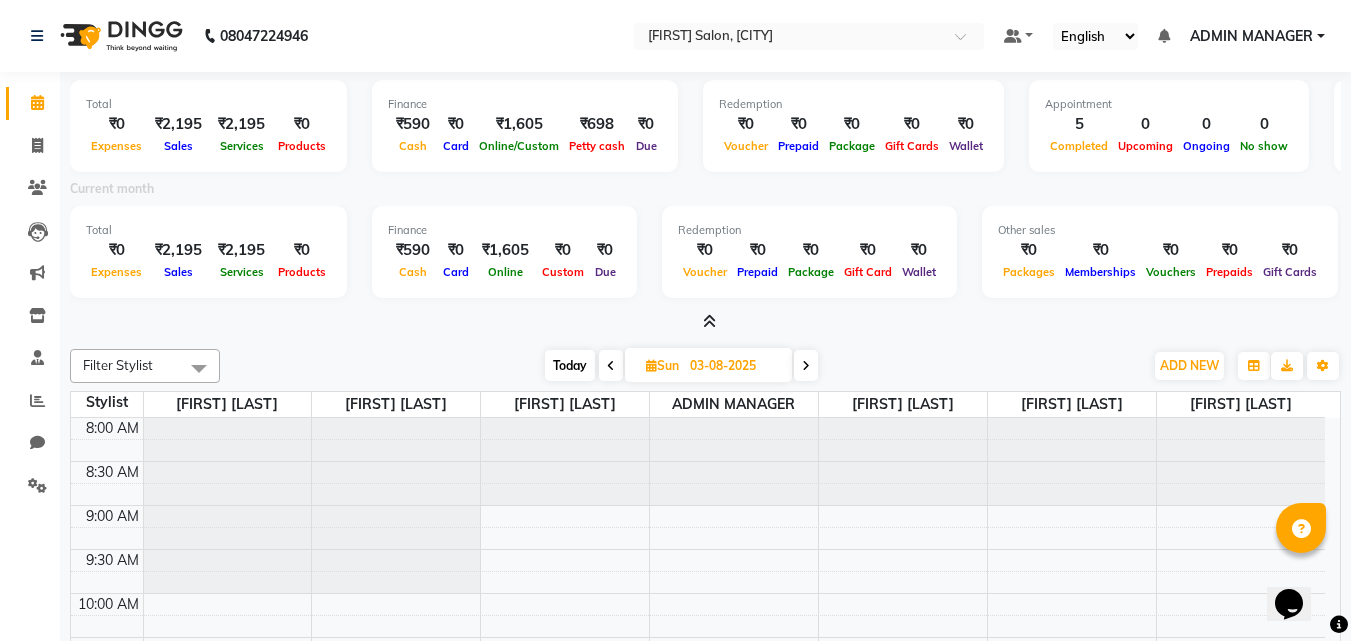 click at bounding box center [709, 321] 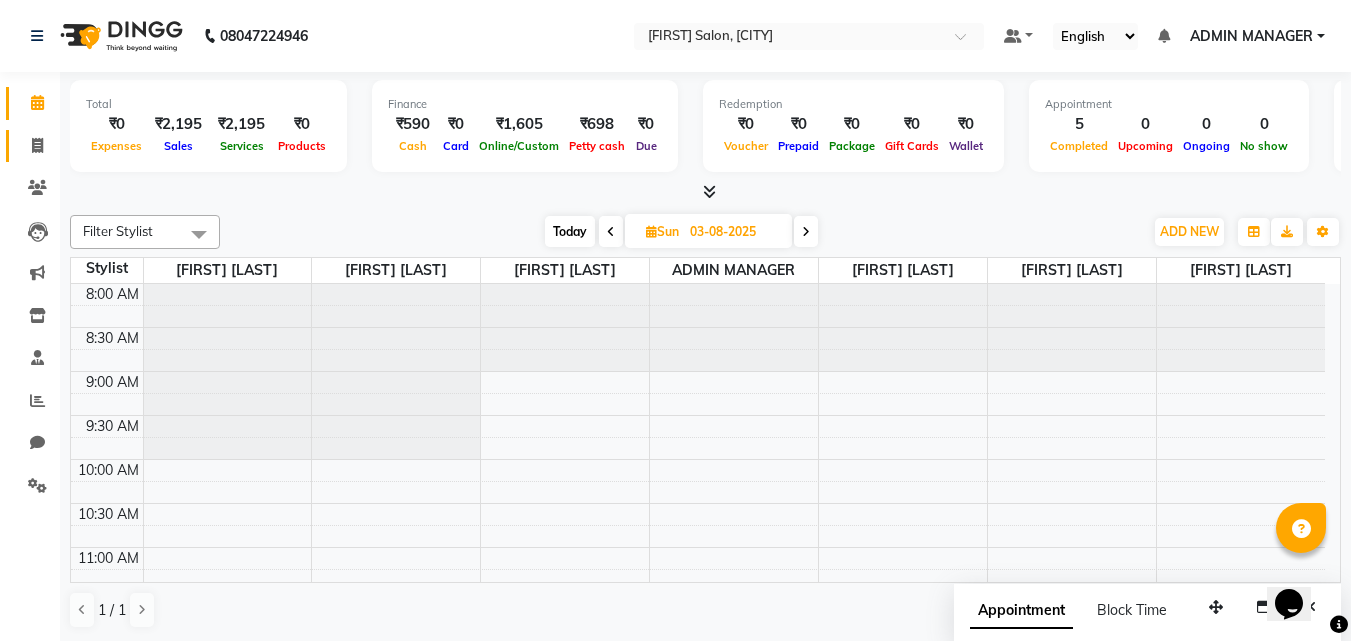 click 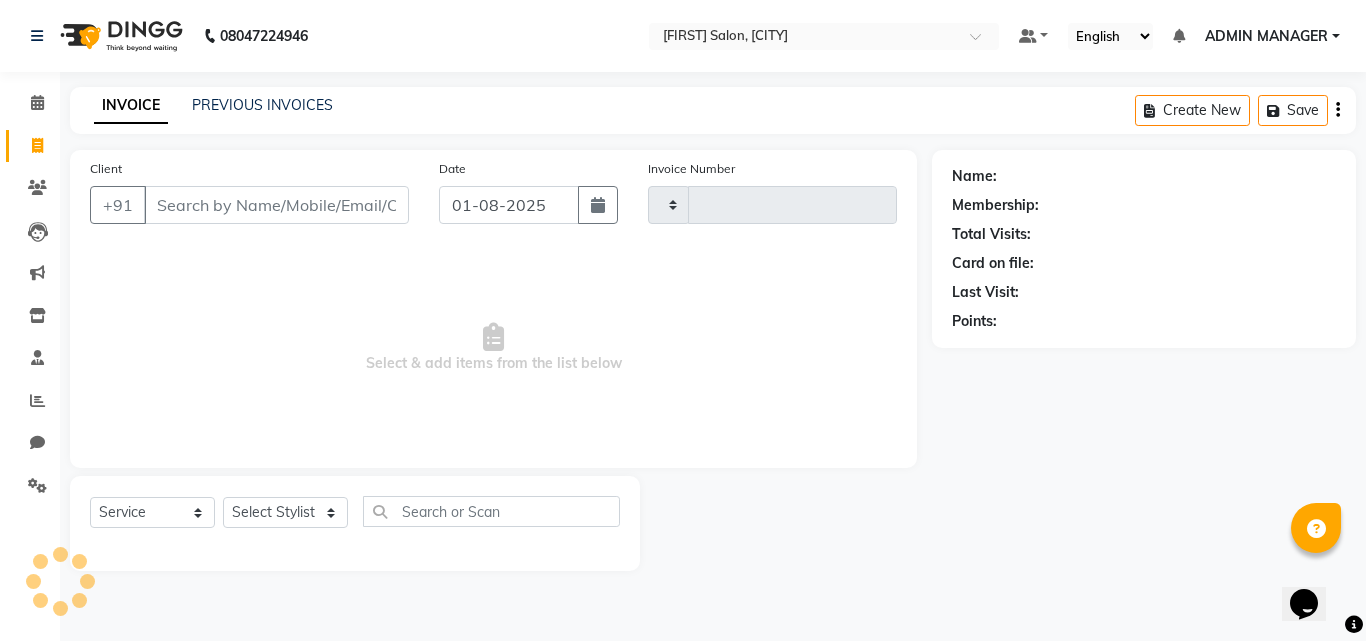 type on "0473" 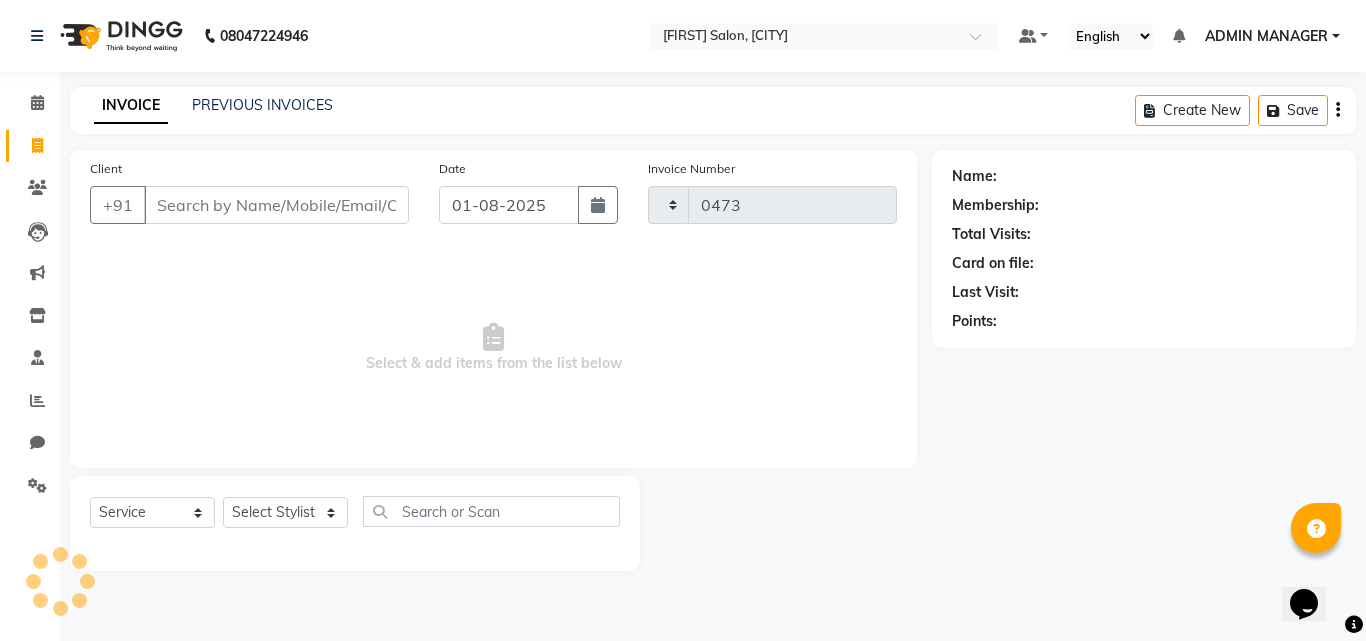 select on "7816" 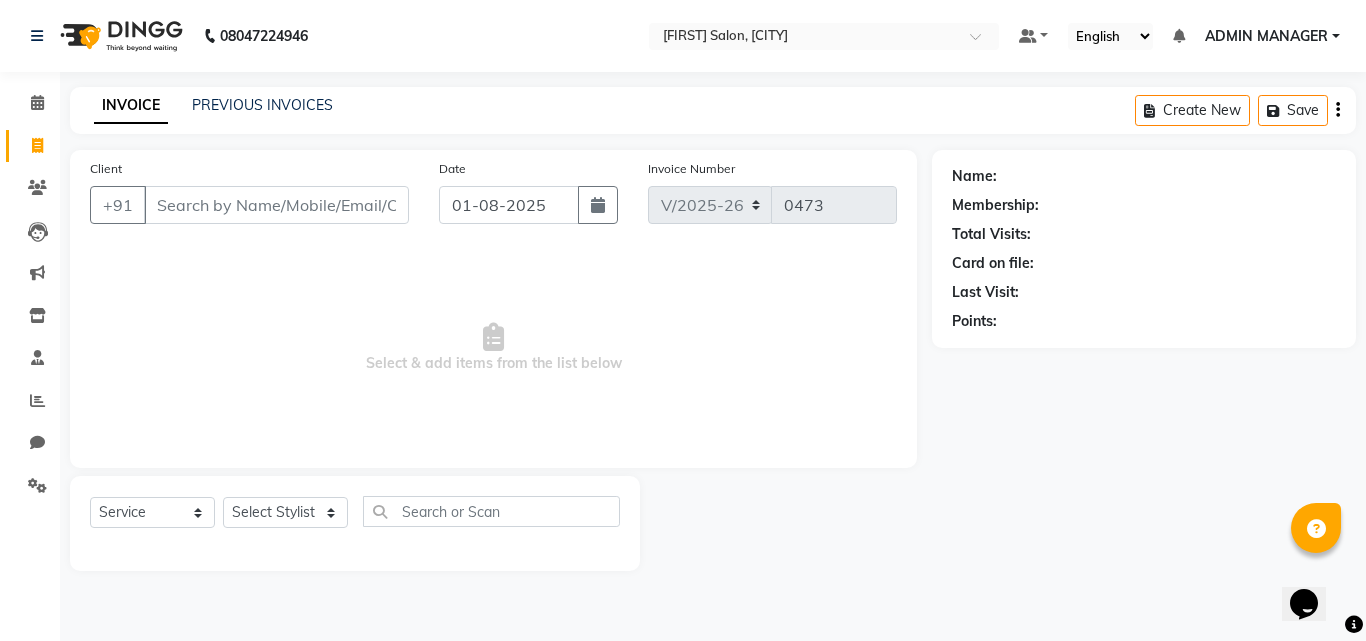 click on "Client" at bounding box center (276, 205) 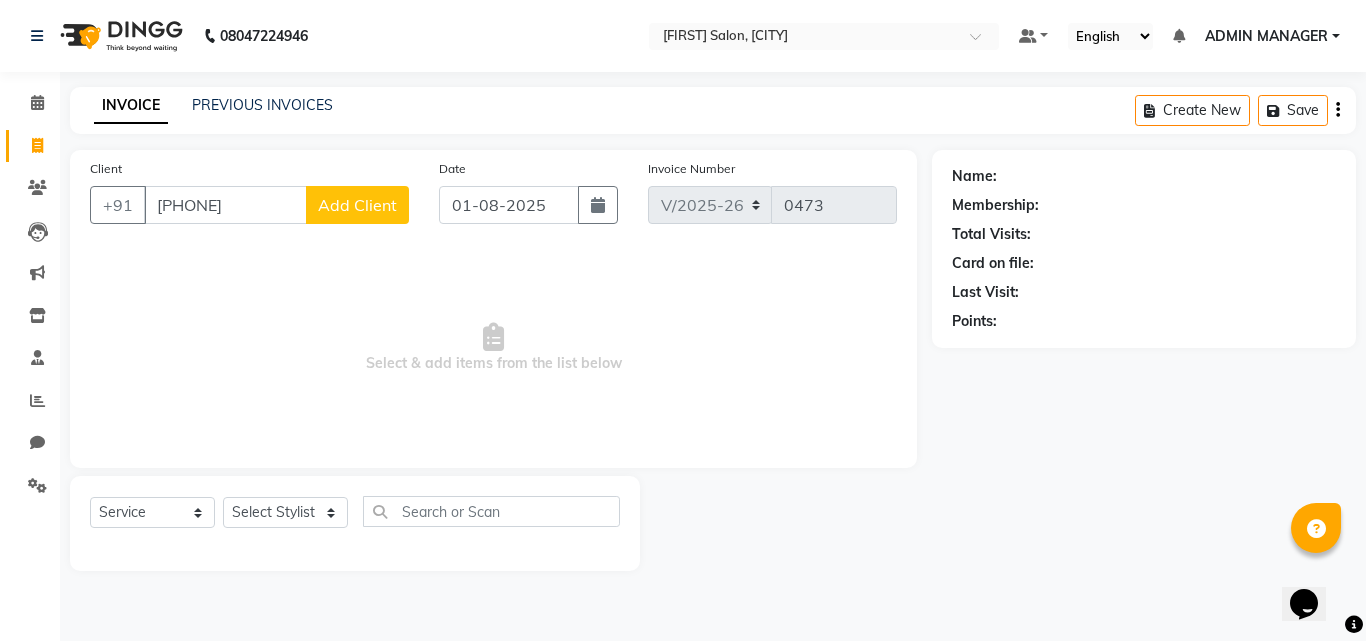 type on "[PHONE]" 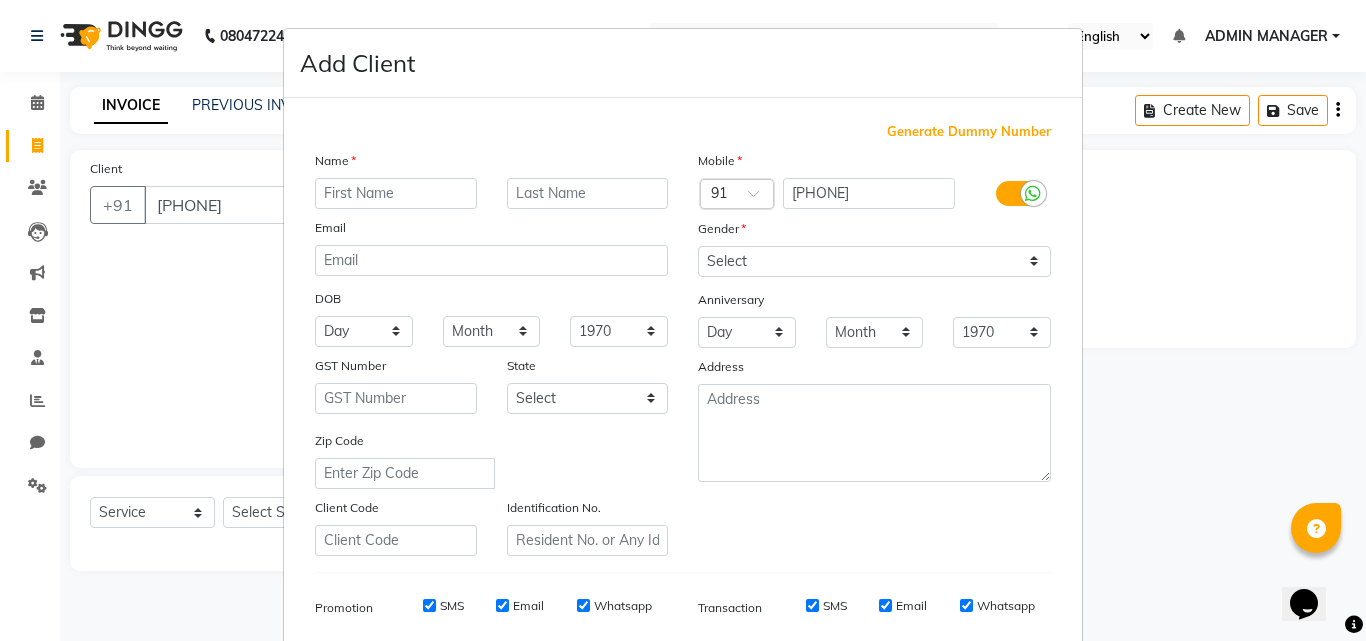 click at bounding box center [396, 193] 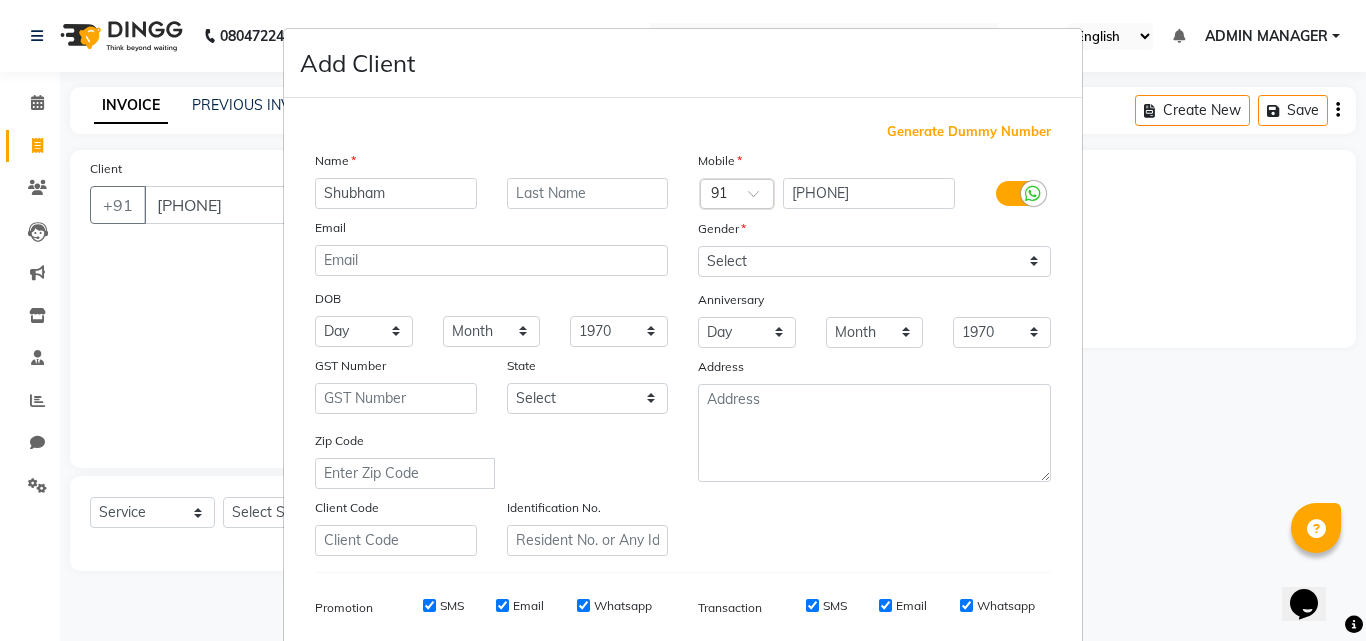 type on "Shubham" 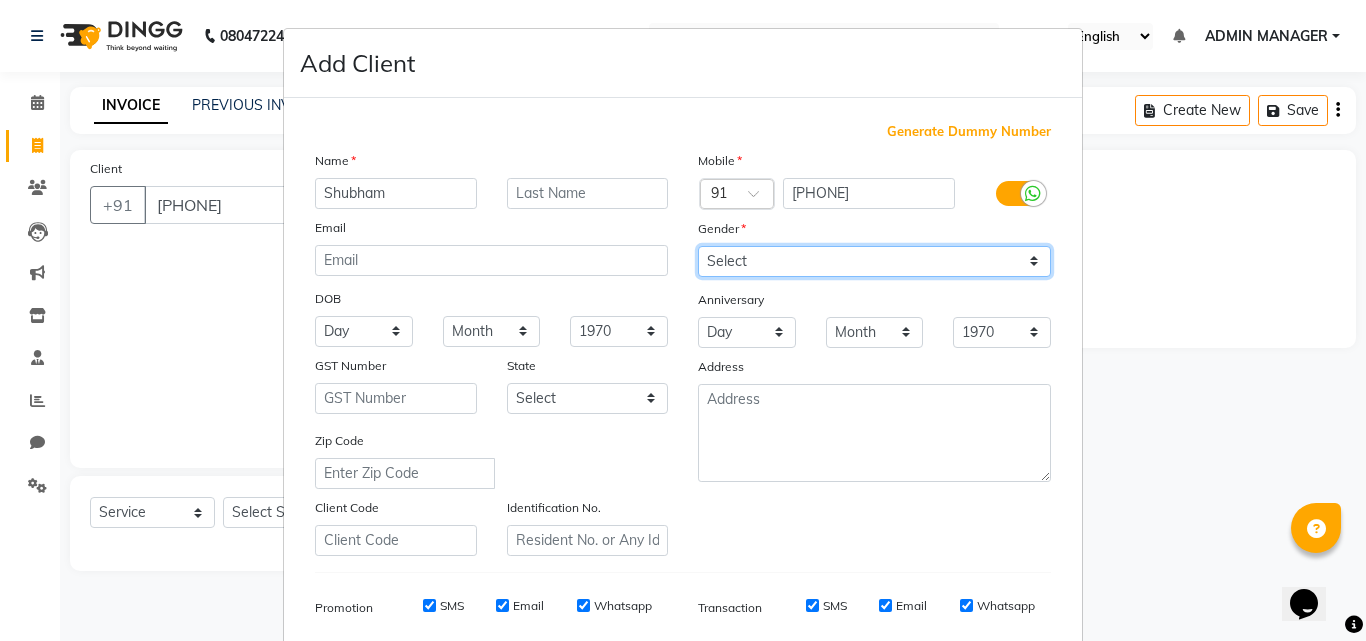 click on "Select Male Female Other Prefer Not To Say" at bounding box center [874, 261] 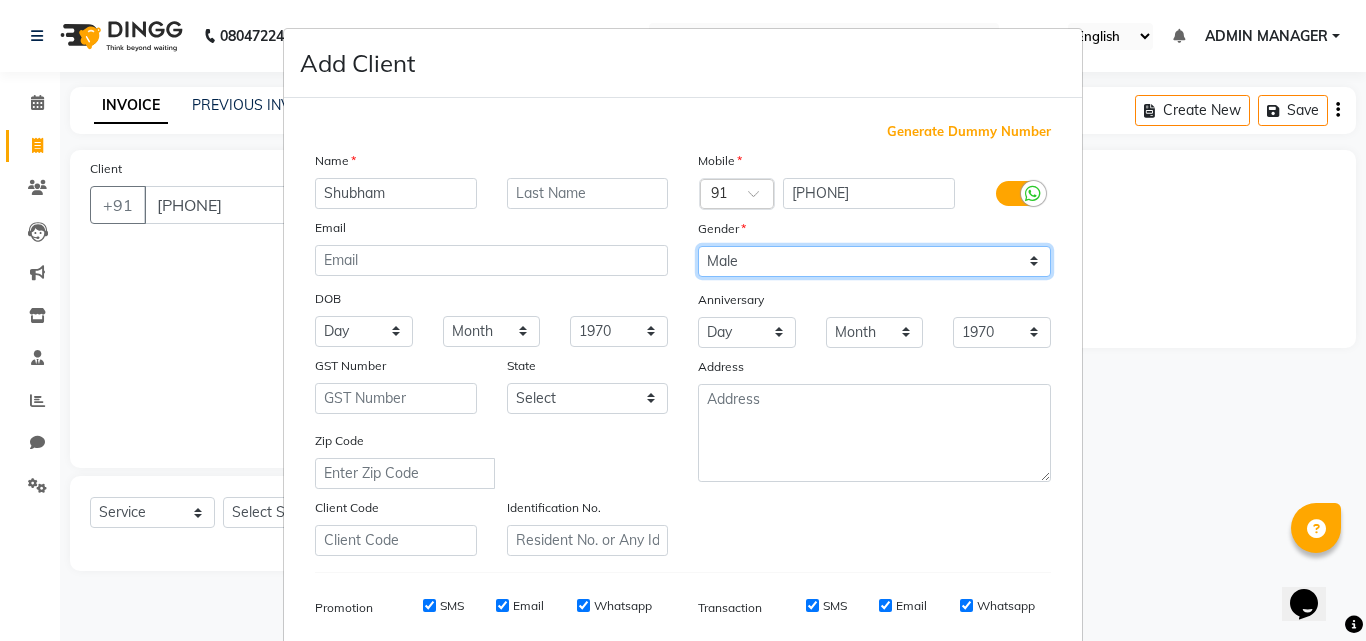 click on "Select Male Female Other Prefer Not To Say" at bounding box center [874, 261] 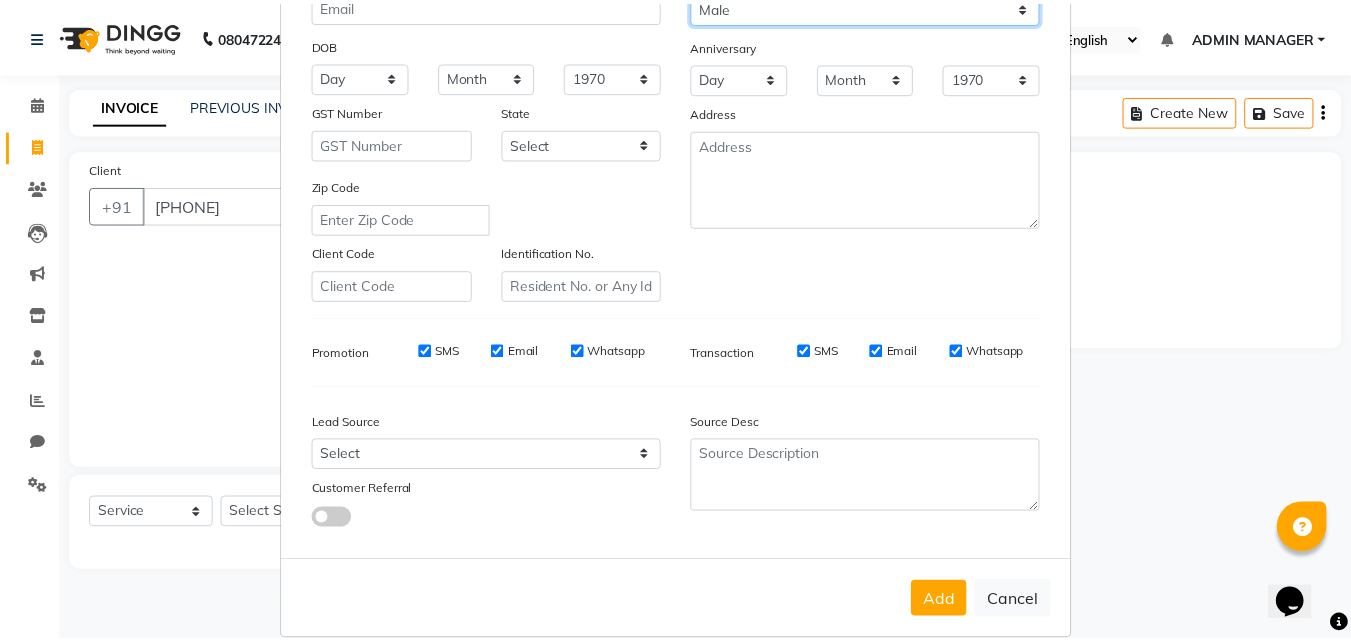 scroll, scrollTop: 282, scrollLeft: 0, axis: vertical 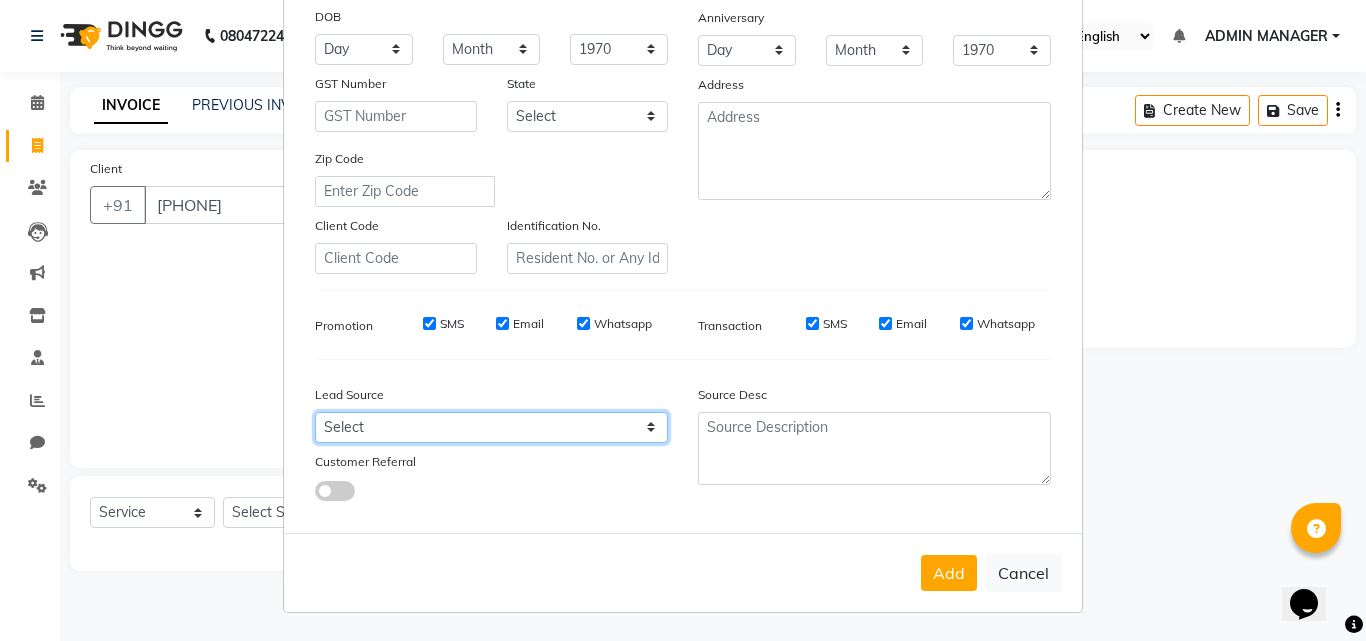 drag, startPoint x: 392, startPoint y: 429, endPoint x: 394, endPoint y: 413, distance: 16.124516 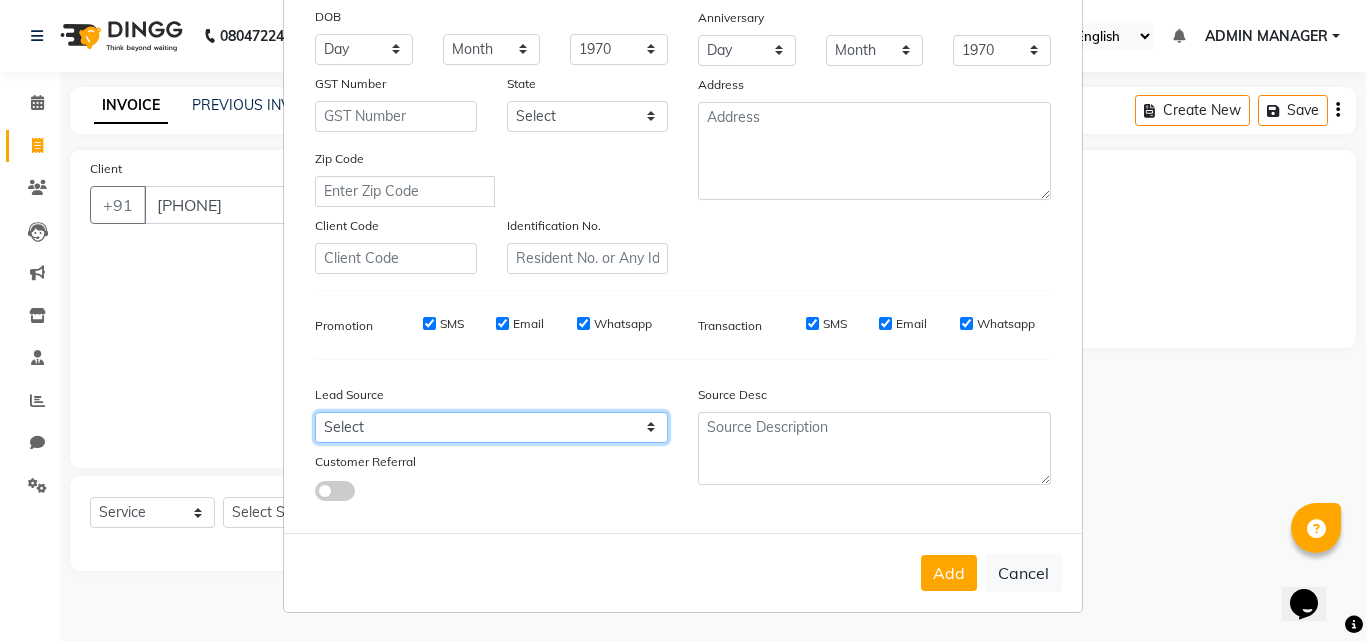 click on "Select Walk-in Referral Internet Friend Word of Mouth Advertisement Facebook JustDial Google Other" at bounding box center [491, 427] 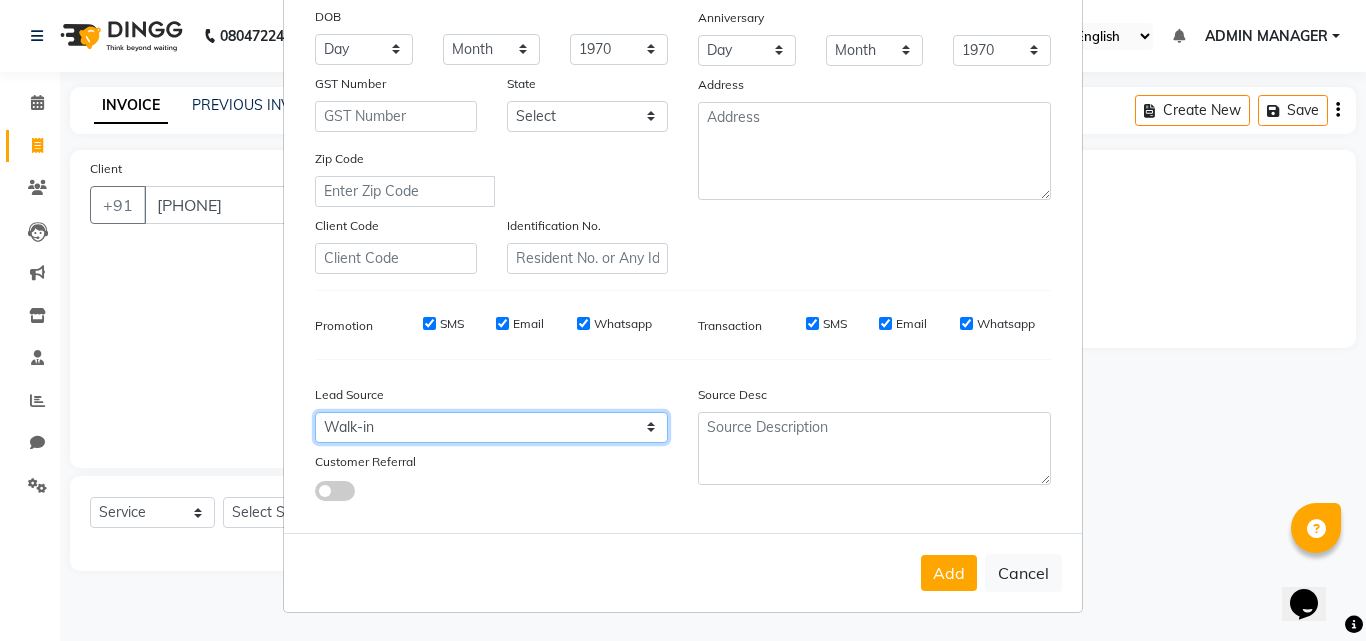 click on "Select Walk-in Referral Internet Friend Word of Mouth Advertisement Facebook JustDial Google Other" at bounding box center (491, 427) 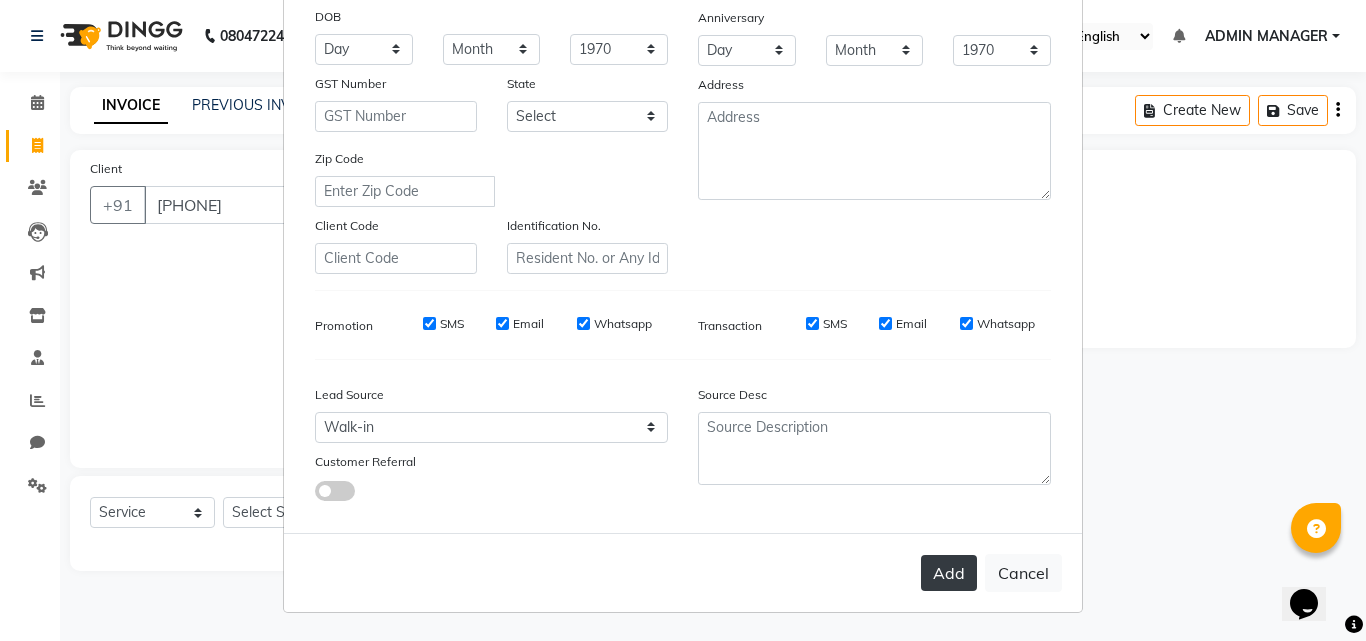 click on "Add" at bounding box center (949, 573) 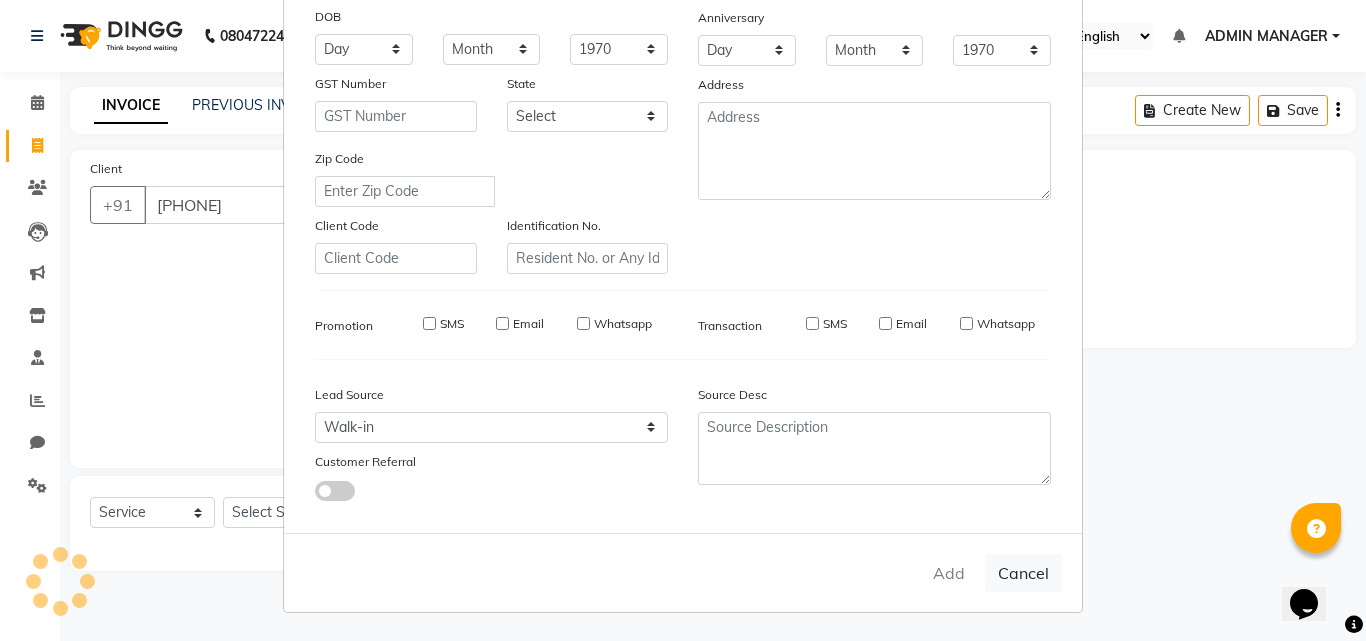 type 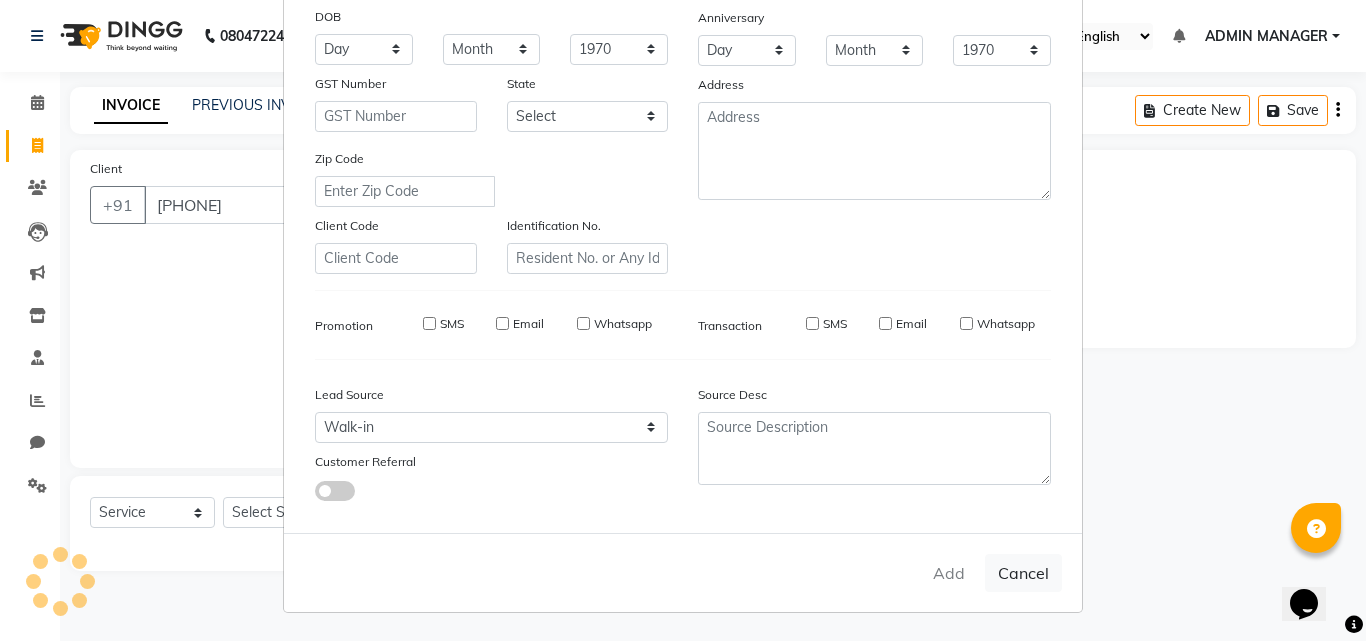 select 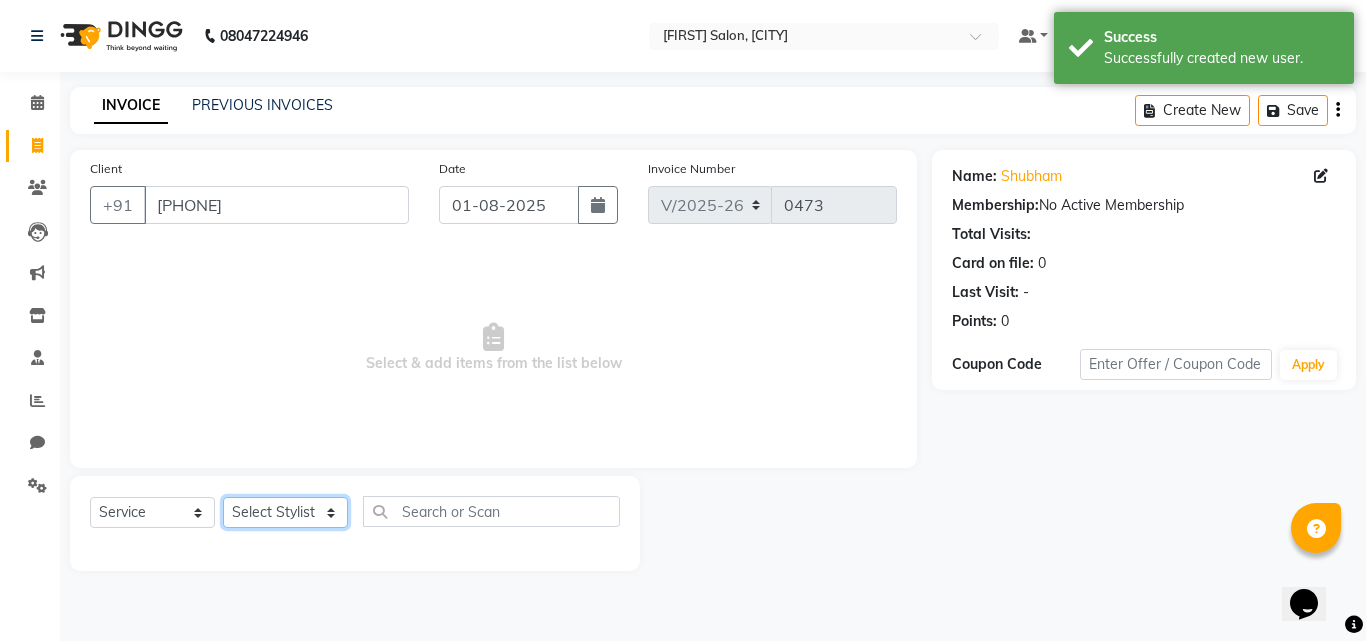 click on "Select Stylist ADMIN MANAGER [FIRST] [LAST] [FIRST] [LAST] [FIRST] [LAST] [FIRST] [LAST] [FIRST] [LAST]" 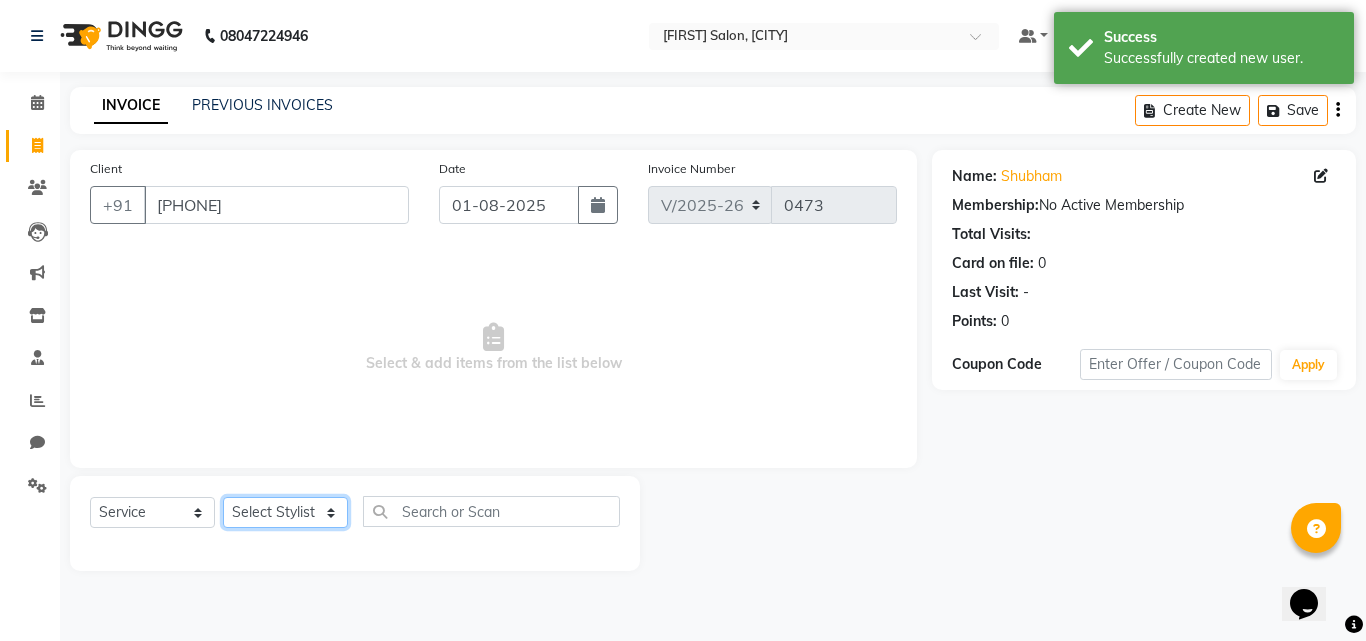 select on "69969" 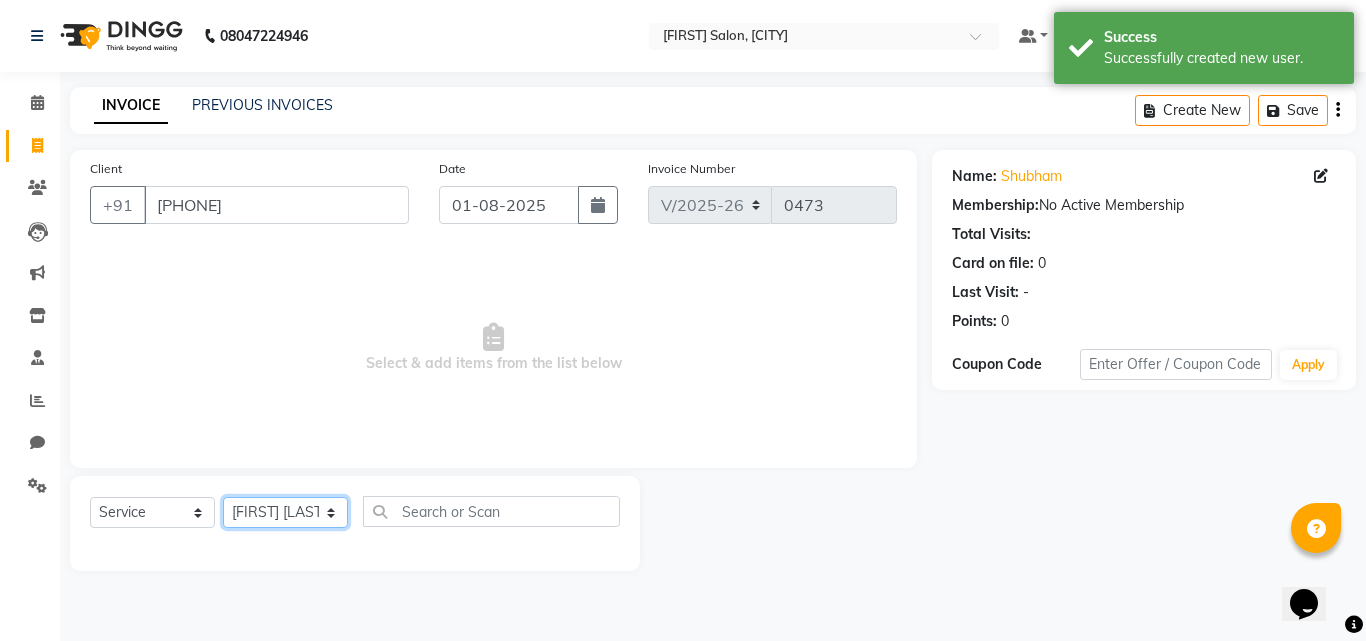 click on "Select Stylist ADMIN MANAGER [FIRST] [LAST] [FIRST] [LAST] [FIRST] [LAST] [FIRST] [LAST] [FIRST] [LAST]" 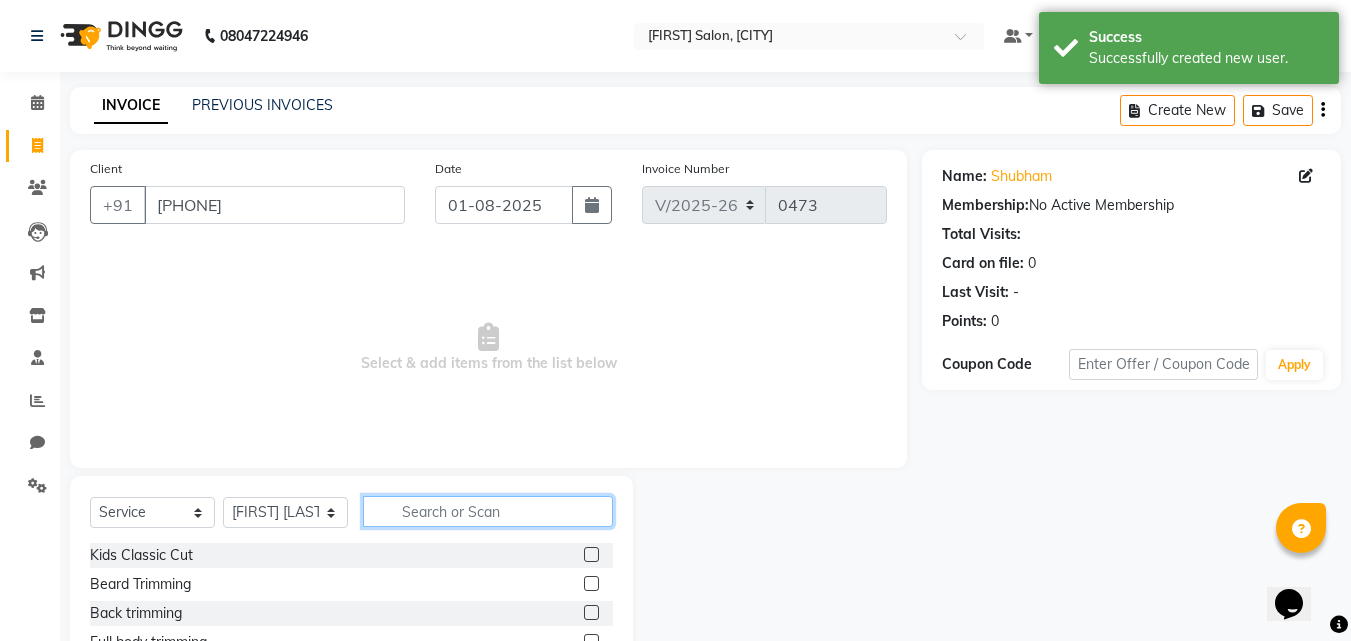 click 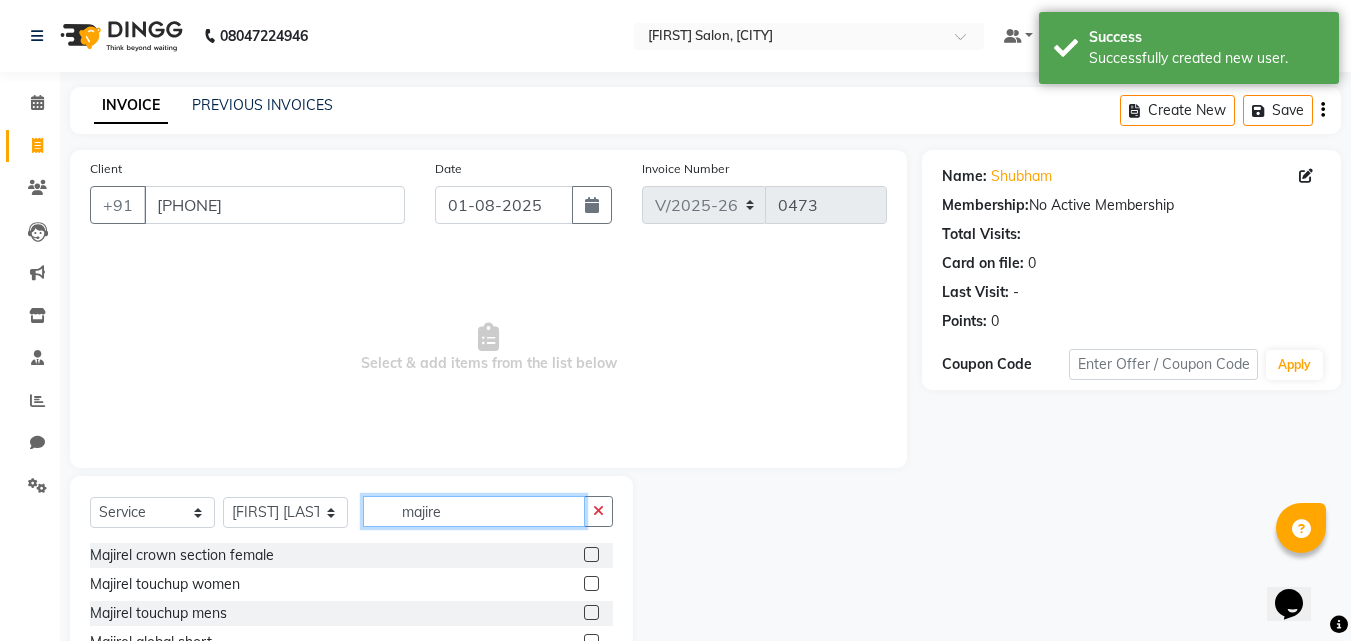 scroll, scrollTop: 160, scrollLeft: 0, axis: vertical 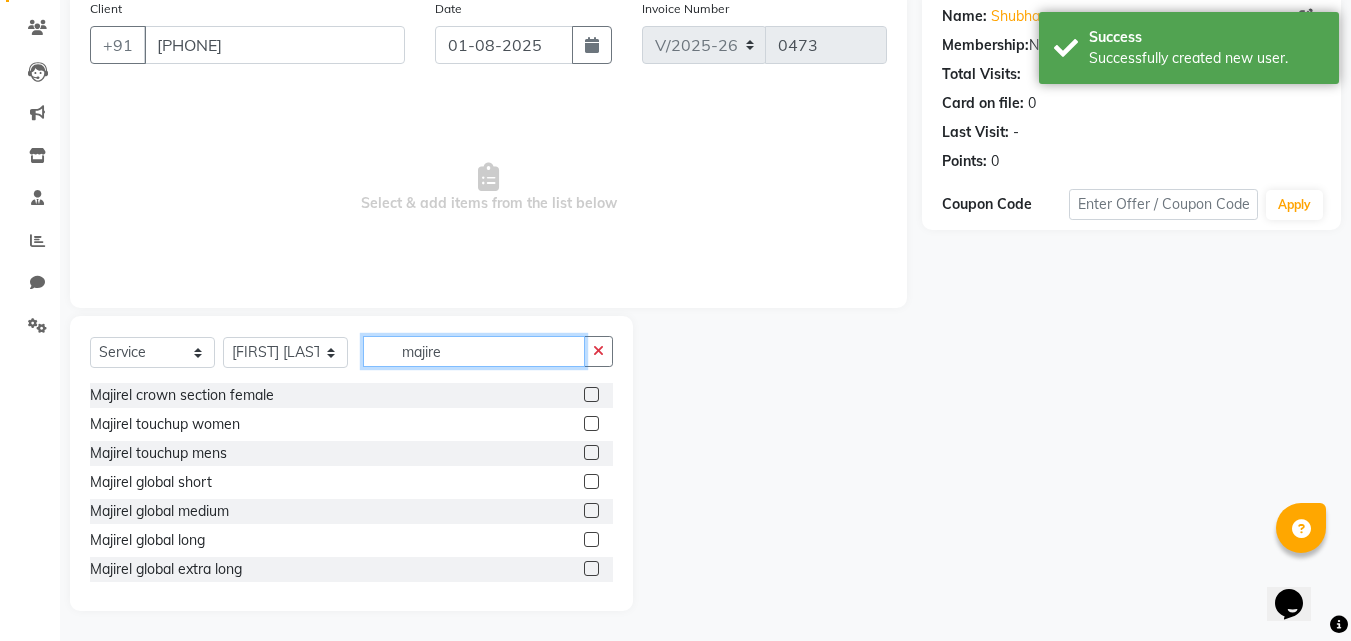 type on "majire" 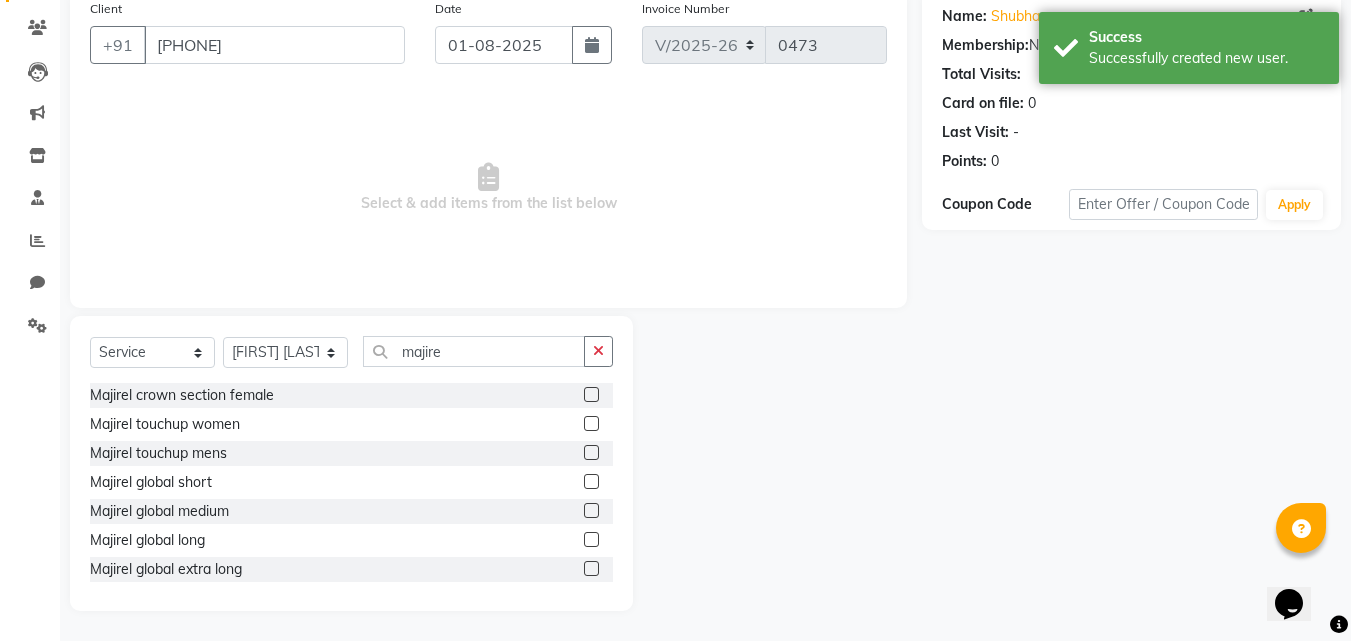 click 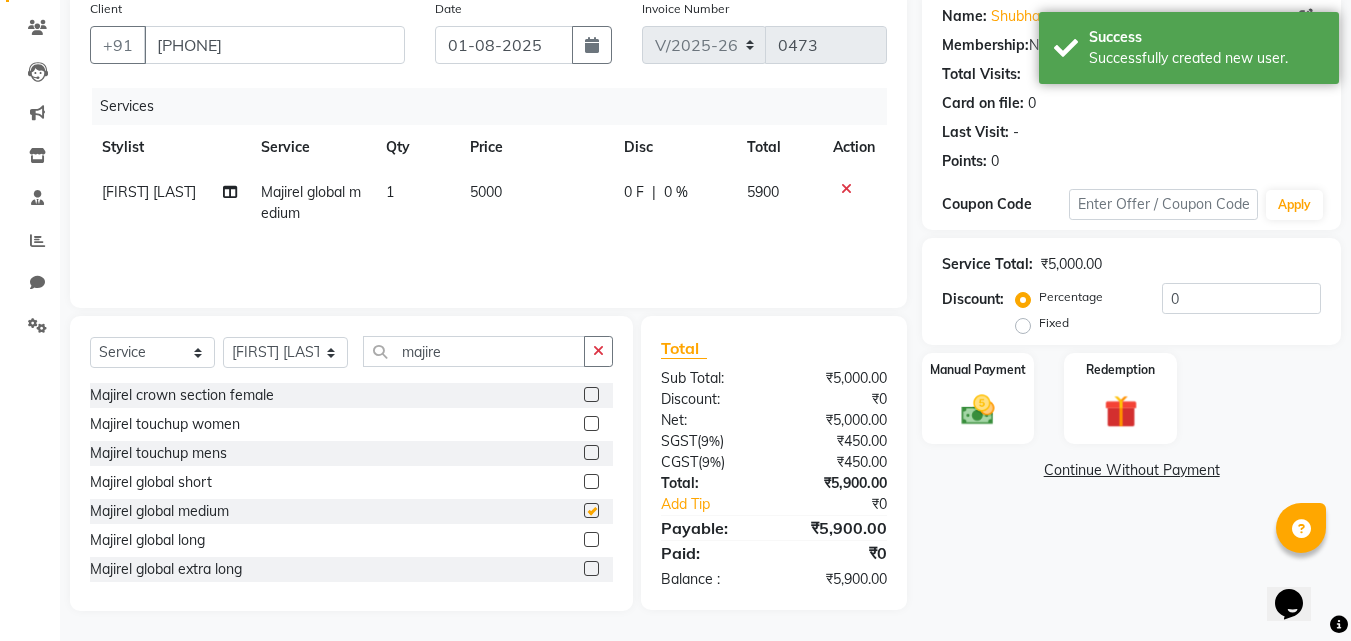 checkbox on "false" 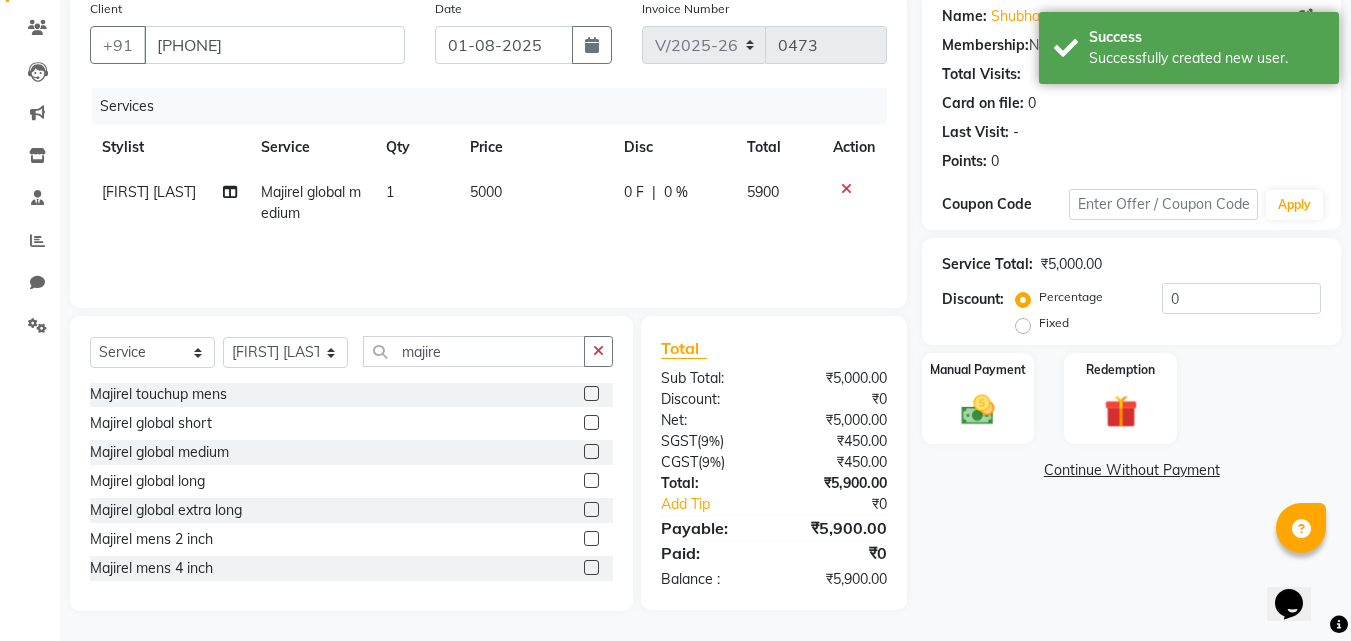 scroll, scrollTop: 0, scrollLeft: 0, axis: both 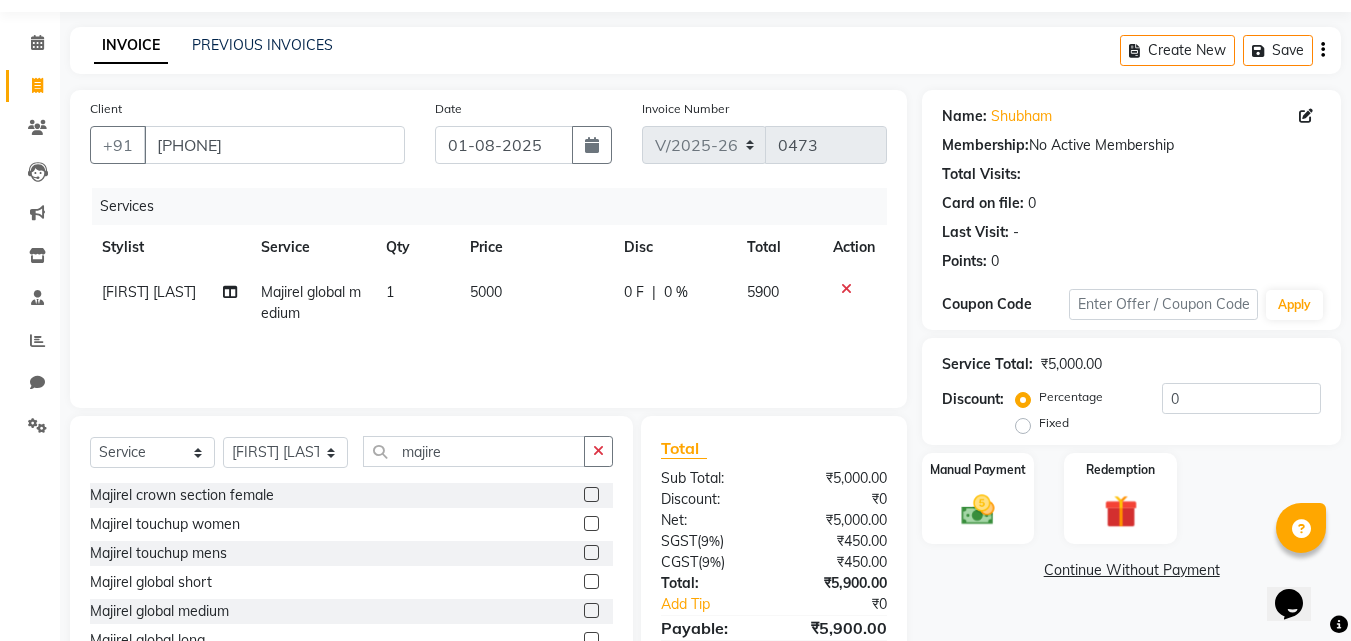 click on "0 %" 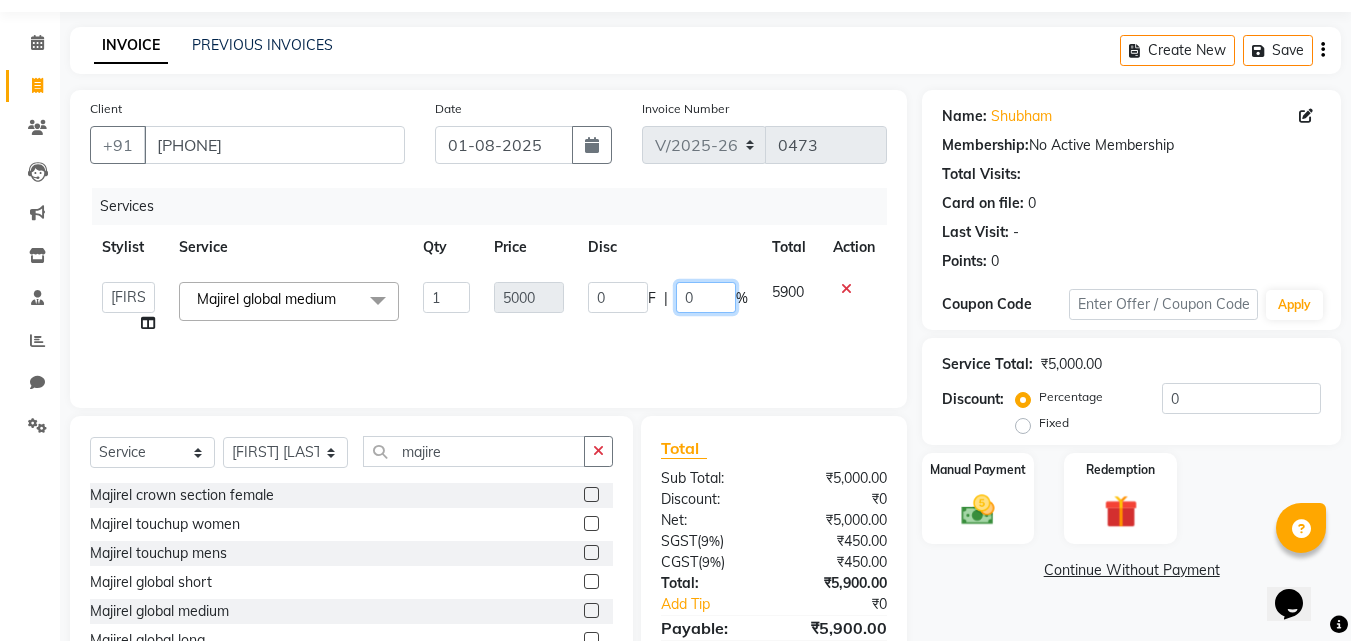 click on "0" 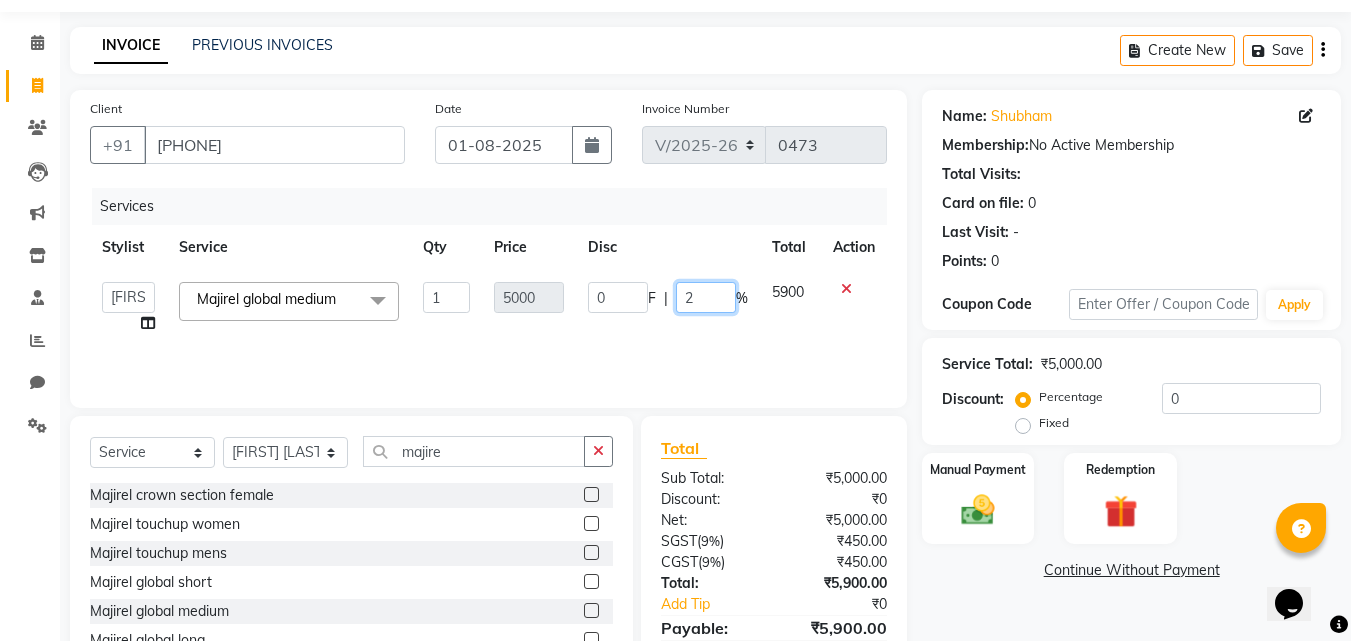 type on "25" 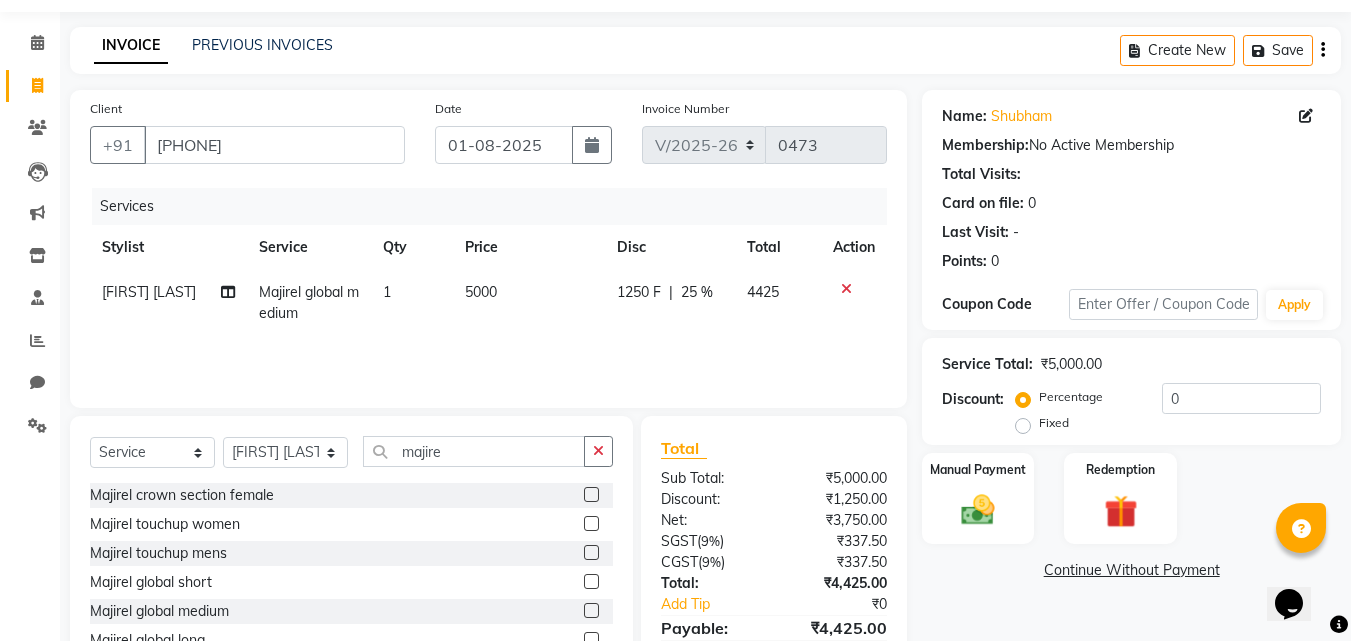 click on "Services Stylist Service Qty Price Disc Total Action [FIRST] [LAST] Majirel global medium 1 5000 1250 F | 25 % 4425" 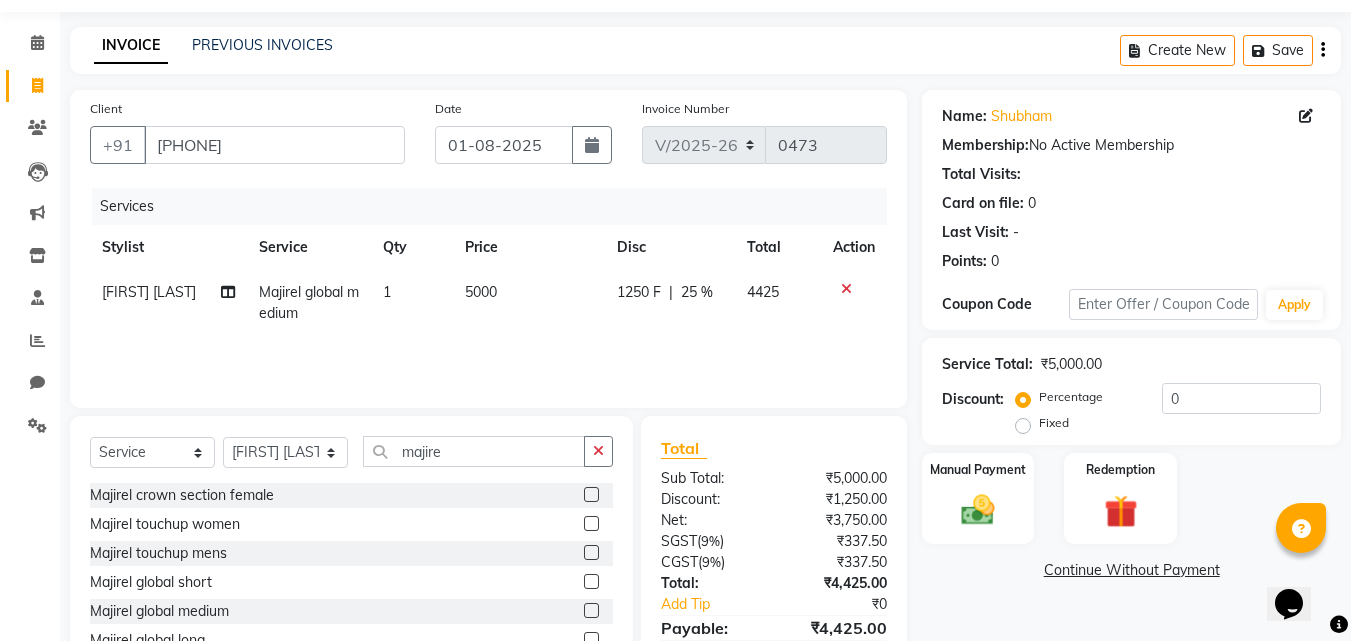scroll, scrollTop: 160, scrollLeft: 0, axis: vertical 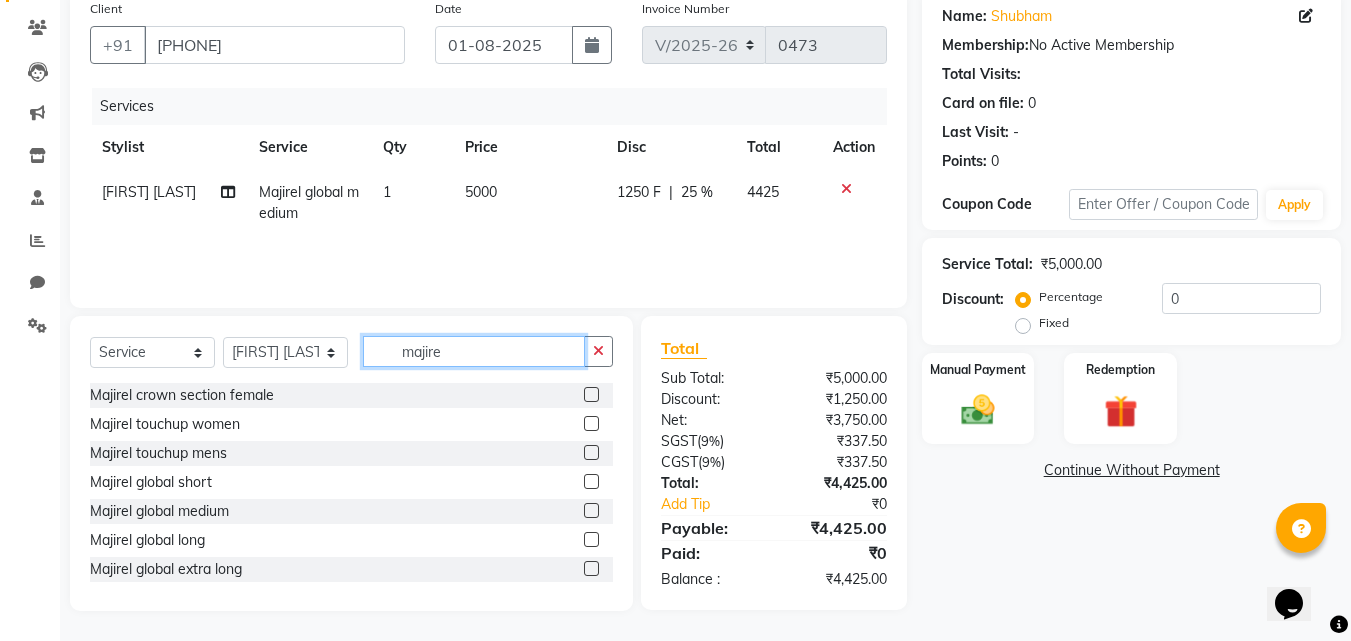 click on "majire" 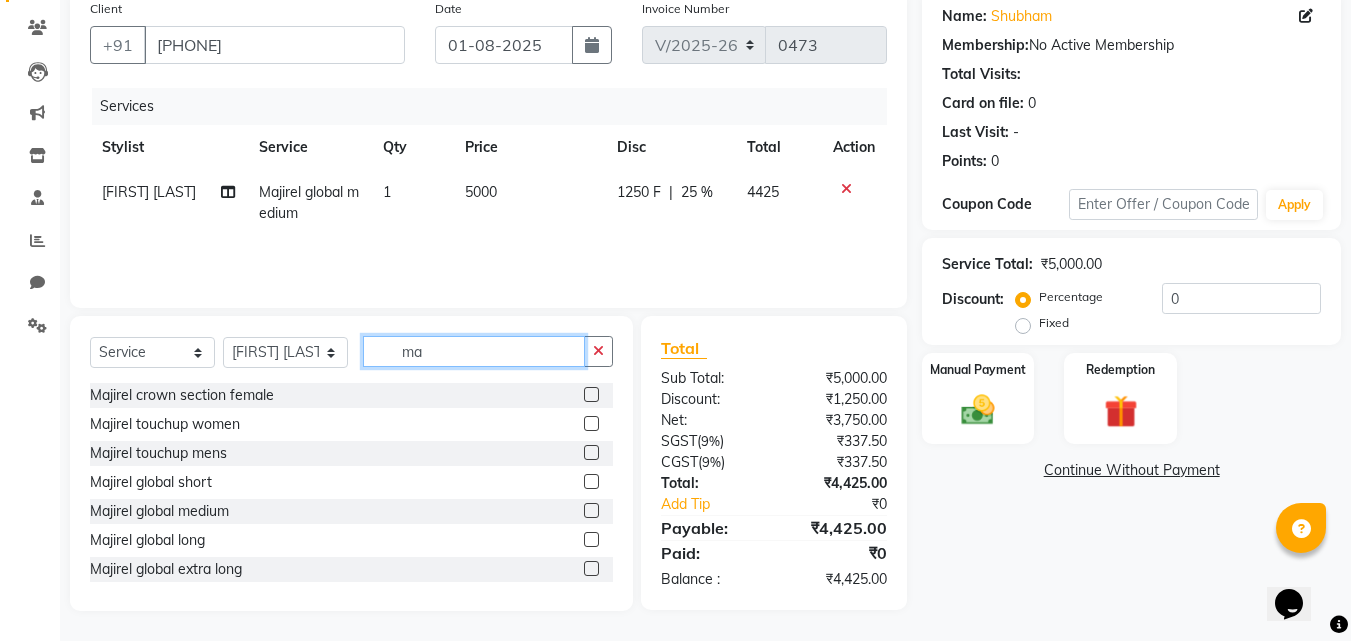 type on "m" 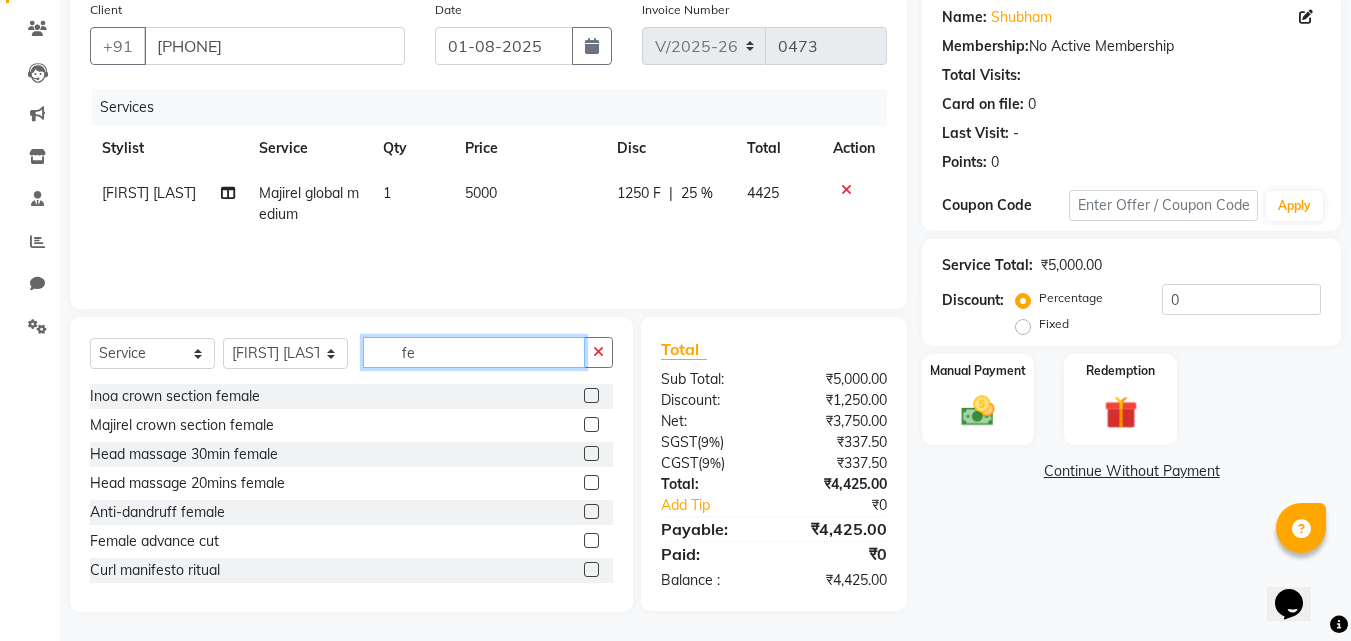 scroll, scrollTop: 160, scrollLeft: 0, axis: vertical 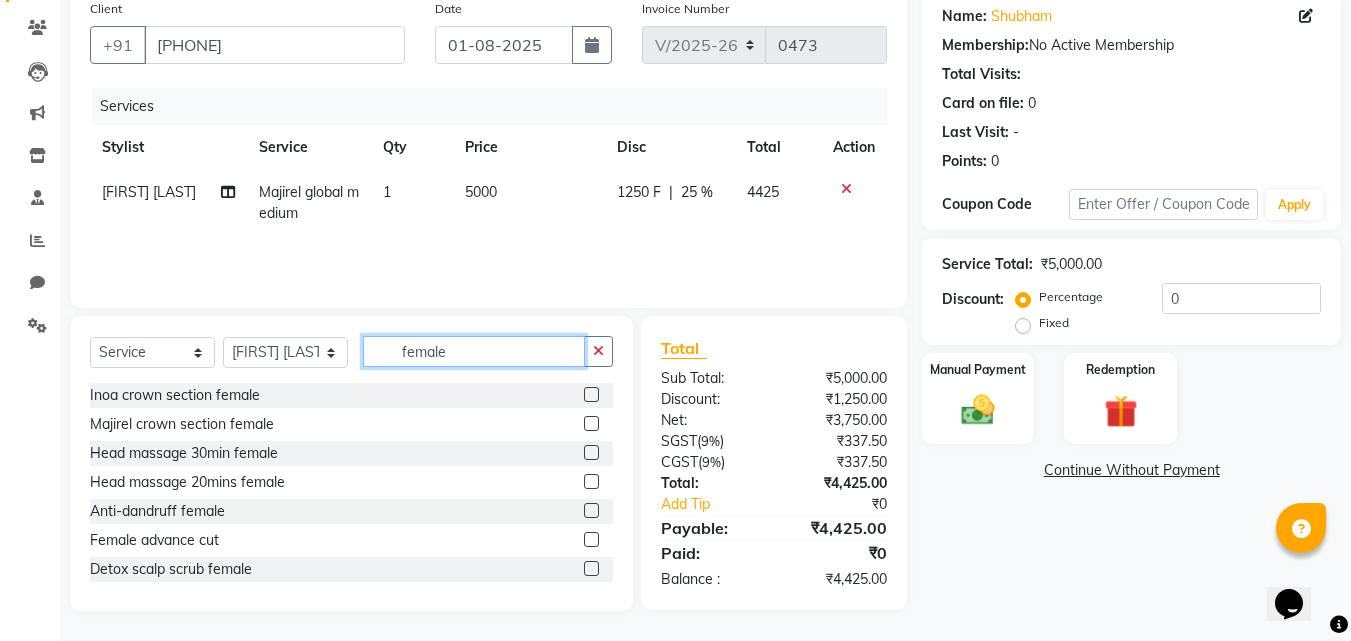 type on "female" 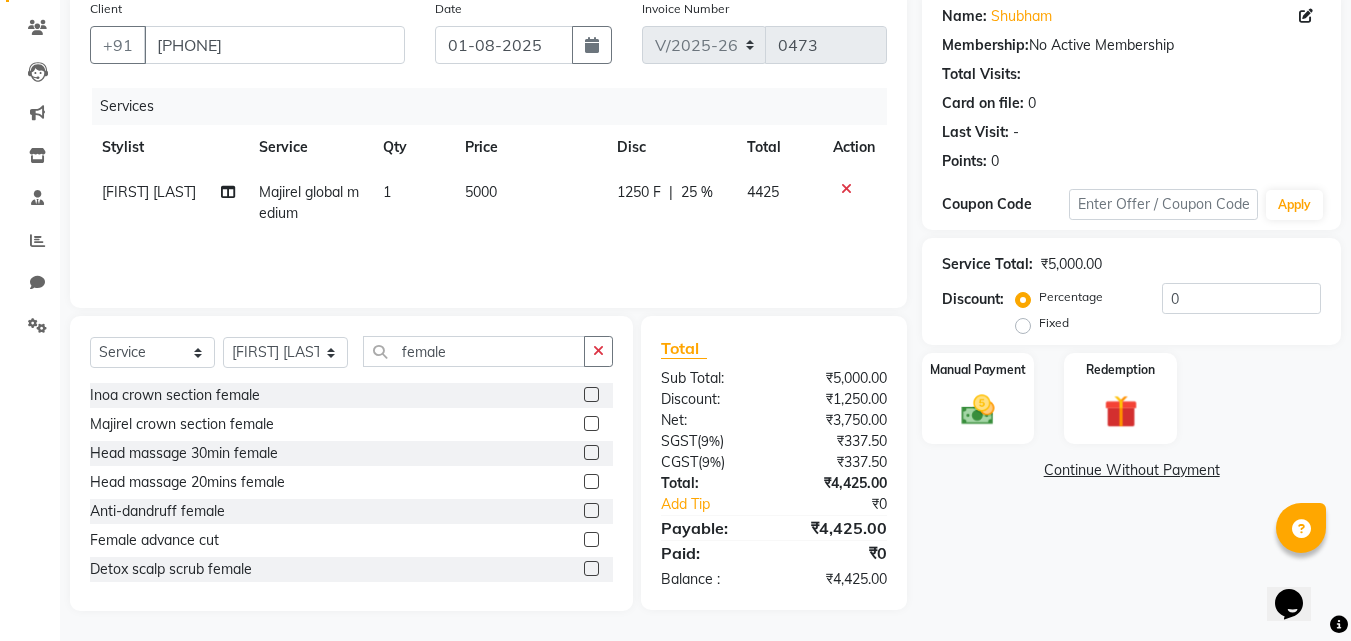 click 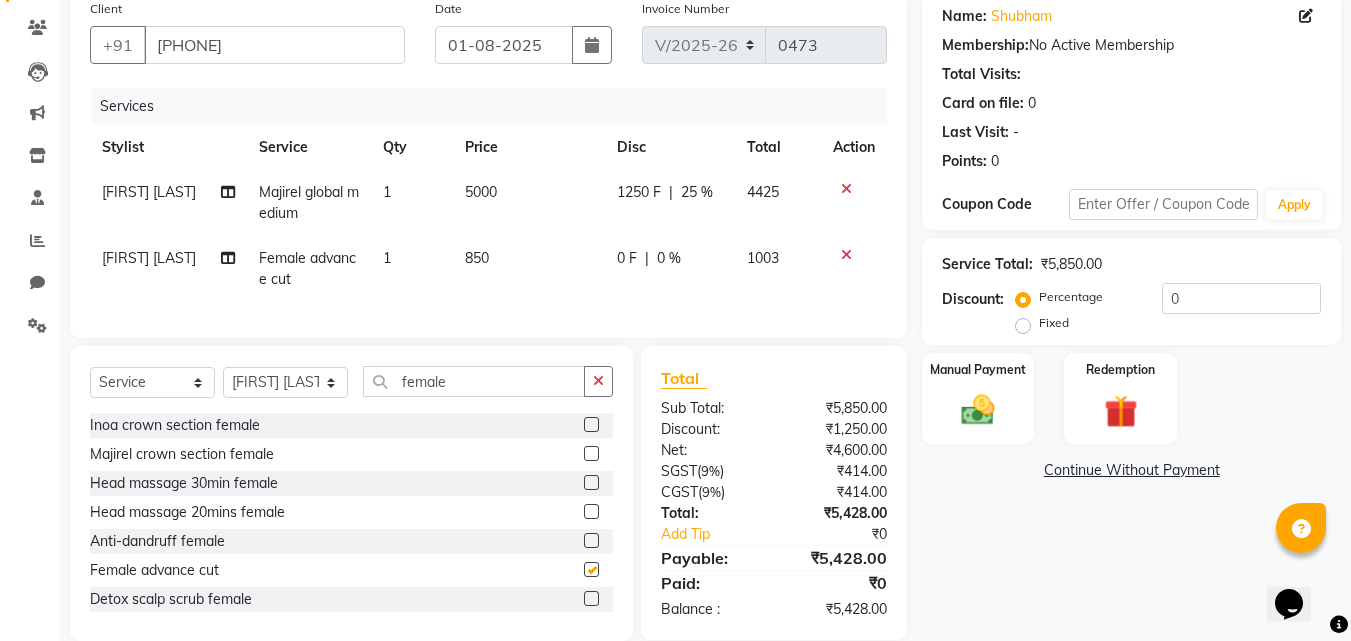 checkbox on "false" 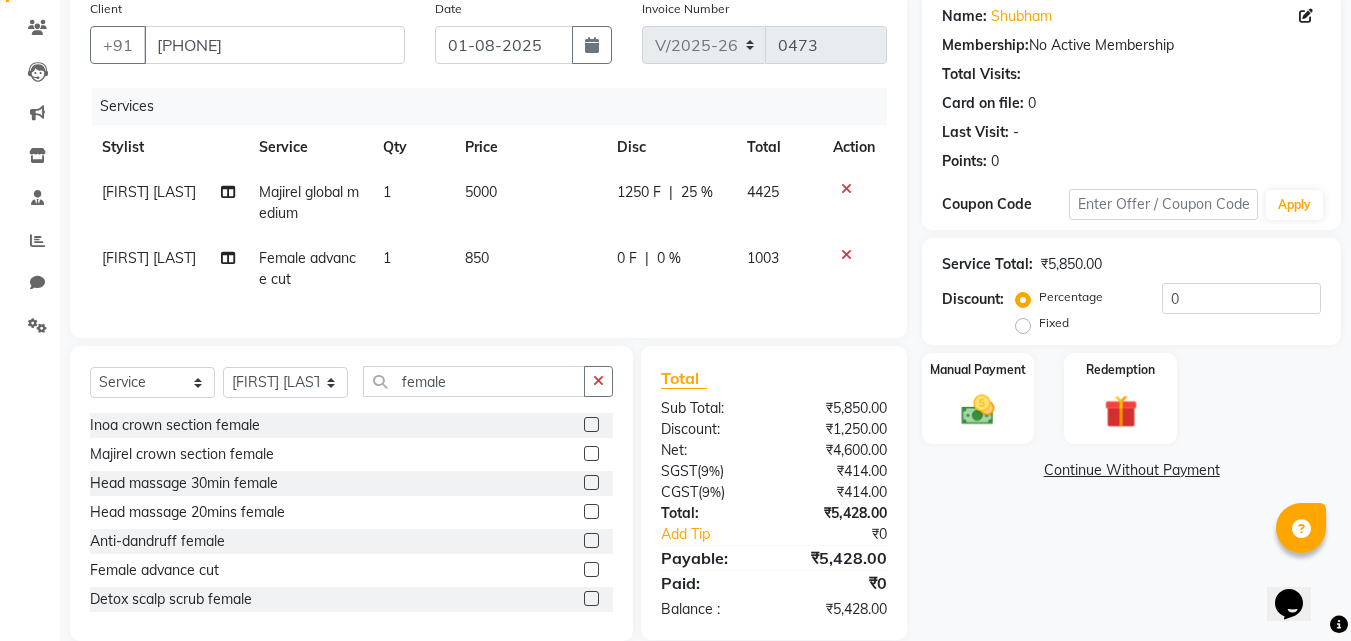 click on "0 %" 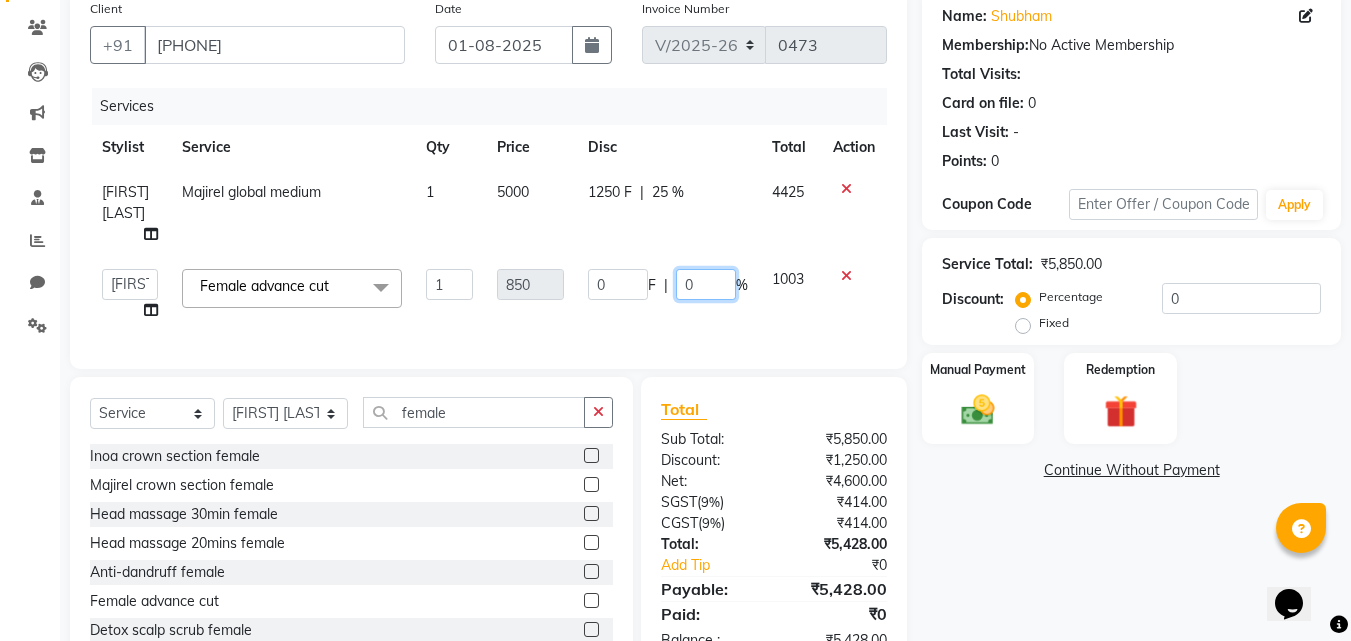 click on "0" 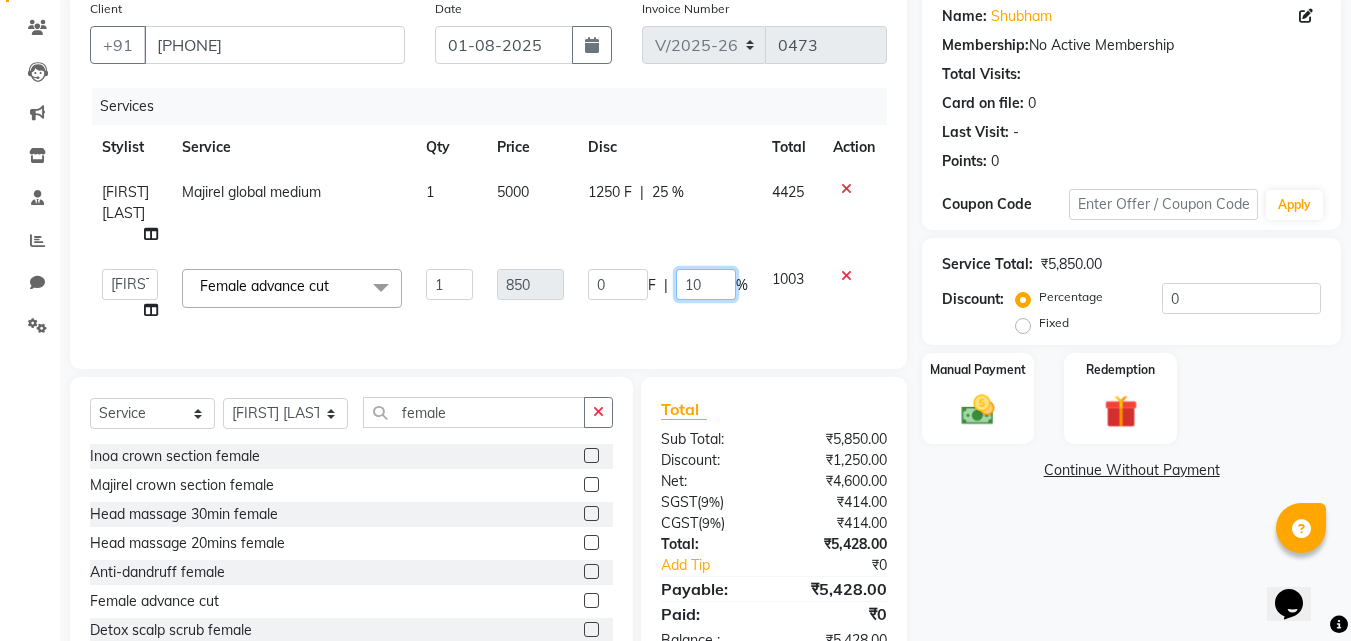 type on "100" 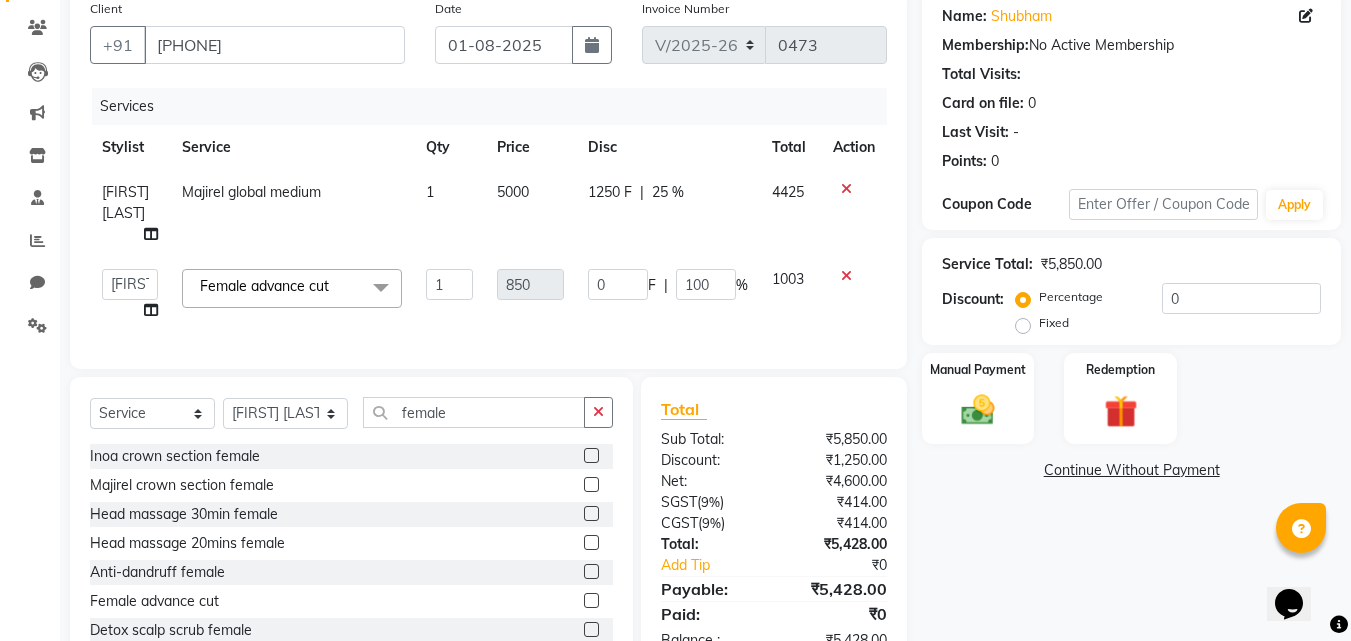 click on "0 F | 100 %" 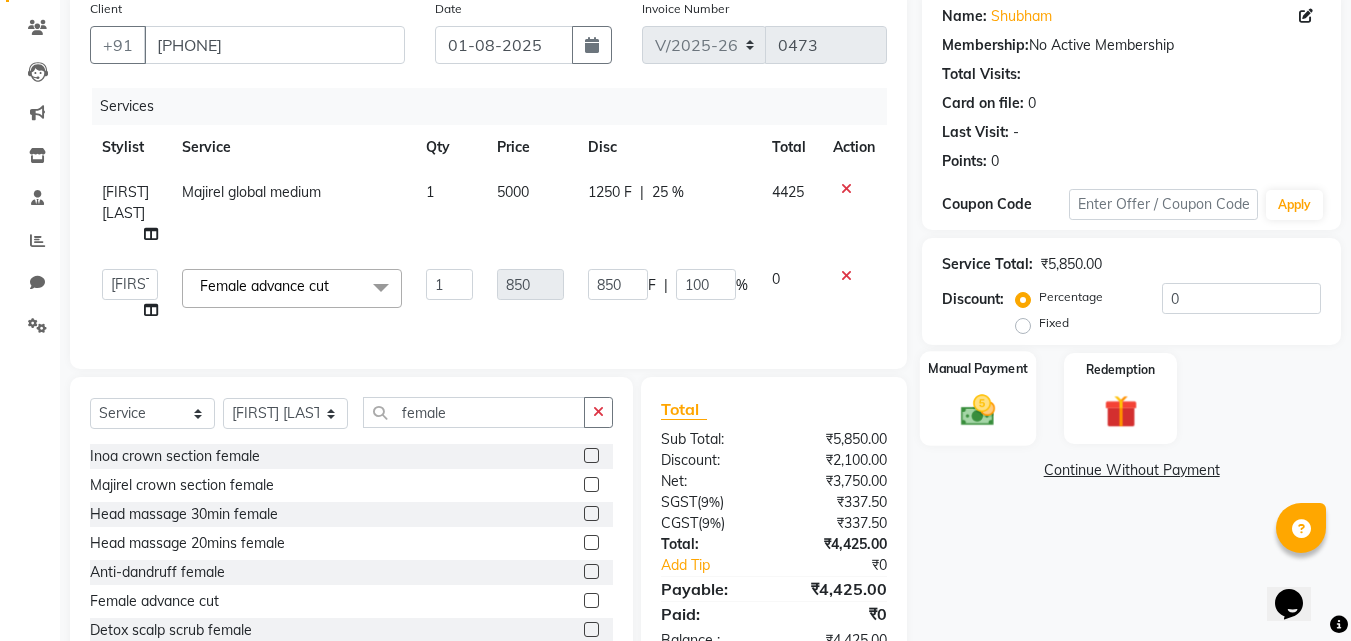 scroll, scrollTop: 215, scrollLeft: 0, axis: vertical 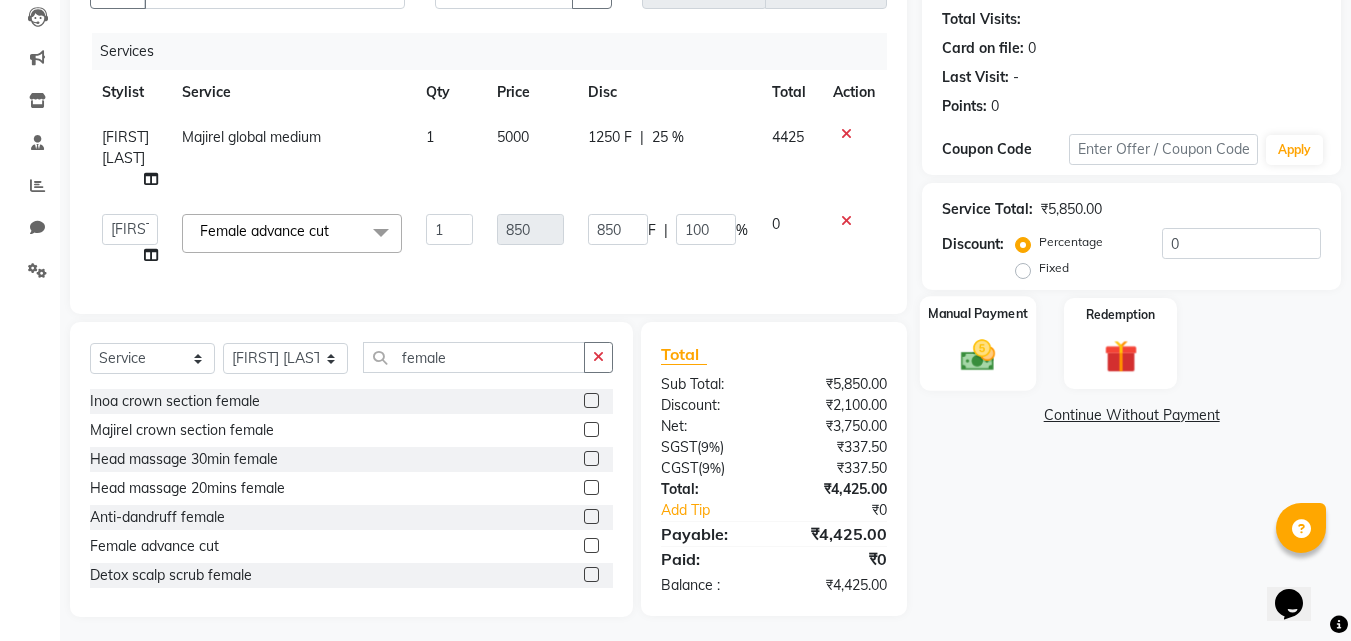 click 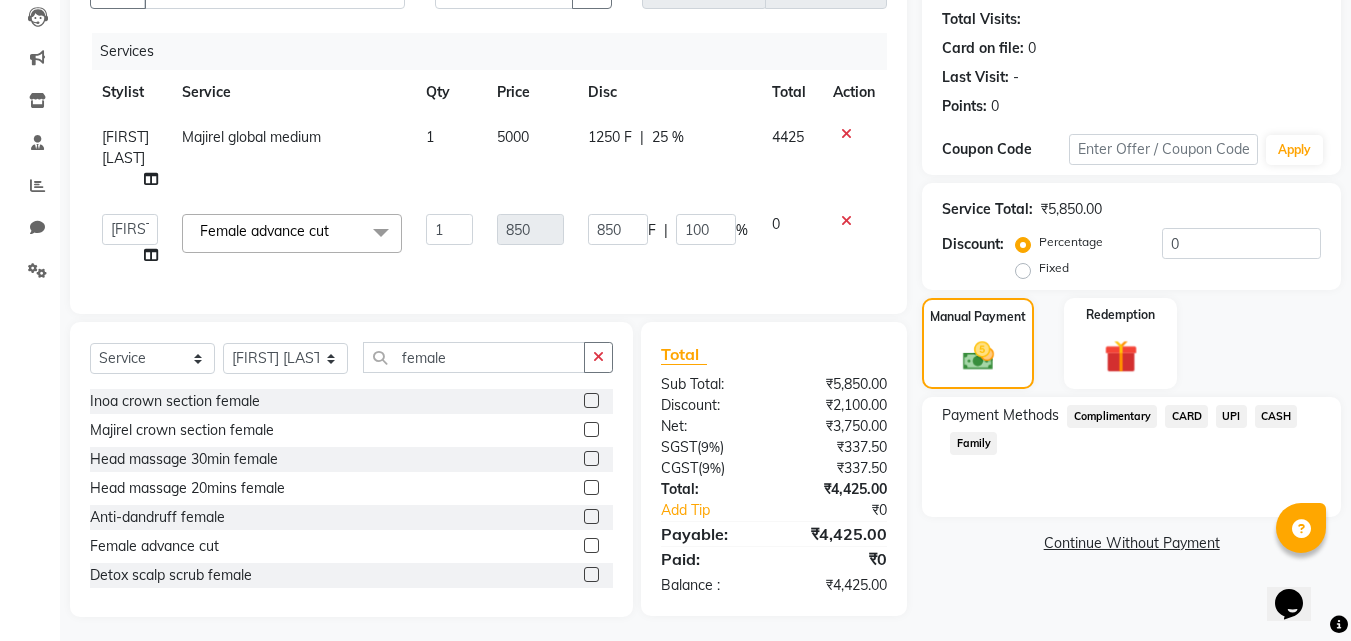 click on "UPI" 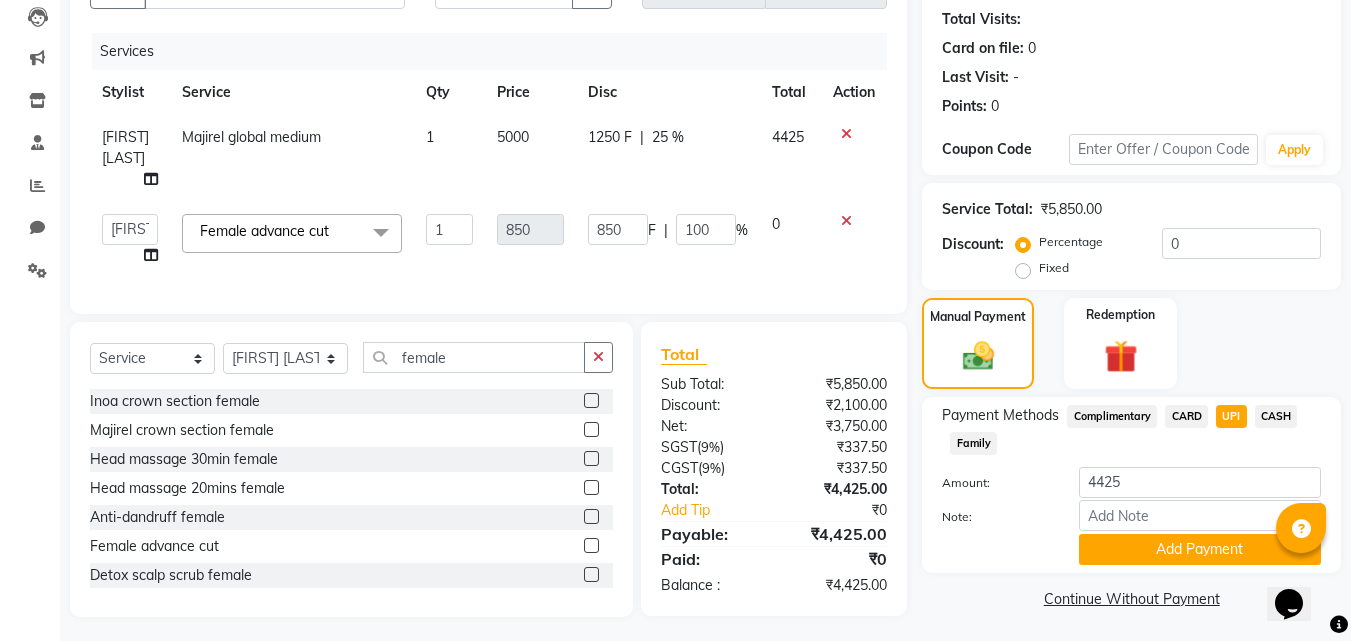 scroll, scrollTop: 218, scrollLeft: 0, axis: vertical 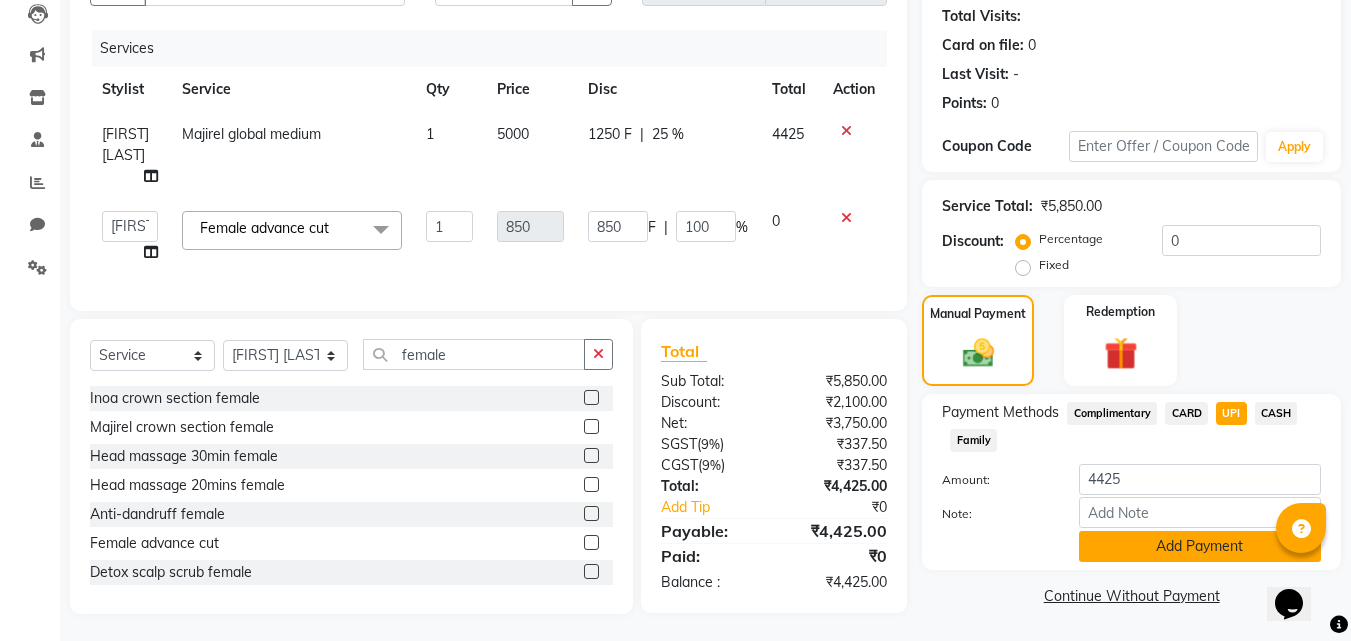click on "Add Payment" 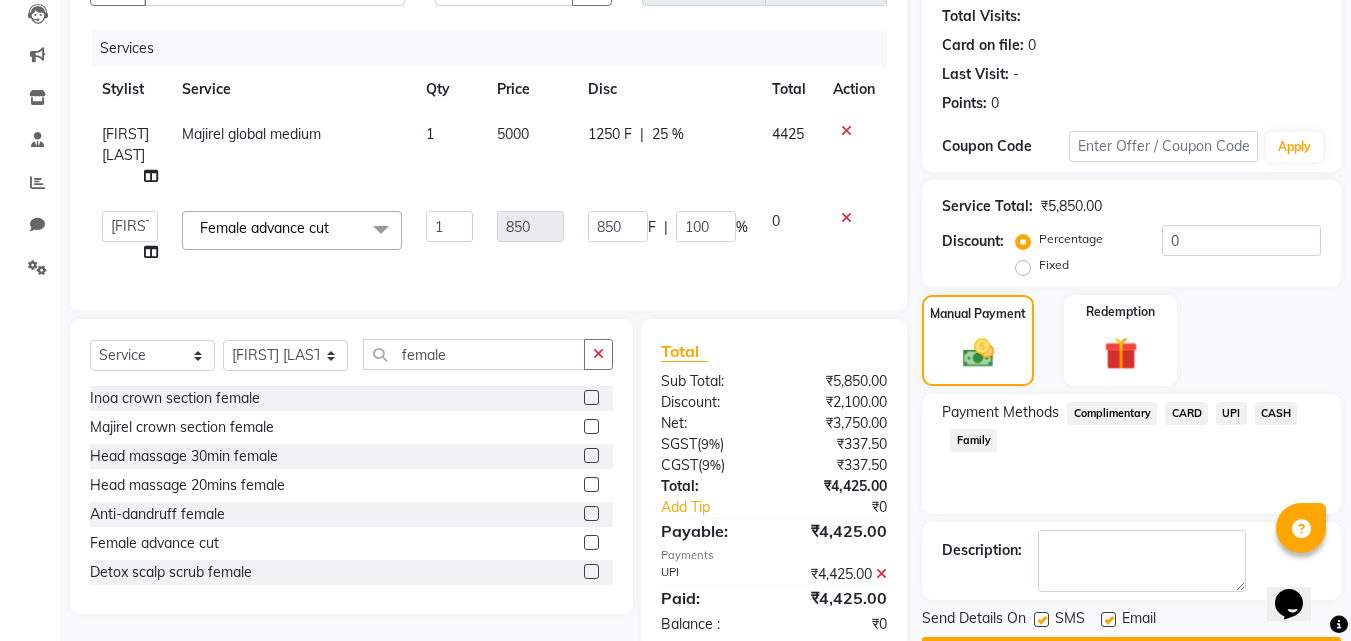 scroll, scrollTop: 275, scrollLeft: 0, axis: vertical 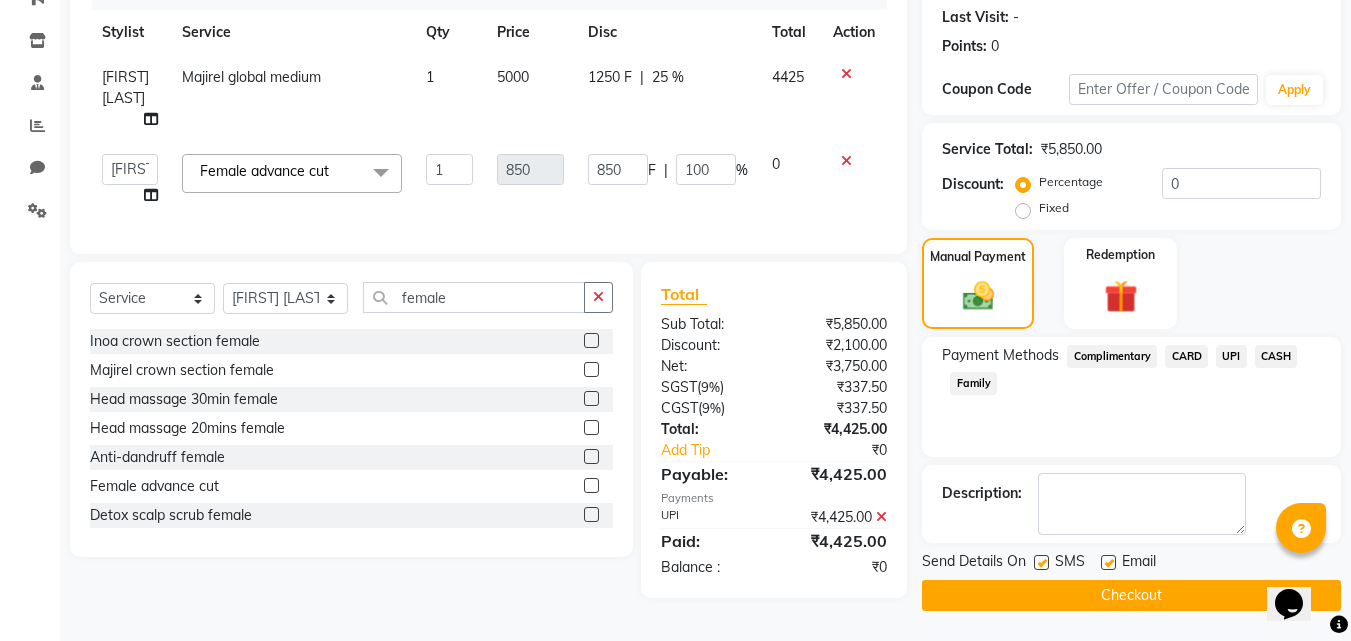 click on "Checkout" 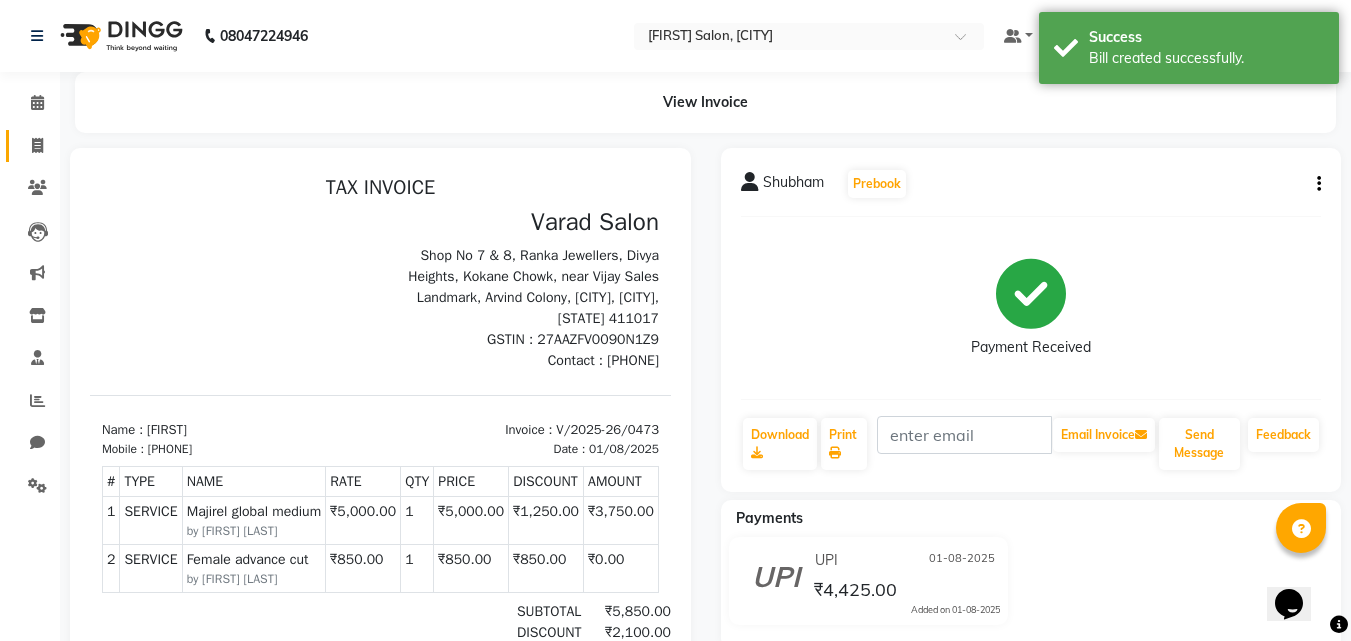 scroll, scrollTop: 0, scrollLeft: 0, axis: both 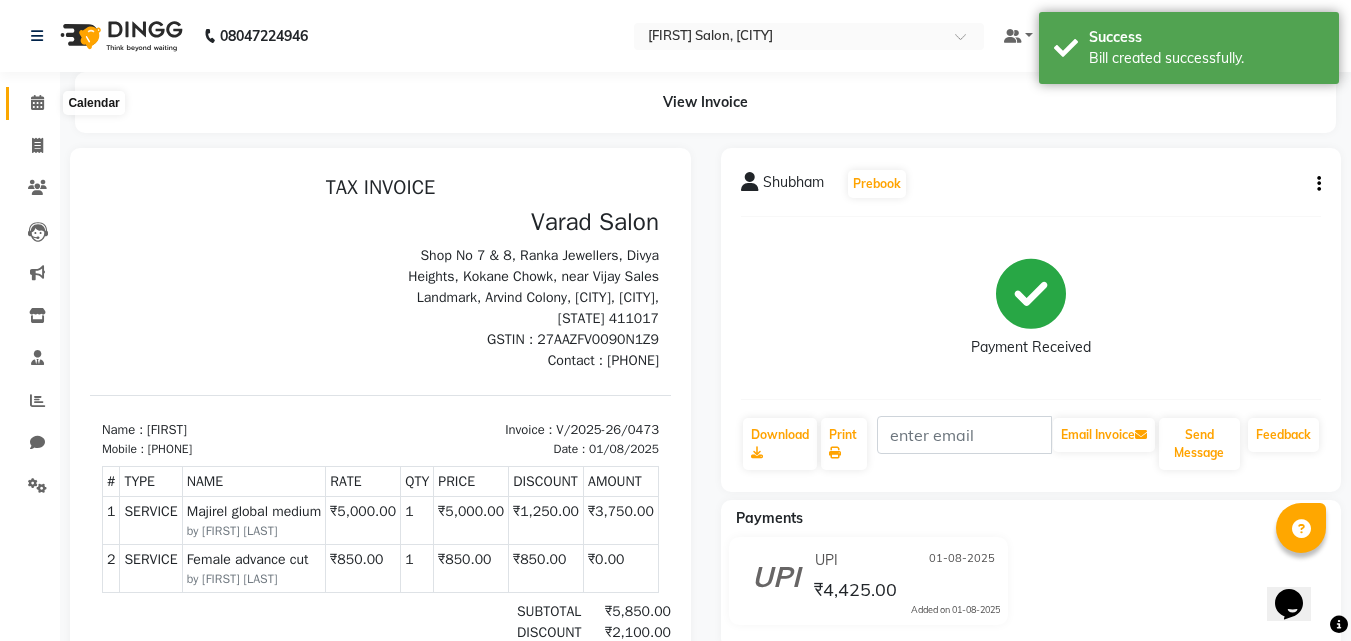 click 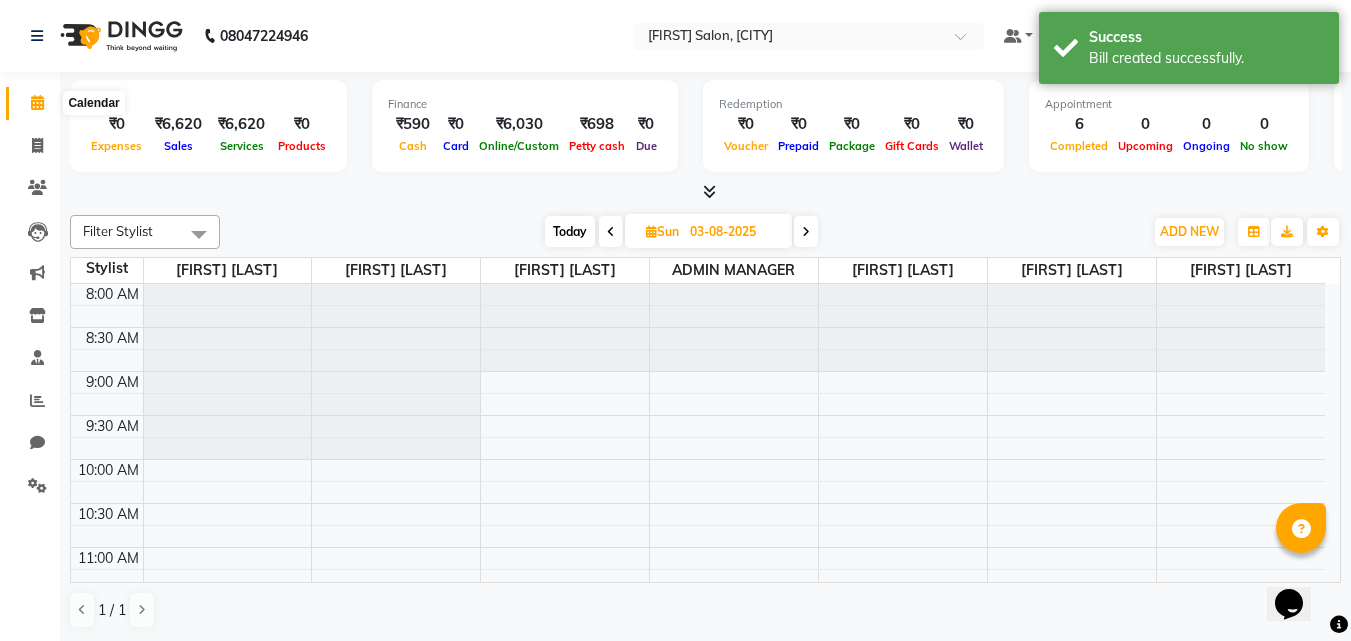 click 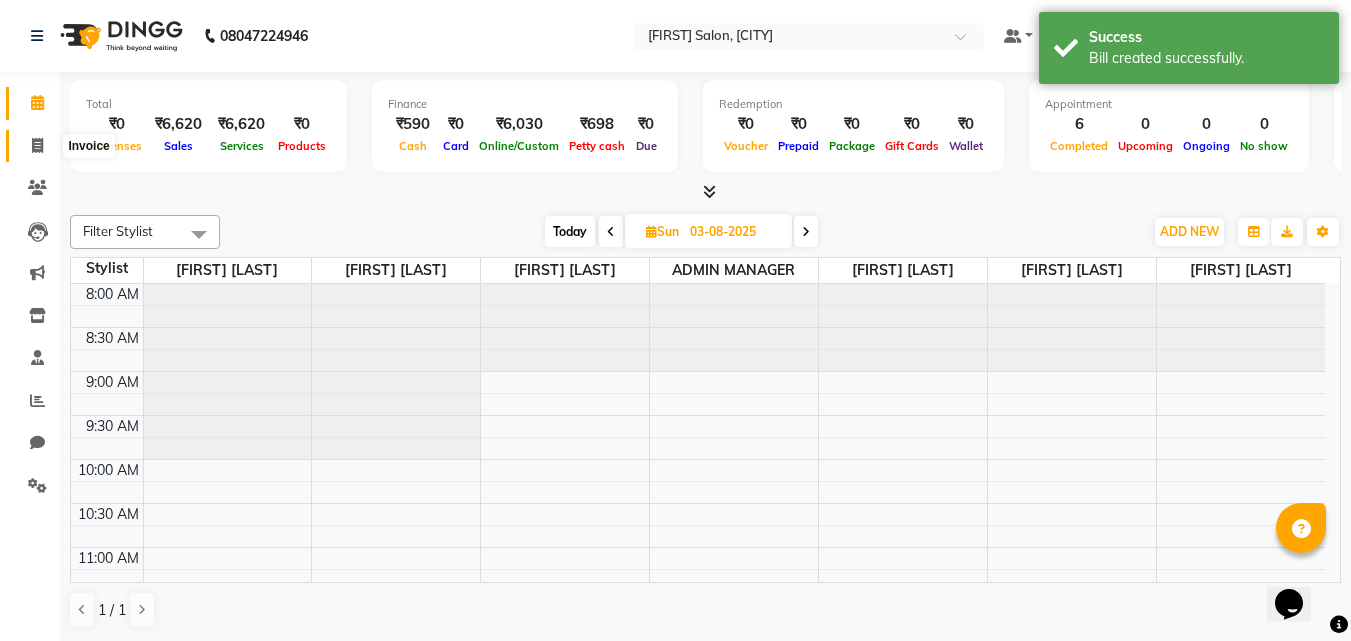 click 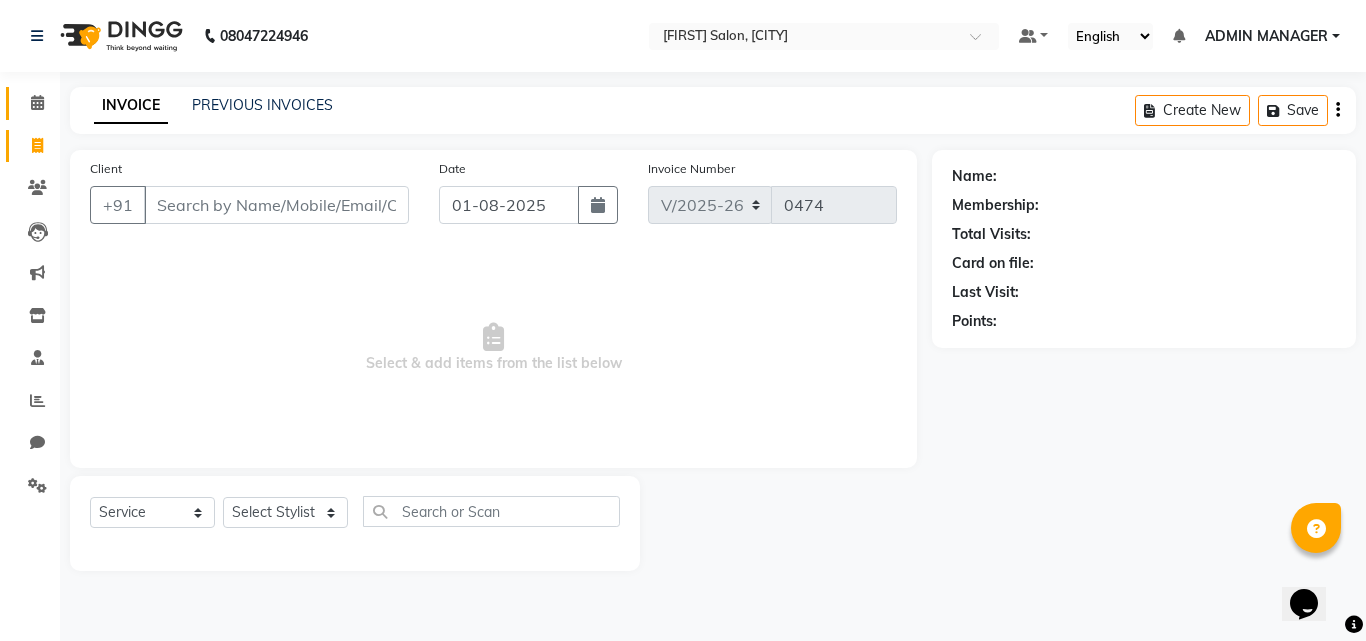 click on "Calendar" 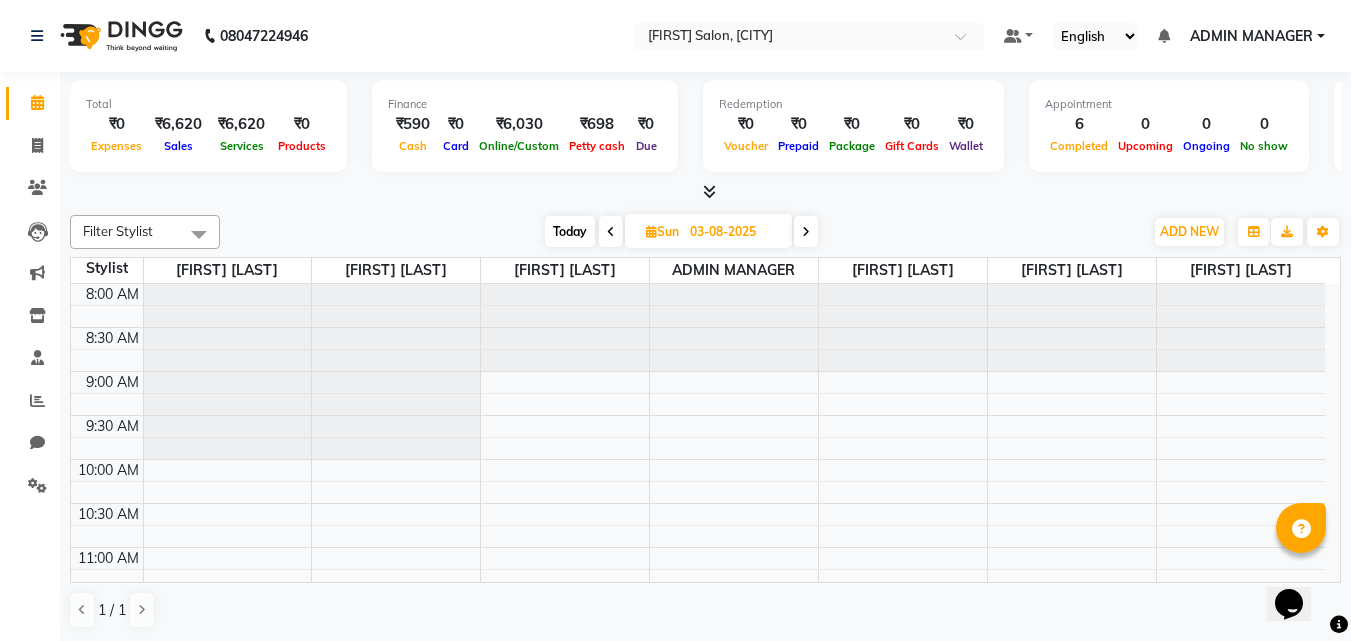 scroll, scrollTop: 807, scrollLeft: 0, axis: vertical 